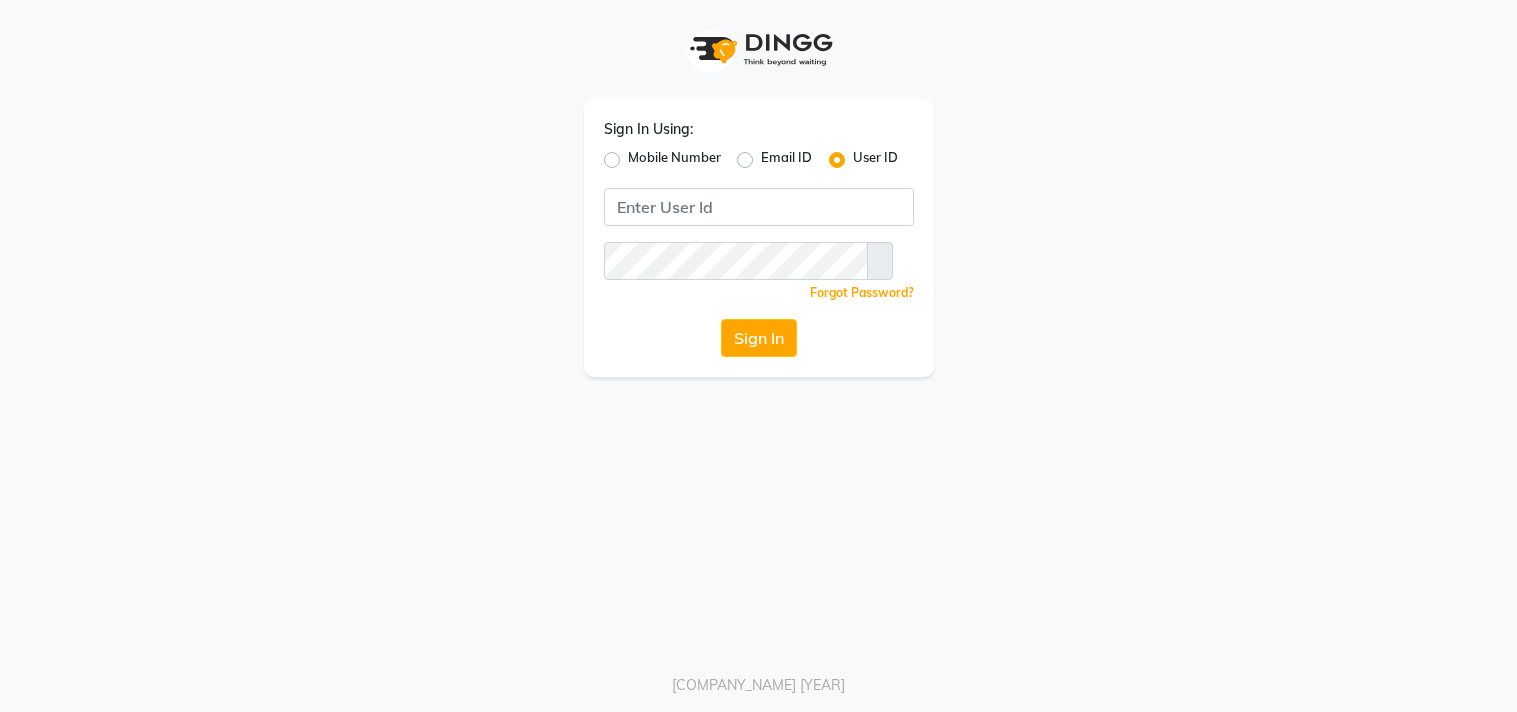 scroll, scrollTop: 0, scrollLeft: 0, axis: both 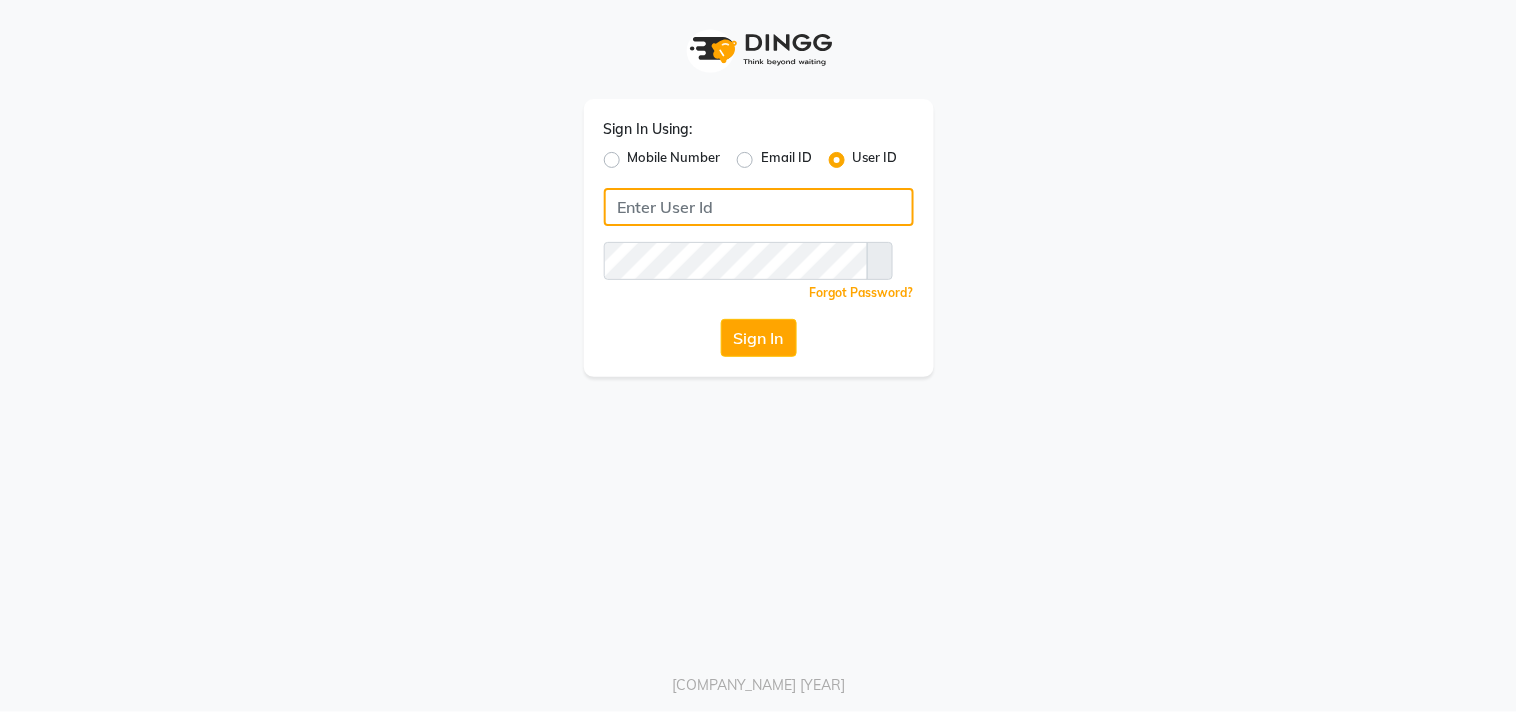 click at bounding box center [759, 207] 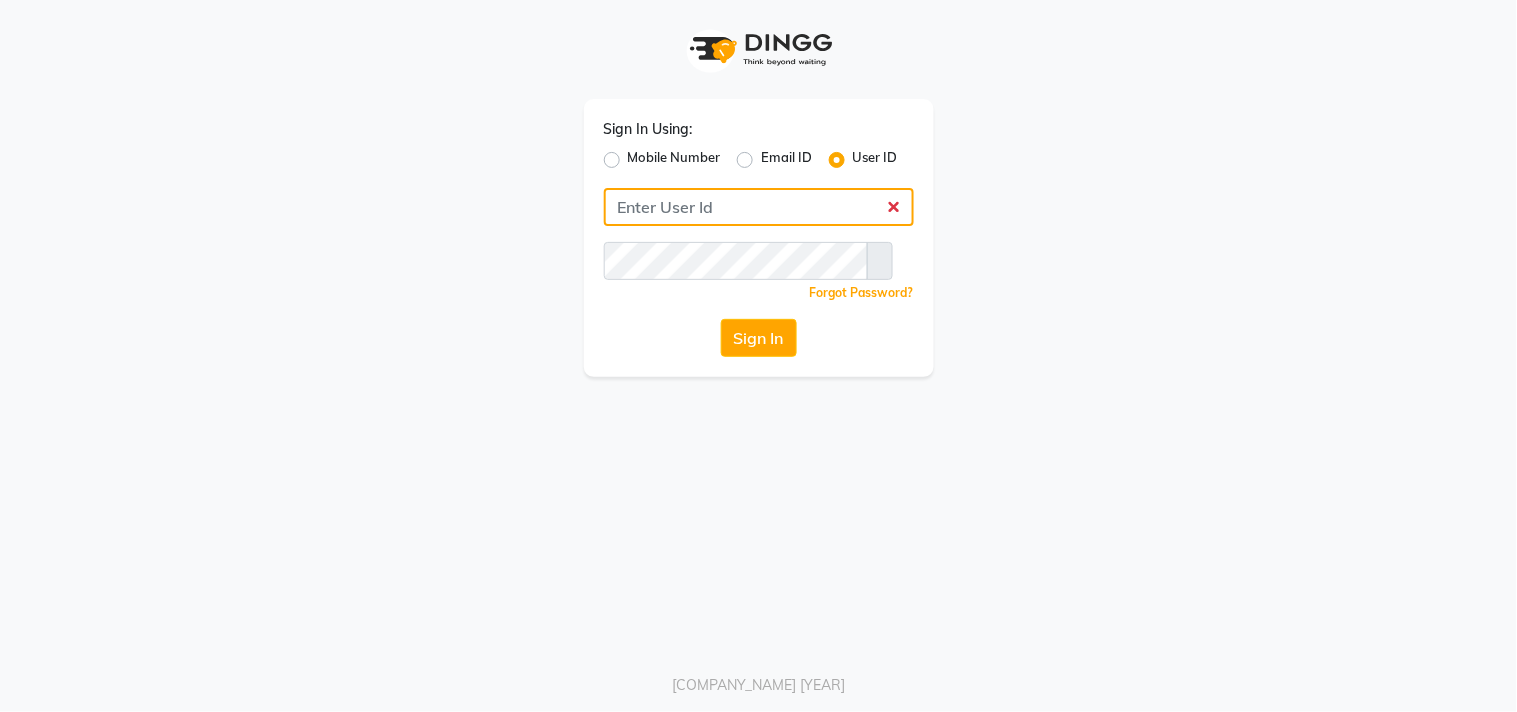 click at bounding box center [759, 207] 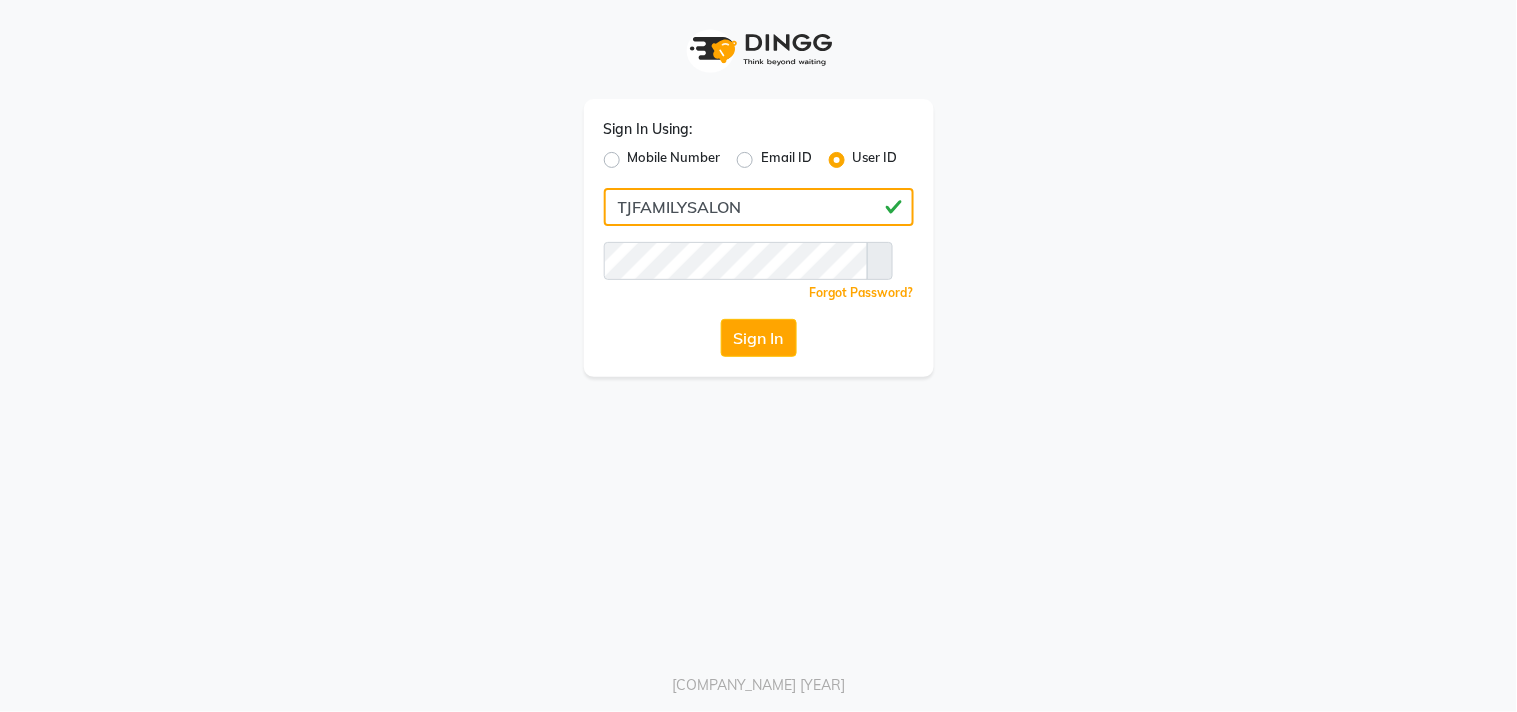 type on "TJFAMILYSALON" 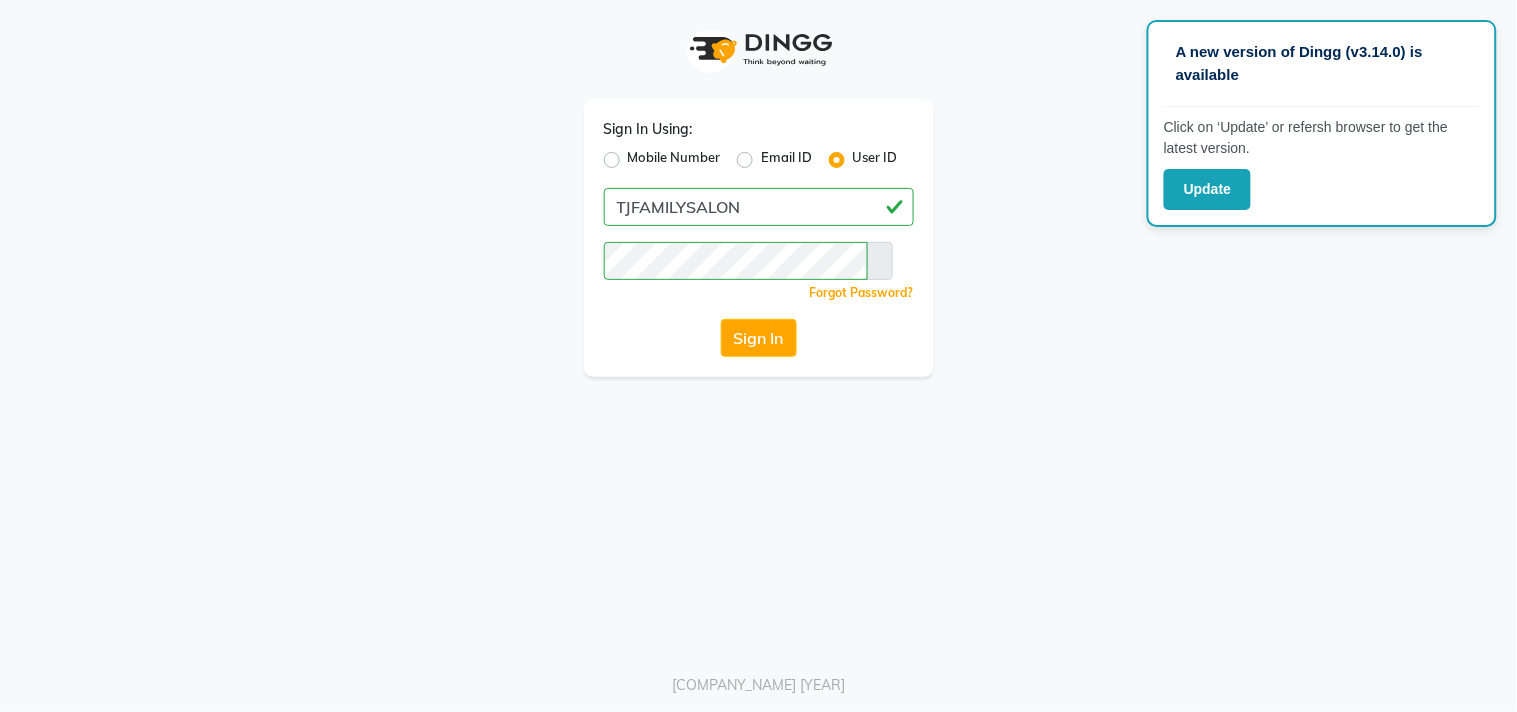 click at bounding box center (880, 261) 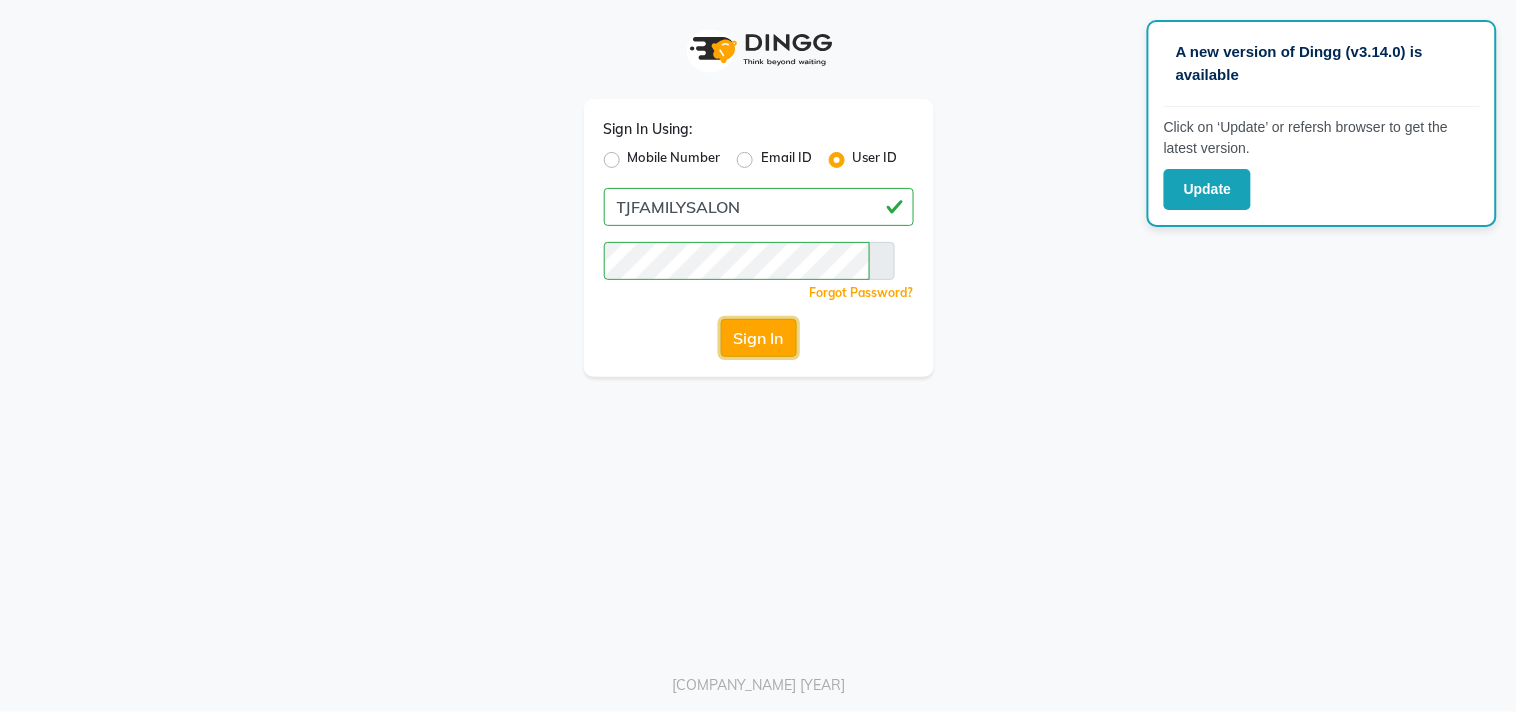 click on "Sign In" at bounding box center (759, 338) 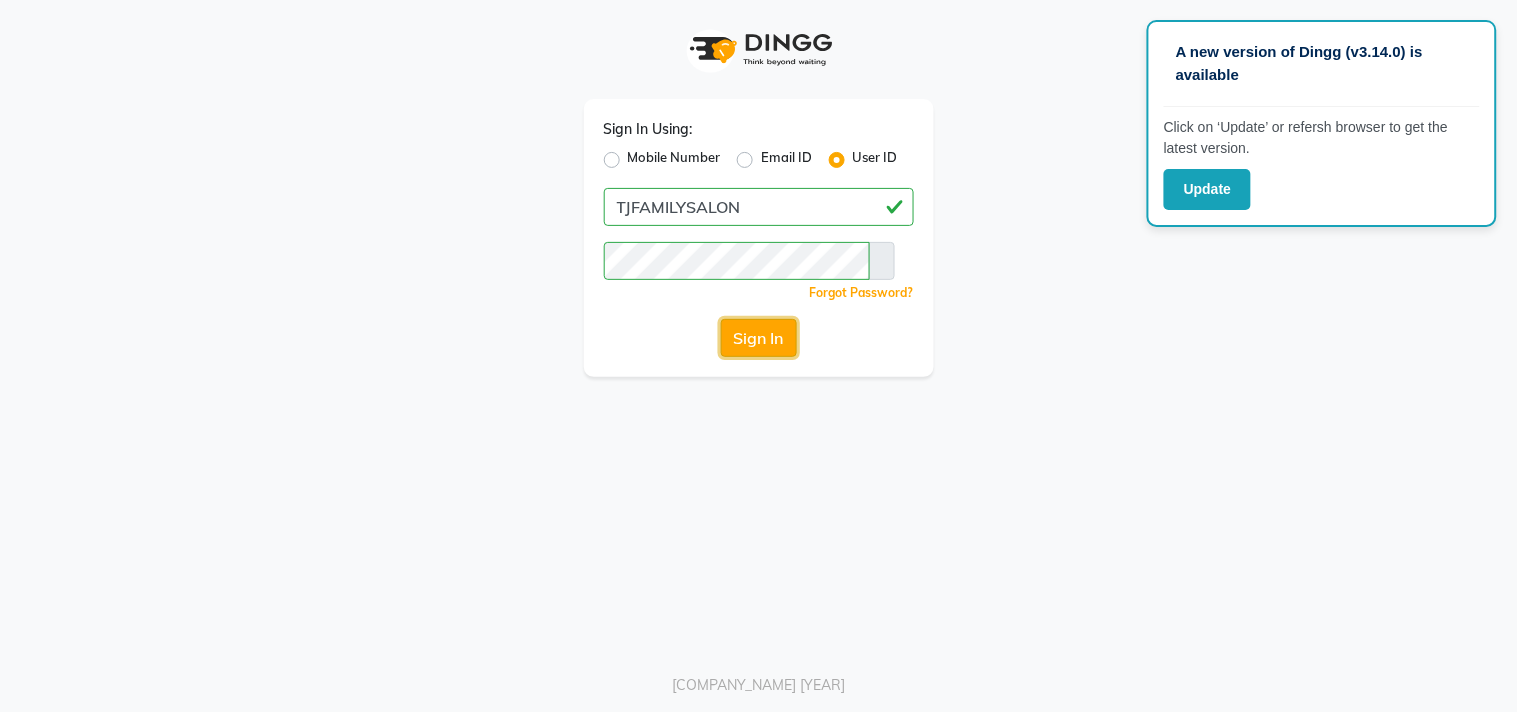 click on "Sign In" at bounding box center [759, 338] 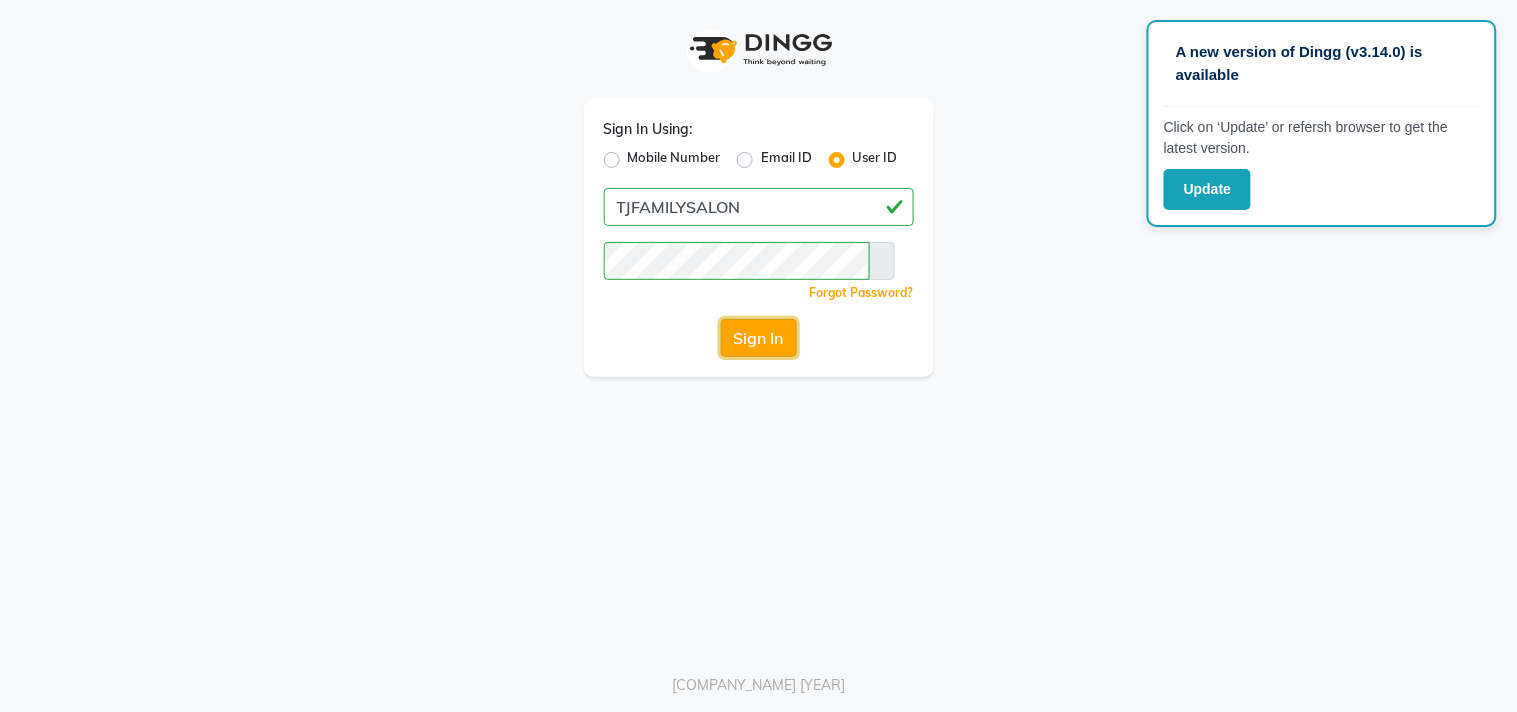 click on "Sign In" at bounding box center [759, 338] 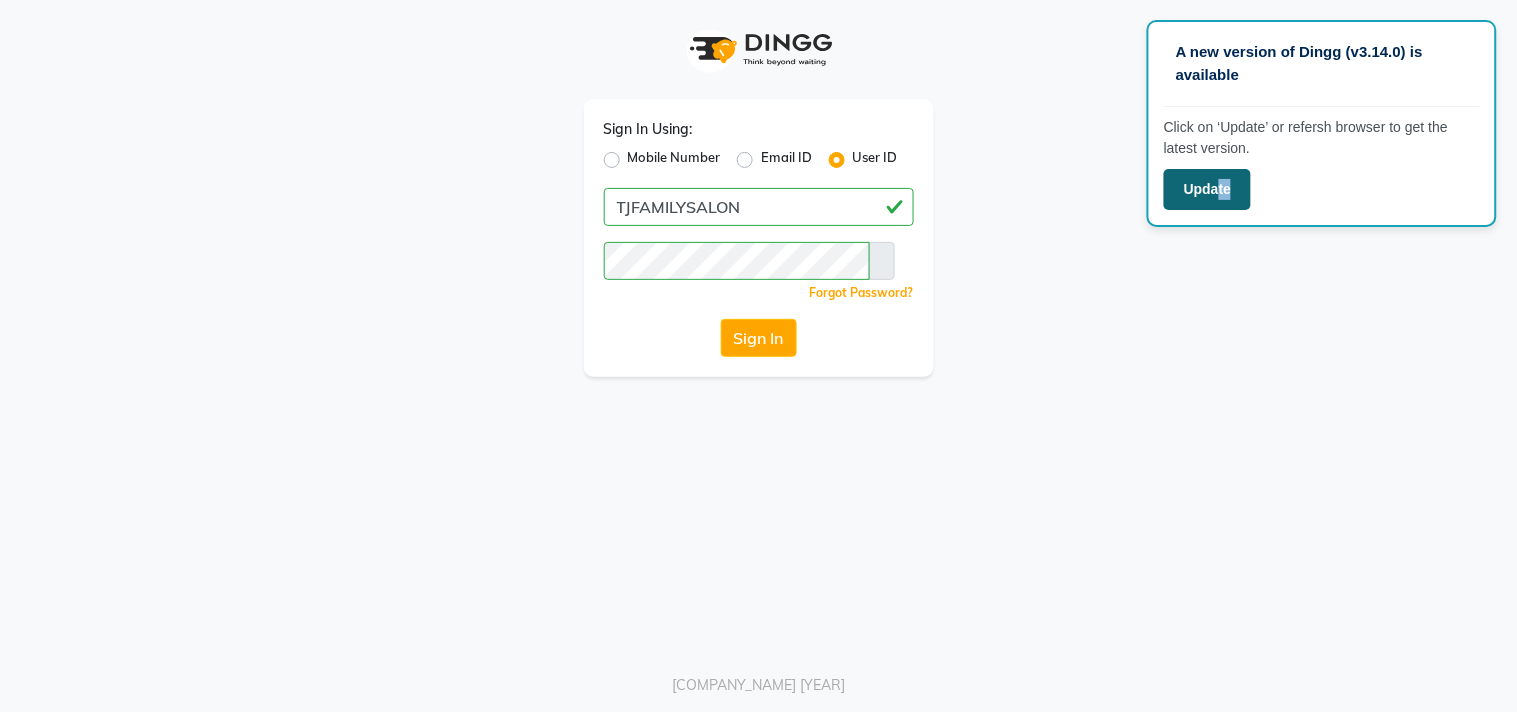 click on "A new version of Dingg (v3.14.0) is available  Click on ‘Update’ or refersh browser to get the latest version.  Update" at bounding box center [1322, 123] 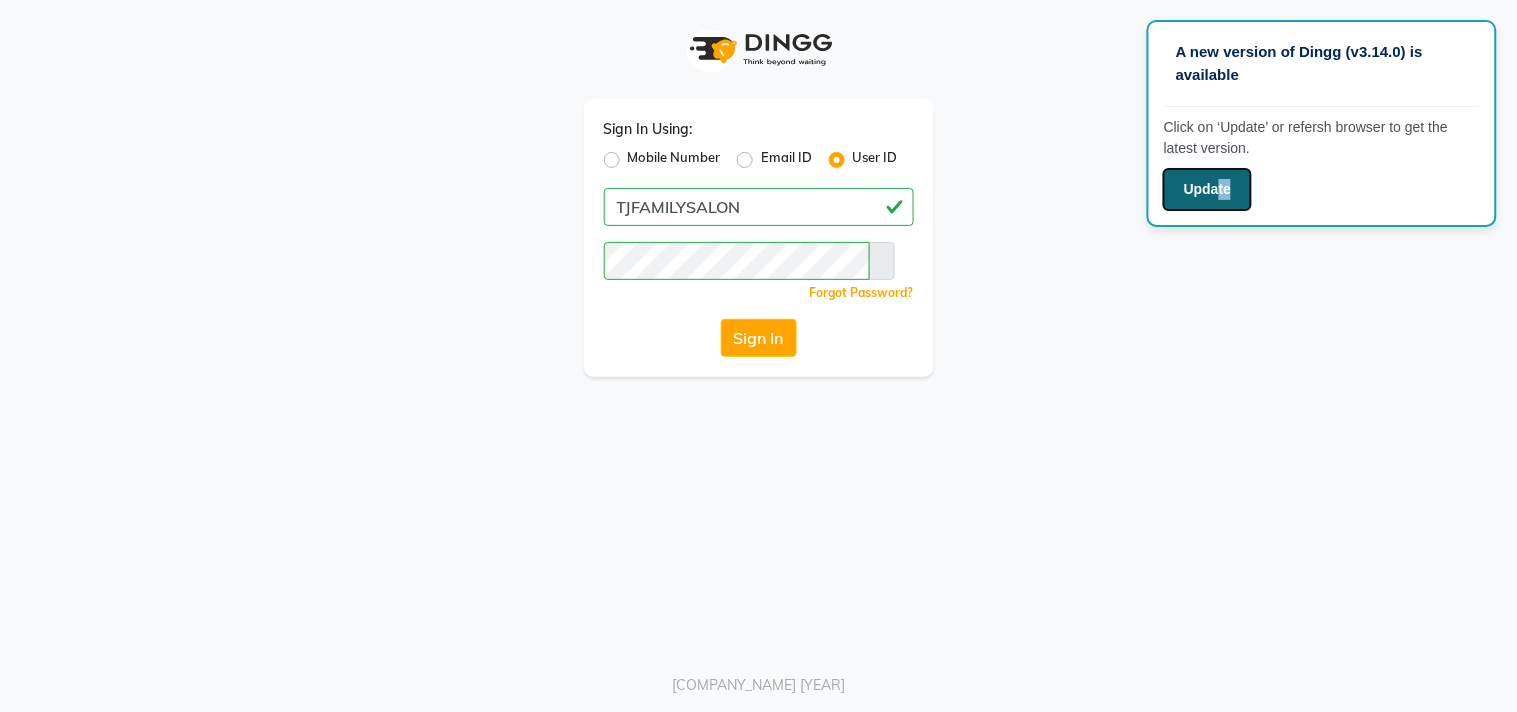 click on "Update" at bounding box center [1207, 189] 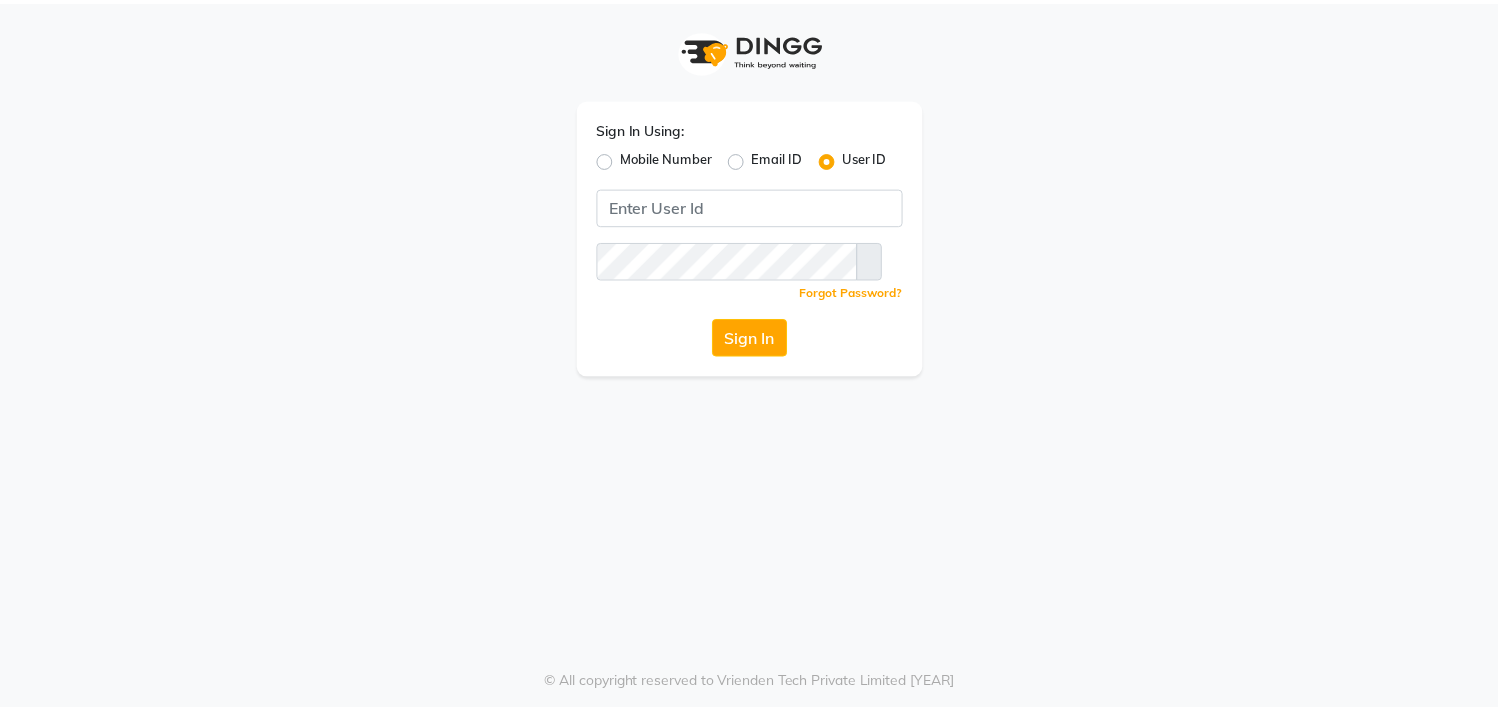 scroll, scrollTop: 0, scrollLeft: 0, axis: both 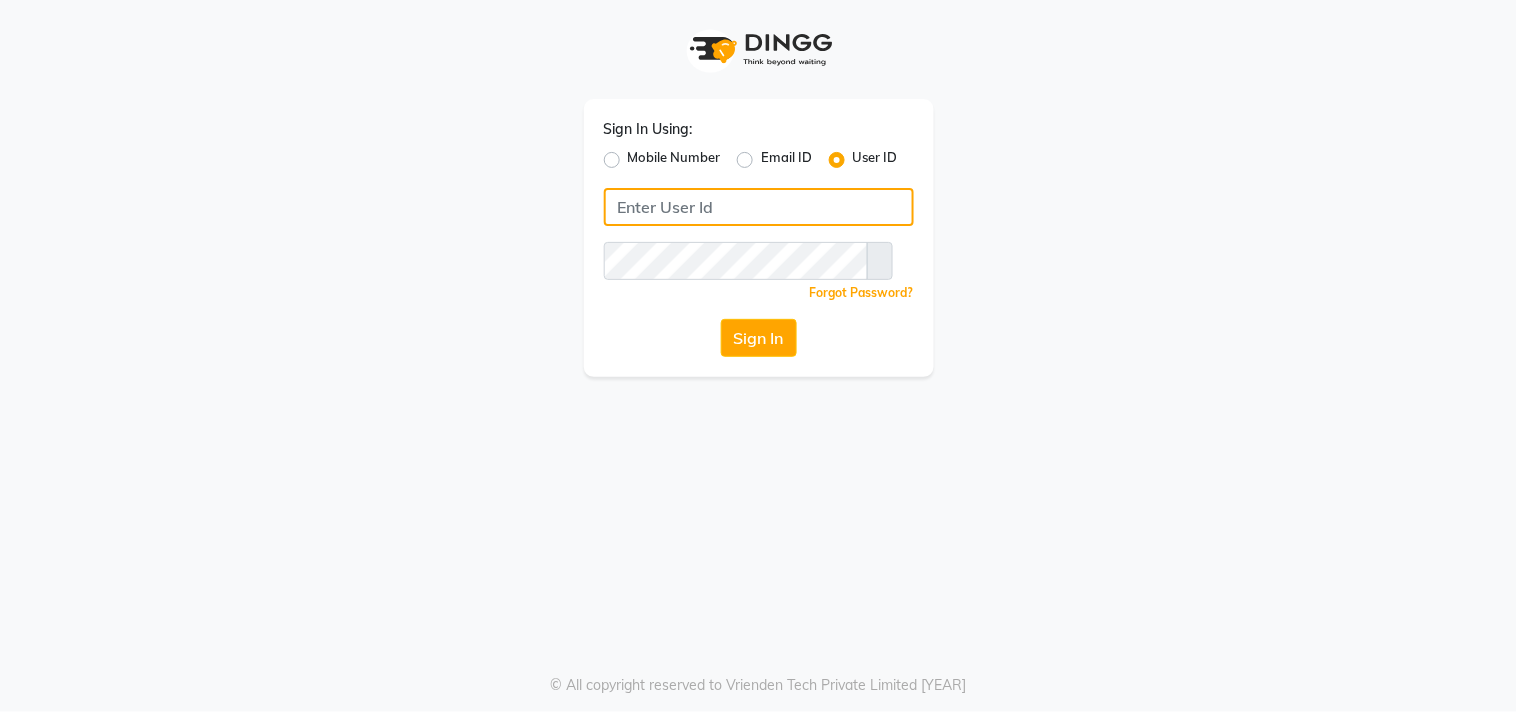 click at bounding box center [759, 207] 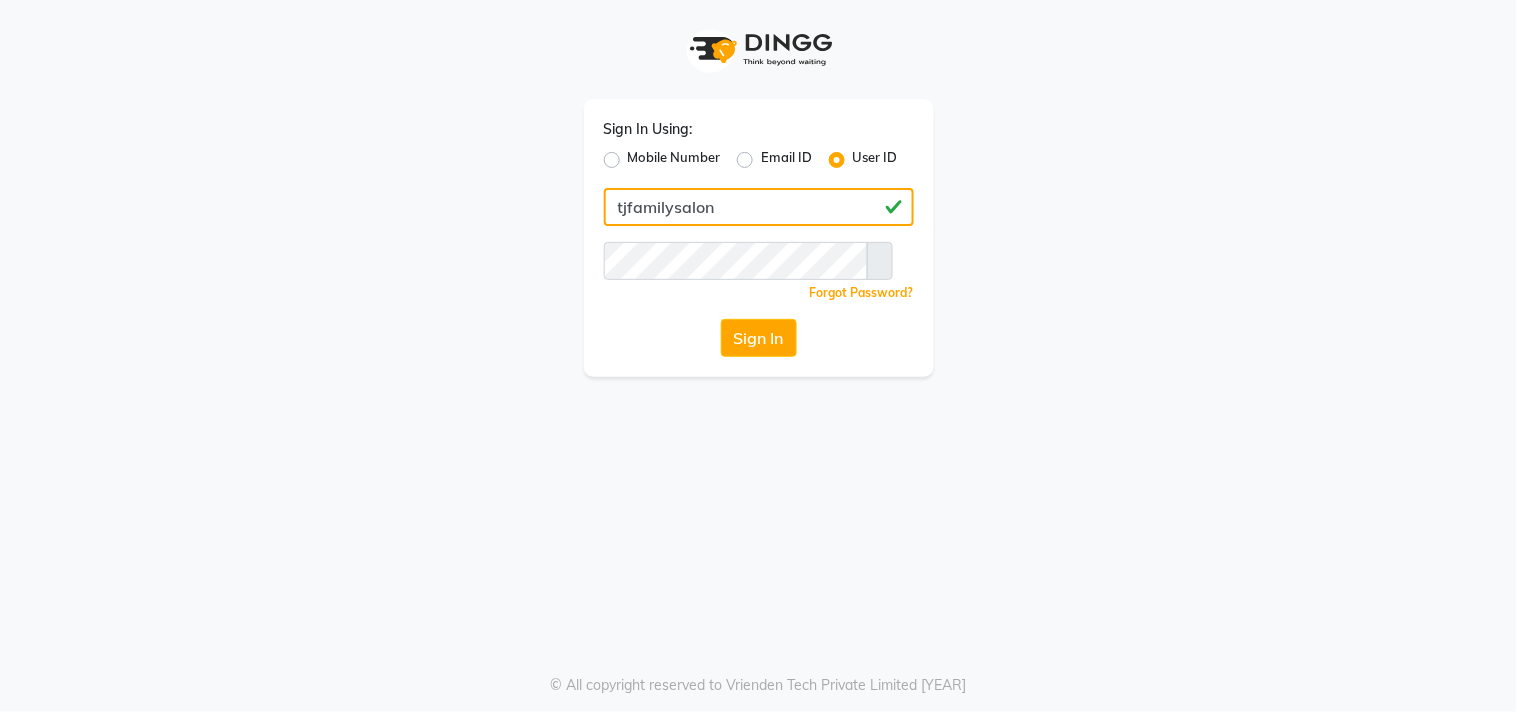 type on "tjfamilysalon" 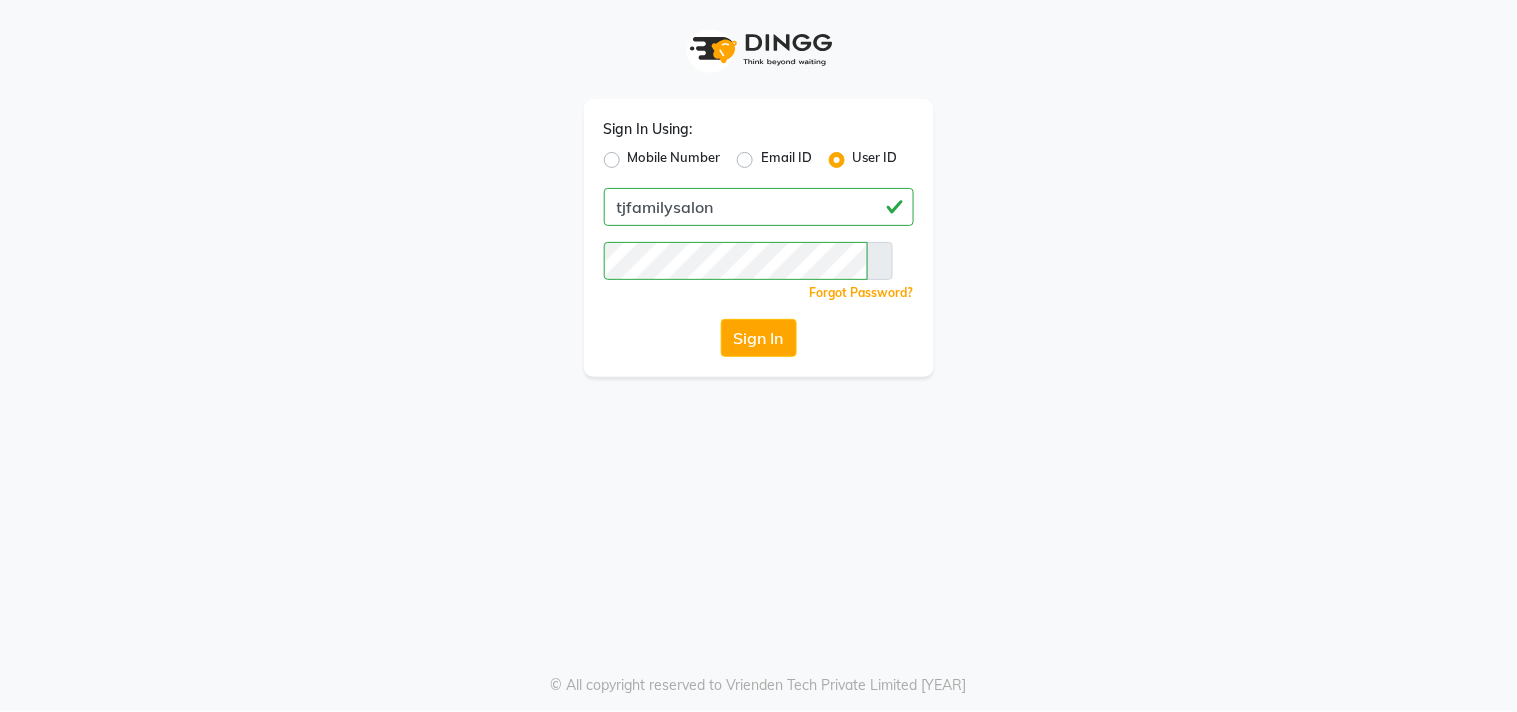 click at bounding box center [880, 261] 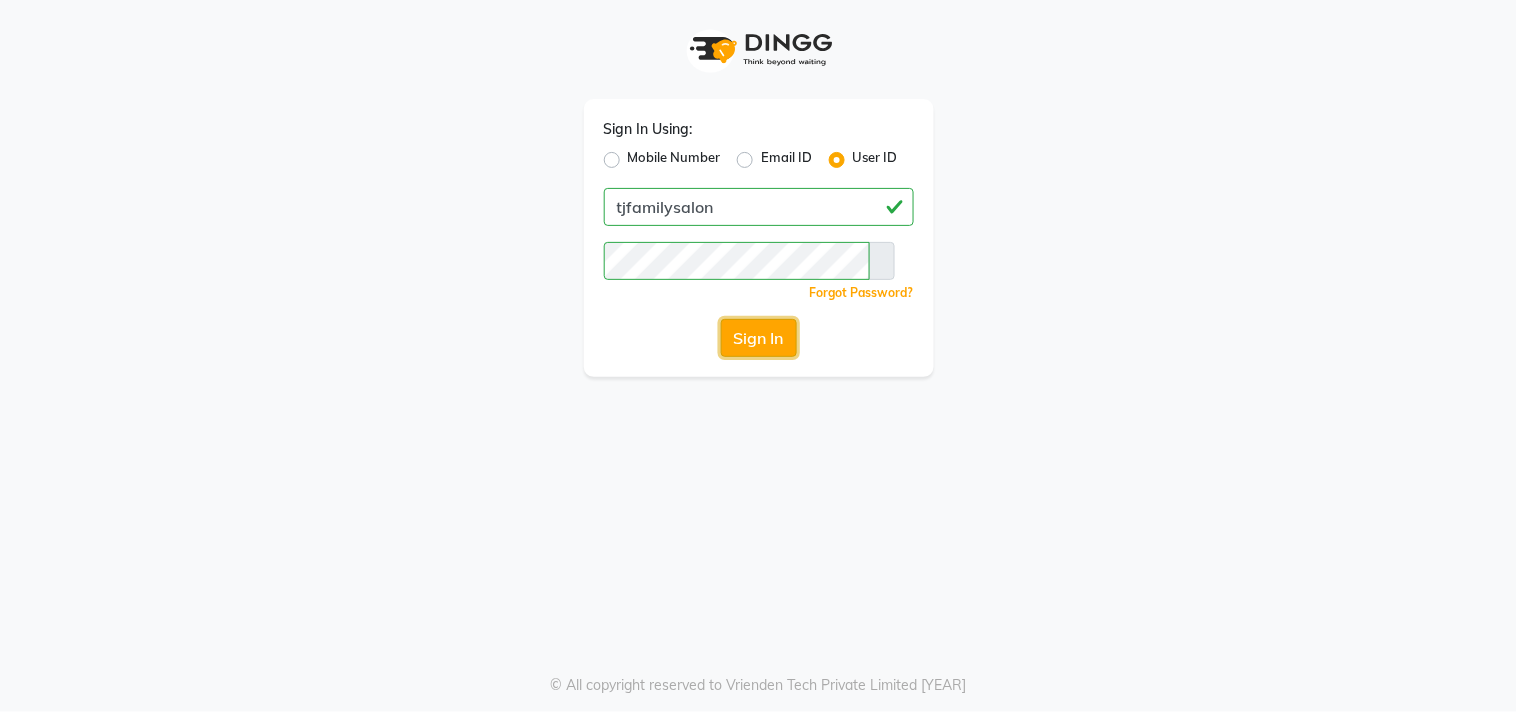 click on "Sign In" at bounding box center [759, 338] 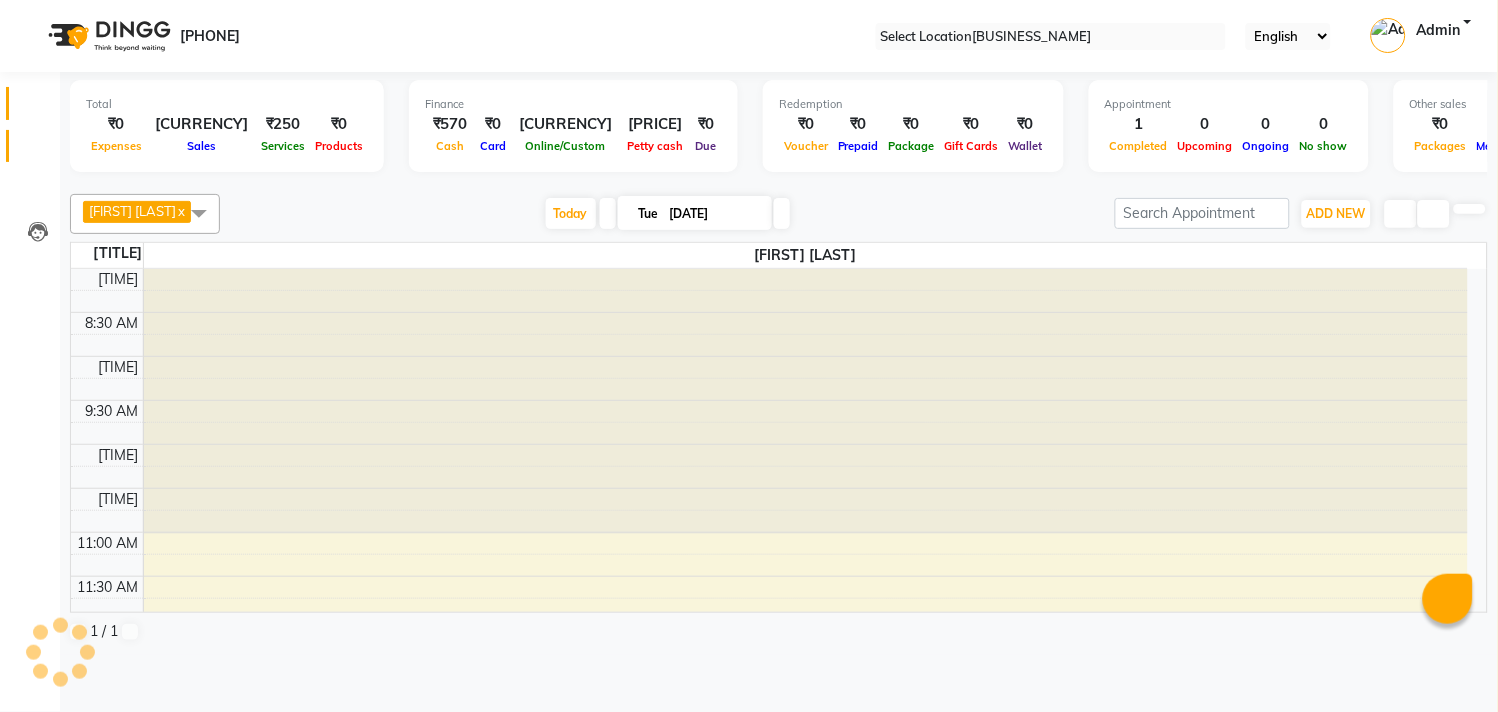 scroll, scrollTop: 620, scrollLeft: 0, axis: vertical 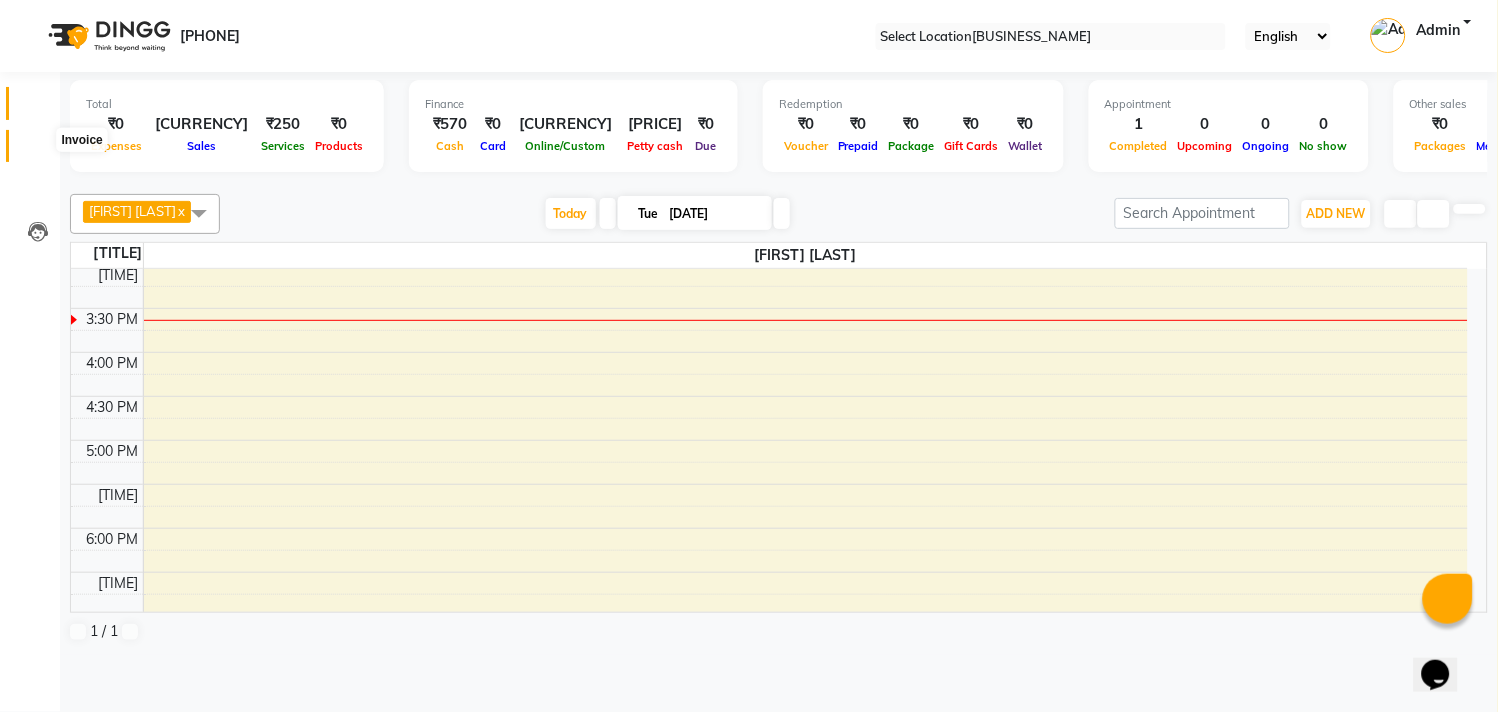 click at bounding box center (38, 151) 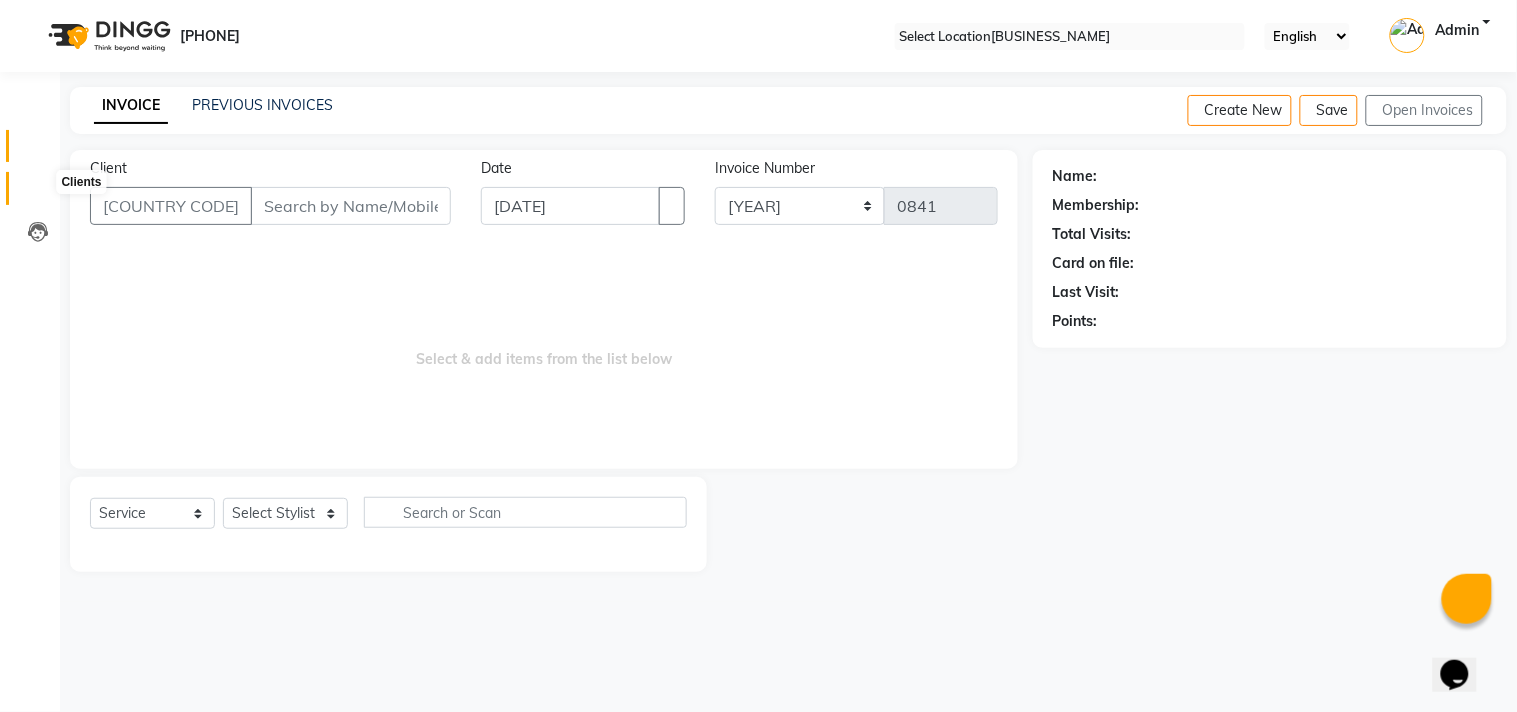click at bounding box center [38, 193] 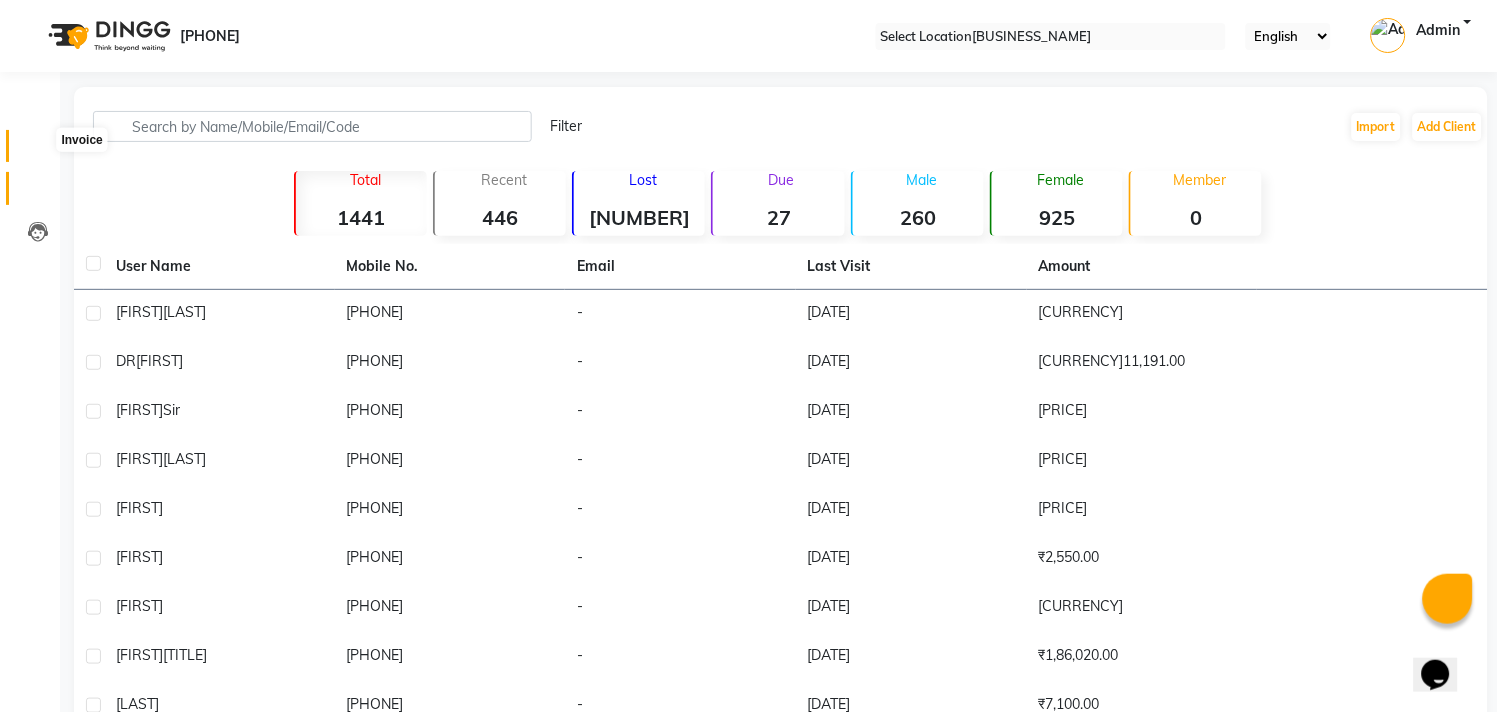 click at bounding box center (38, 151) 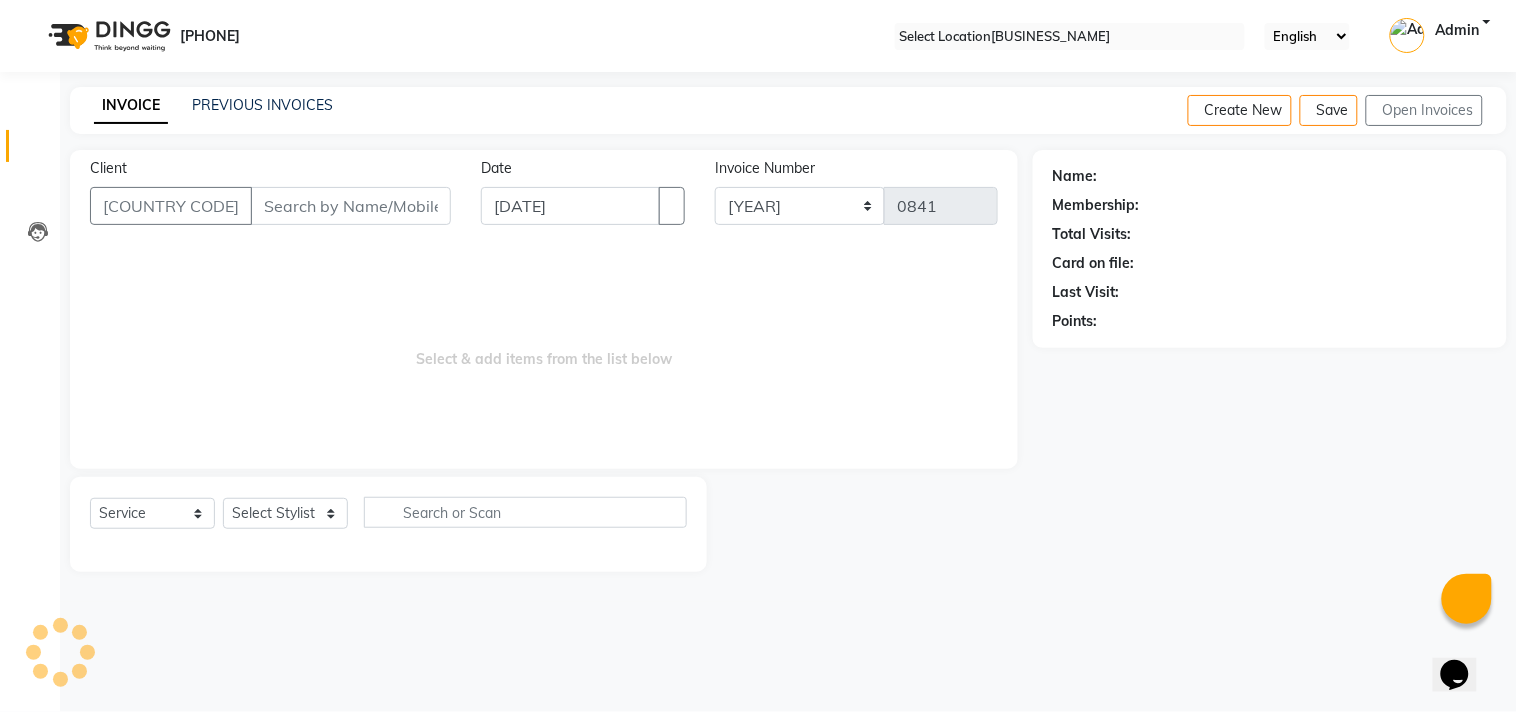 click on "Client" at bounding box center [351, 206] 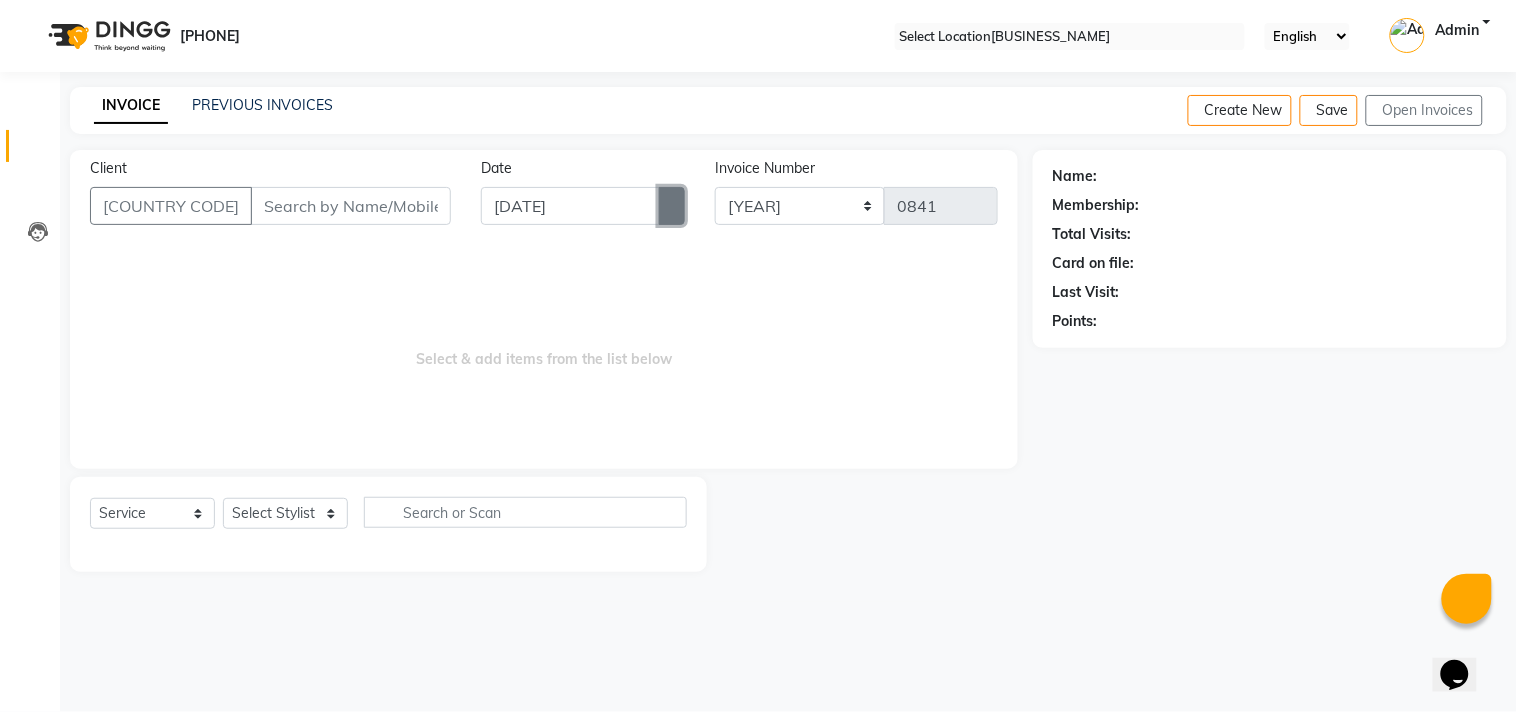 click at bounding box center (672, 206) 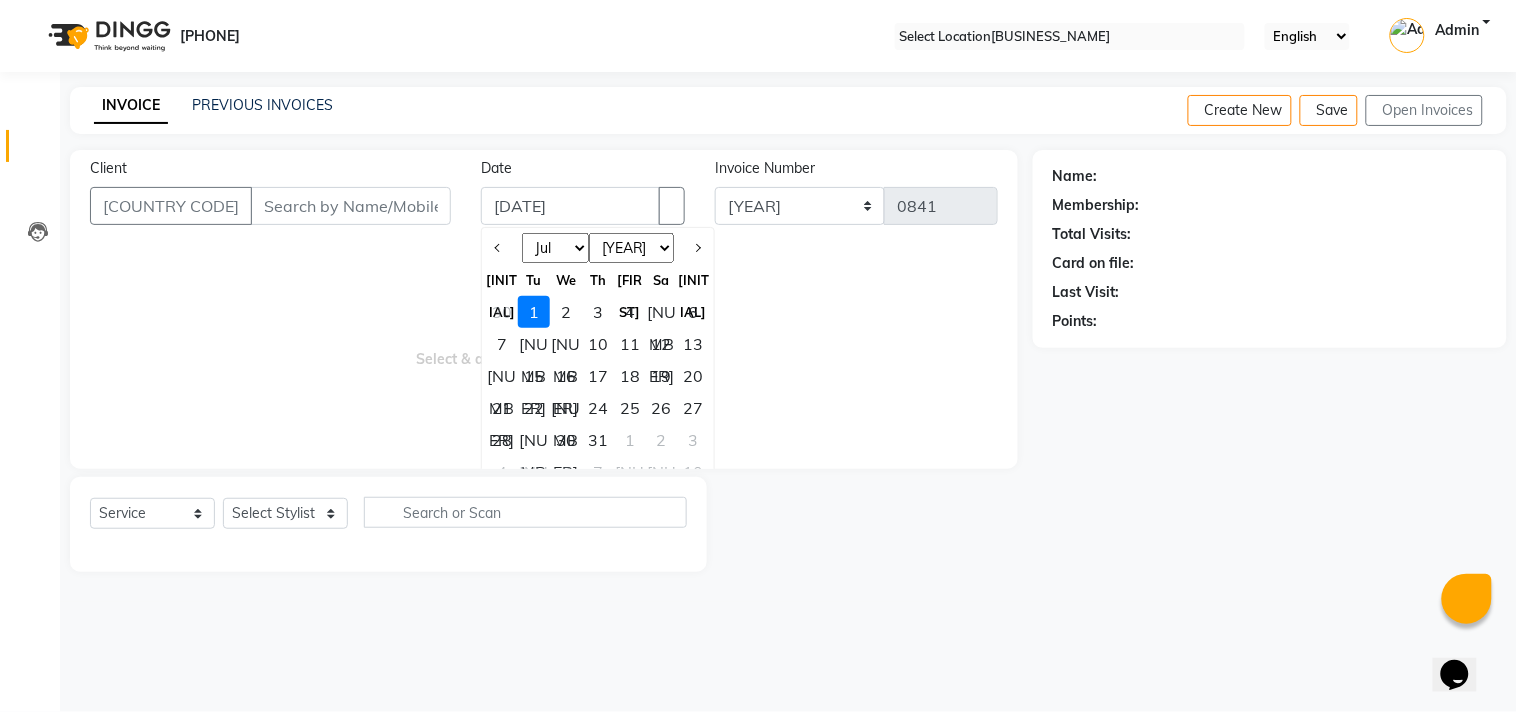 click on "Jan Feb Mar Apr May Jun Jul Aug Sep Oct Nov Dec" at bounding box center (555, 248) 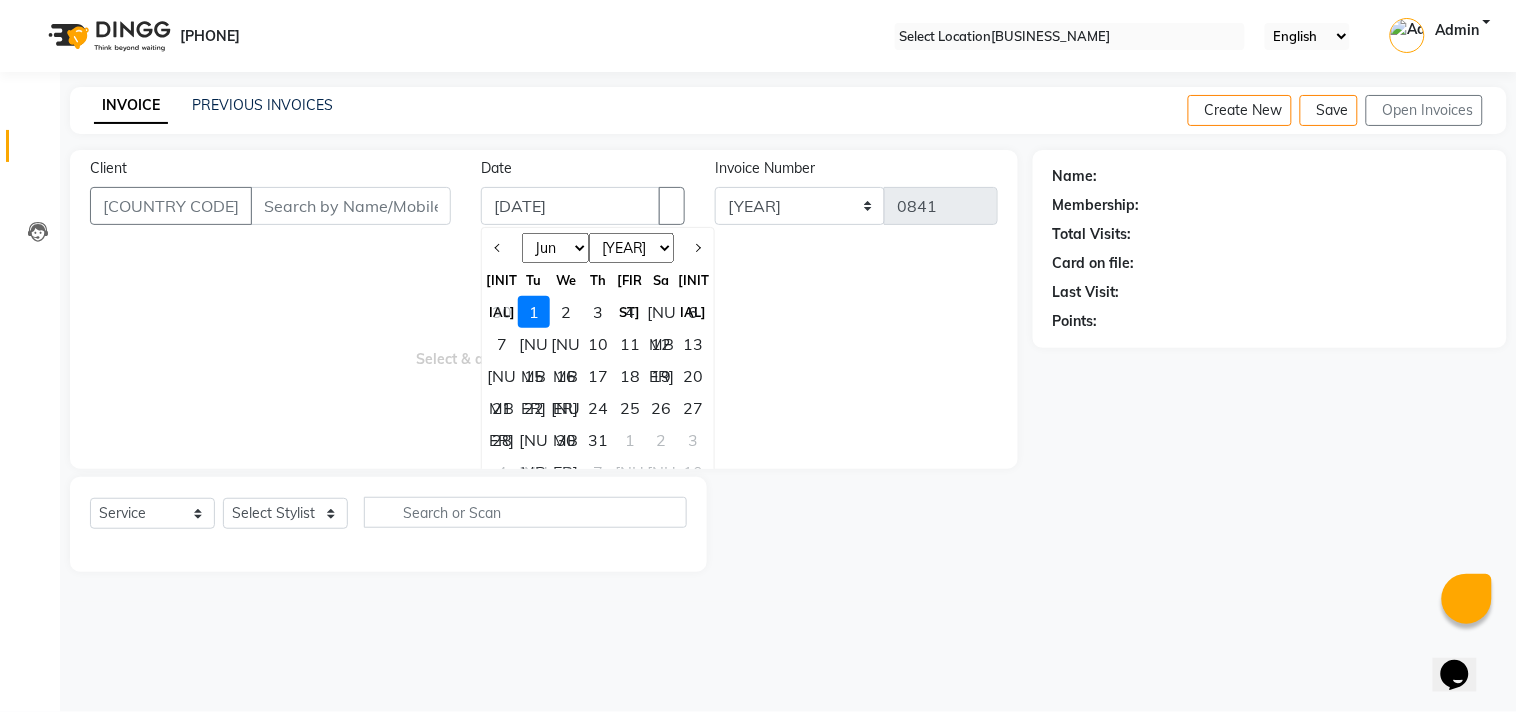 click on "Jan Feb Mar Apr May Jun Jul Aug Sep Oct Nov Dec" at bounding box center [555, 248] 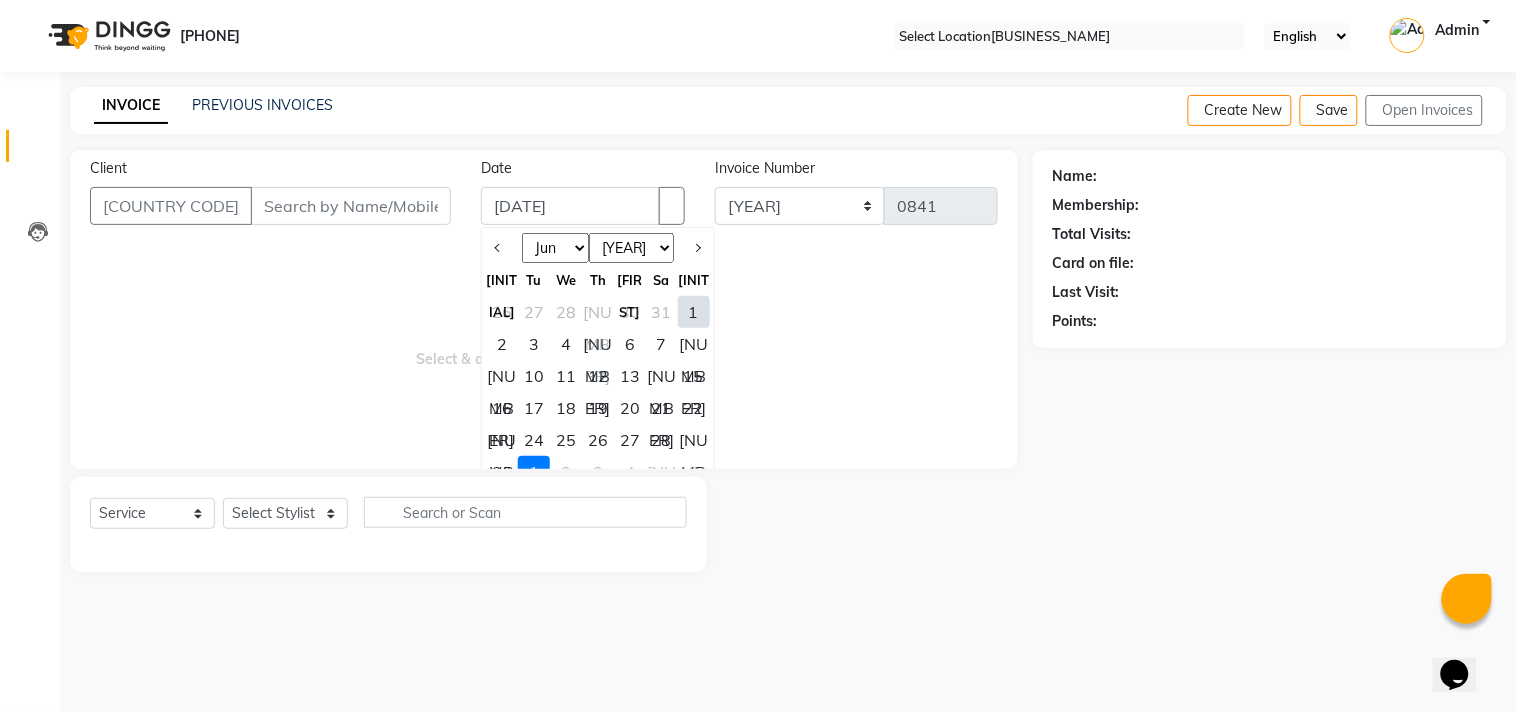 click on "[NUMBER]" at bounding box center [694, 440] 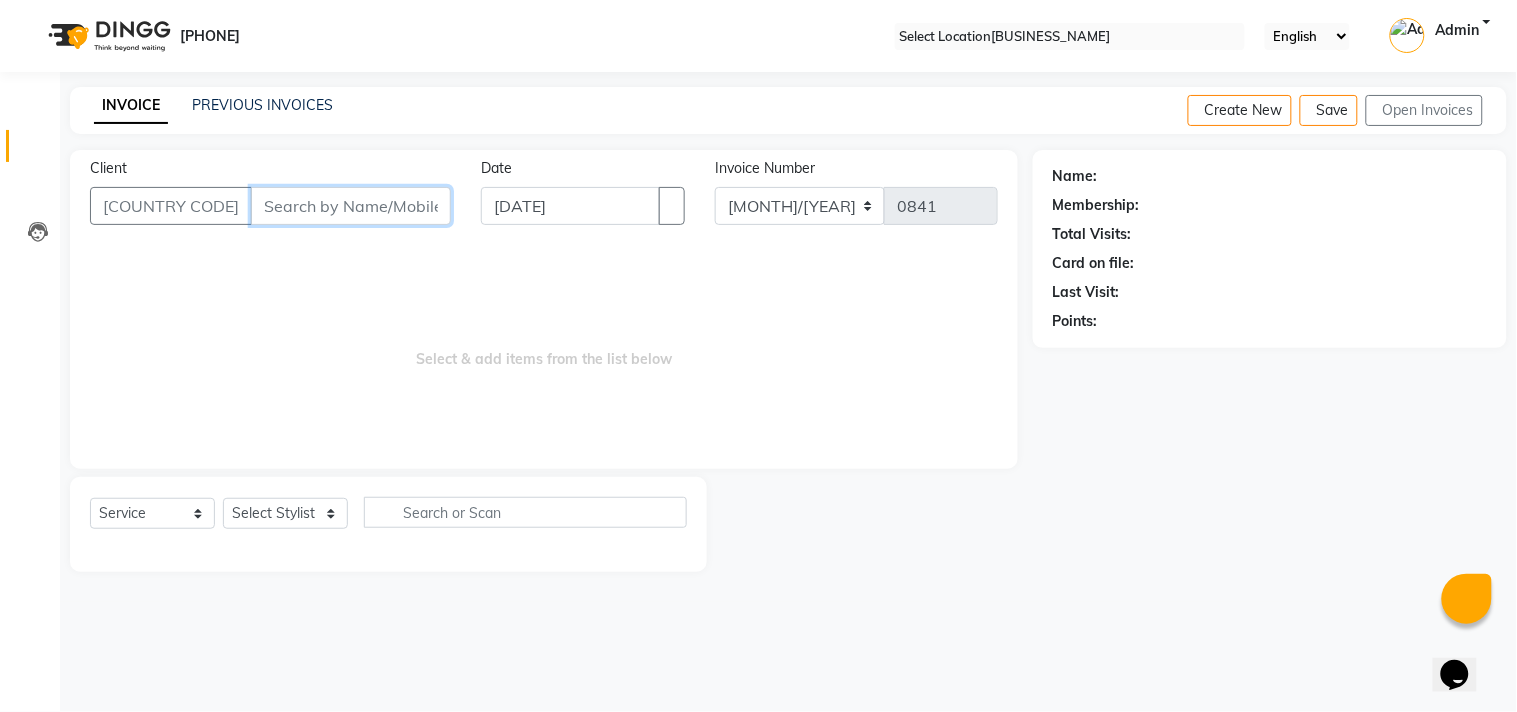 click on "Client" at bounding box center (351, 206) 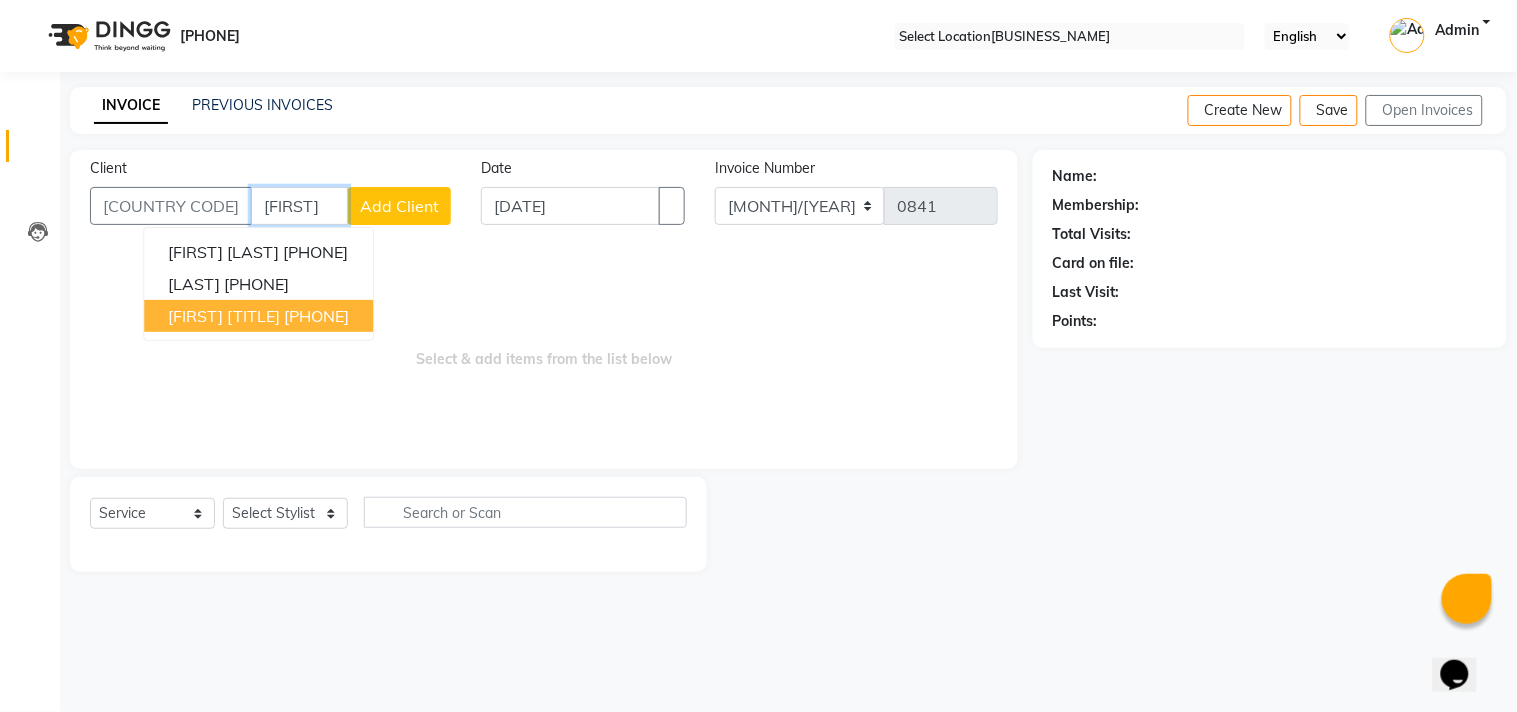 click on "[LAST] [PHONE]" at bounding box center [258, 316] 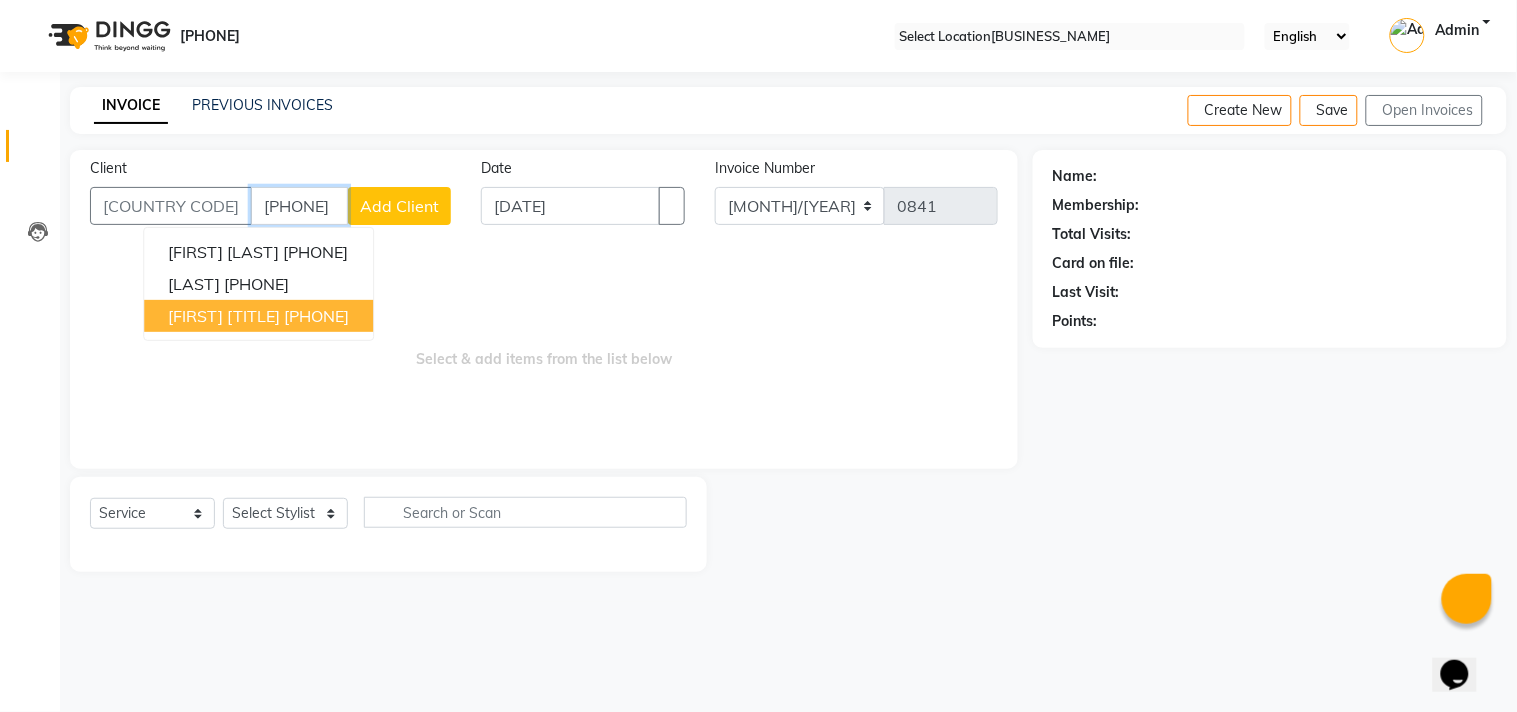 type on "[PHONE]" 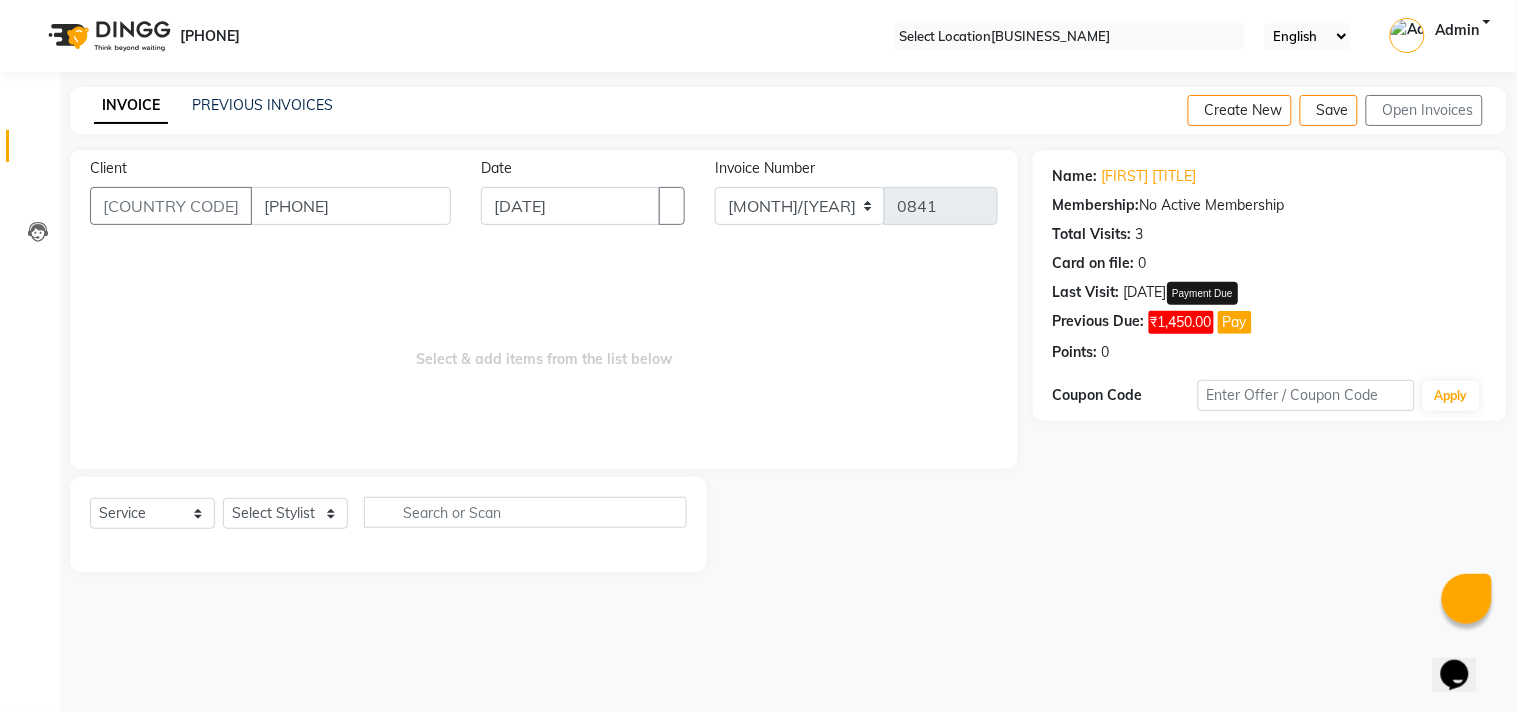 click on "₹1,450.00" at bounding box center [1181, 322] 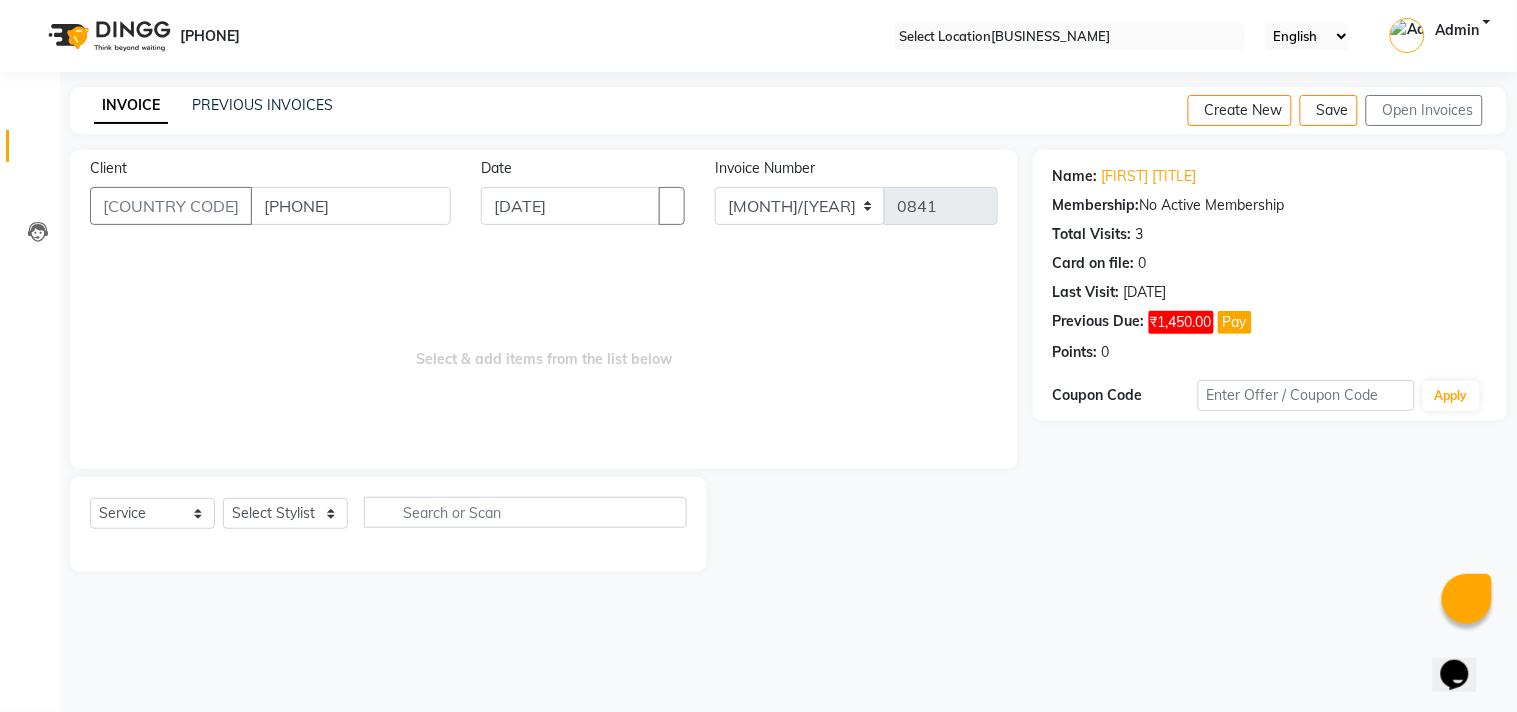 click on "Name: [FIRST] [LAST] Membership: No Active Membership Total Visits: 3 Card on file: 0 Last Visit: [DATE] Previous Due: [PRICE] Pay Points: 0 Coupon Code Apply" at bounding box center [1270, 285] 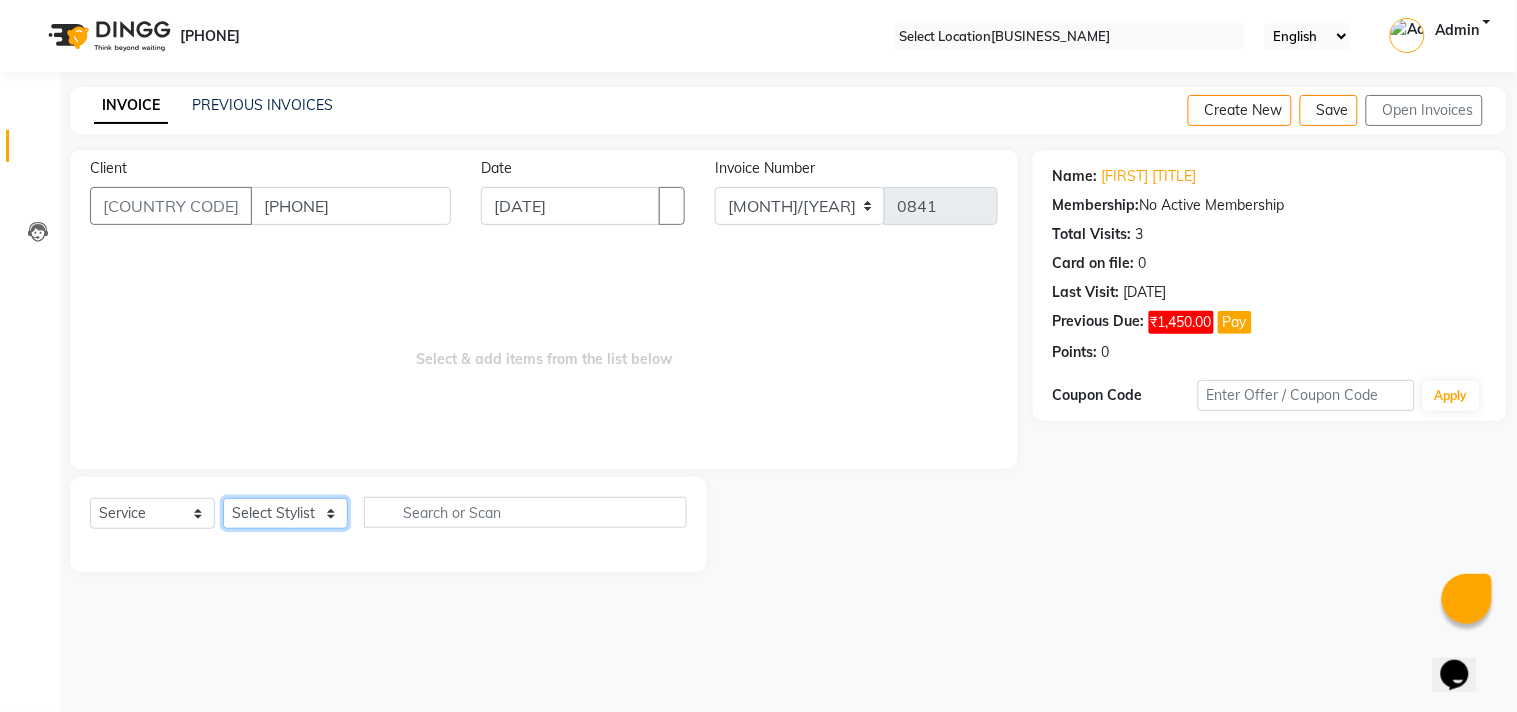 click on "Select Stylist [FIRST] [LAST] [FIRST] [FIRST] [FIRST] [LAST] [FIRST]" at bounding box center (285, 513) 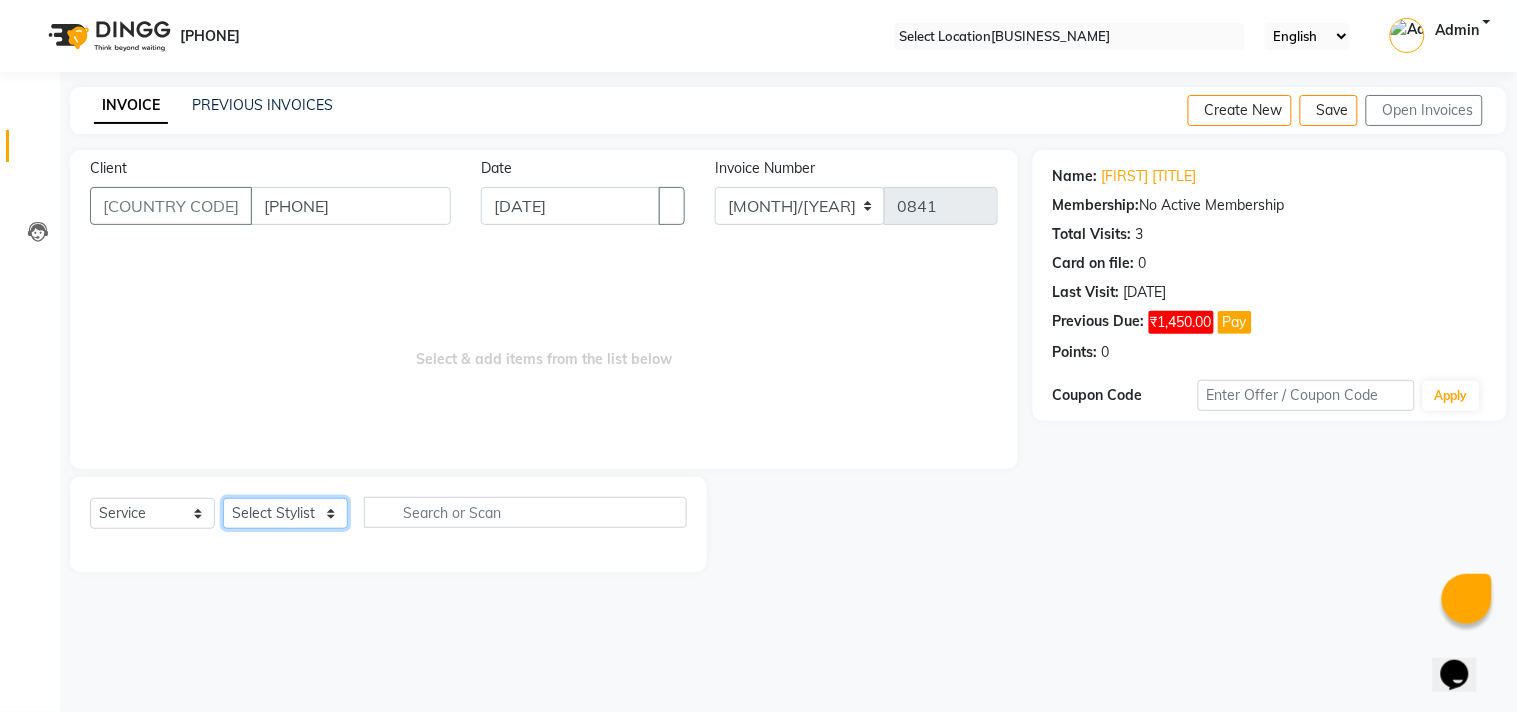 select on "[NUMBER]" 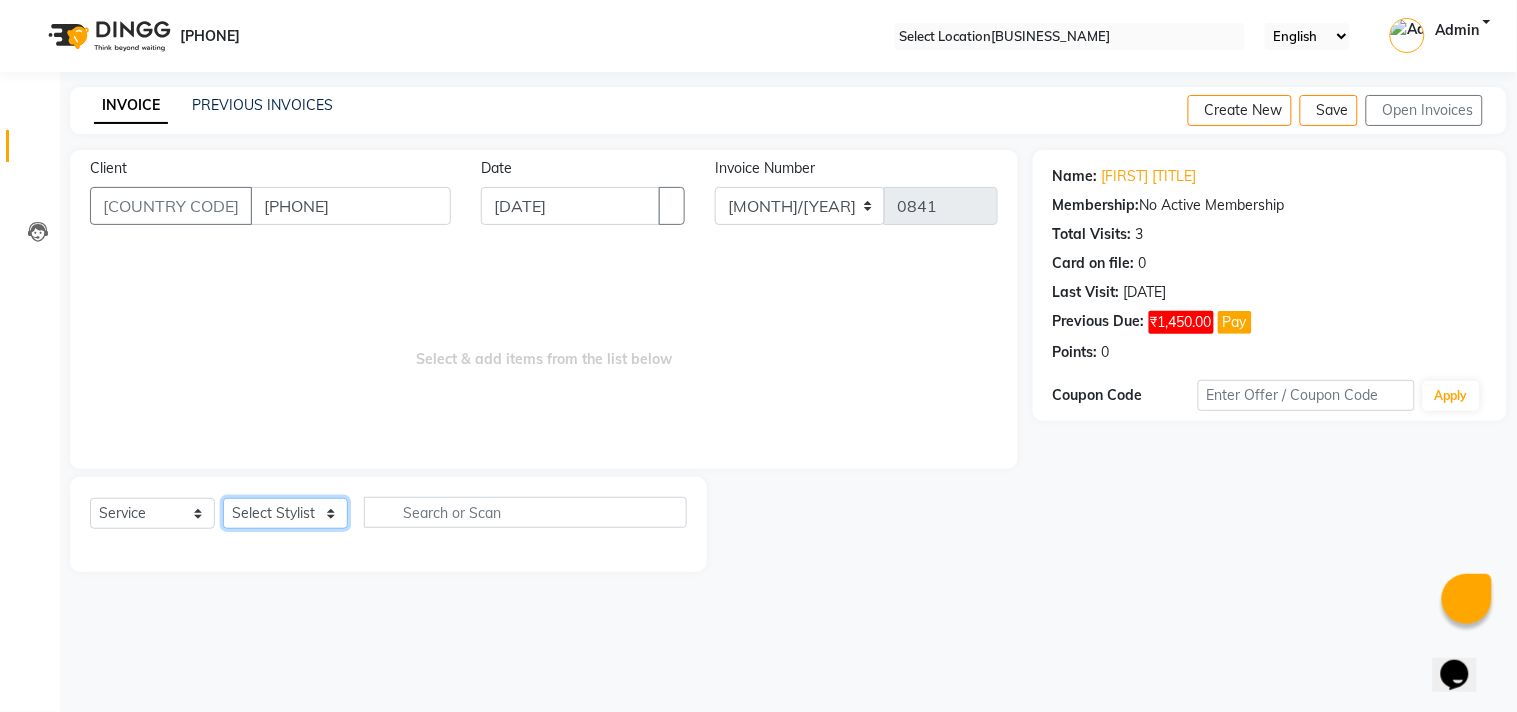 click on "Select Stylist [FIRST] [LAST] [FIRST] [FIRST] [FIRST] [LAST] [FIRST]" at bounding box center [285, 513] 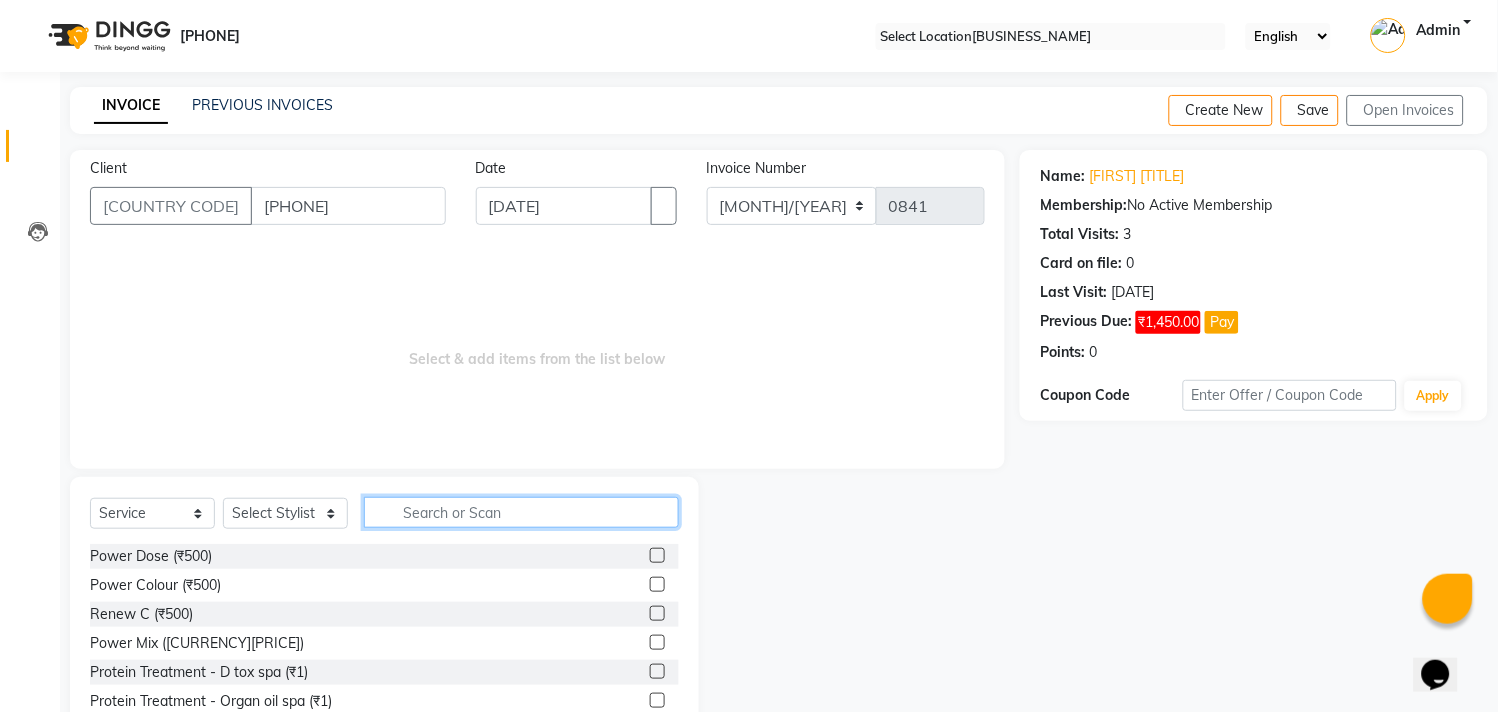 click at bounding box center [521, 512] 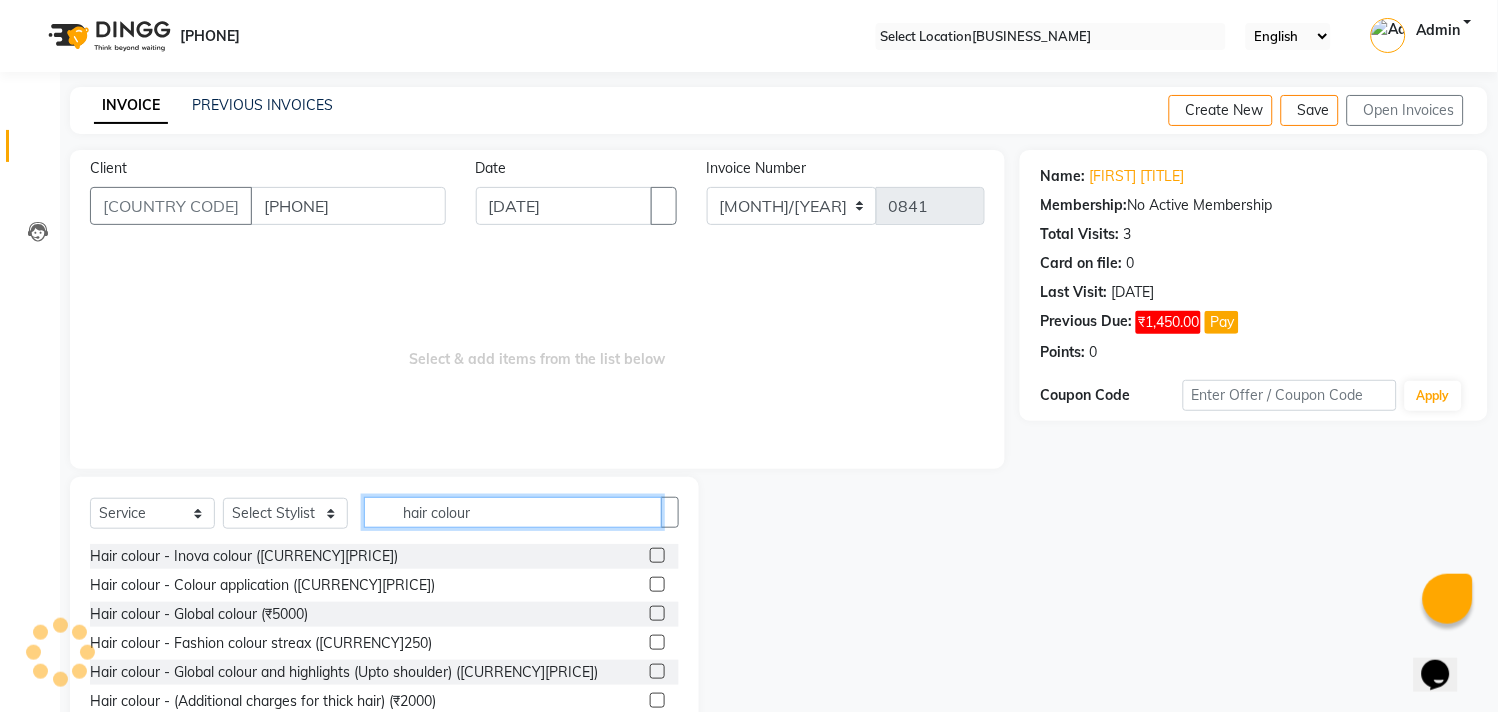 type on "hair colour" 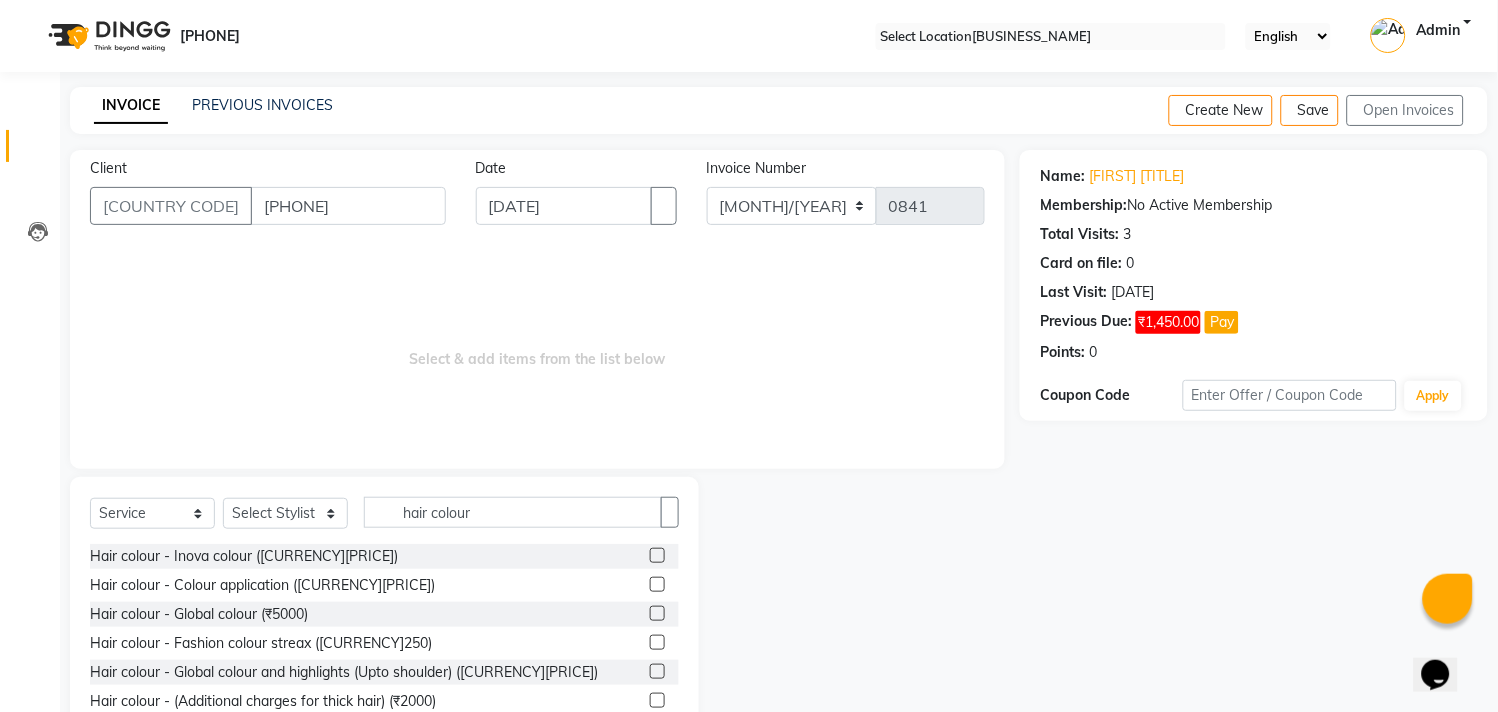click at bounding box center [664, 556] 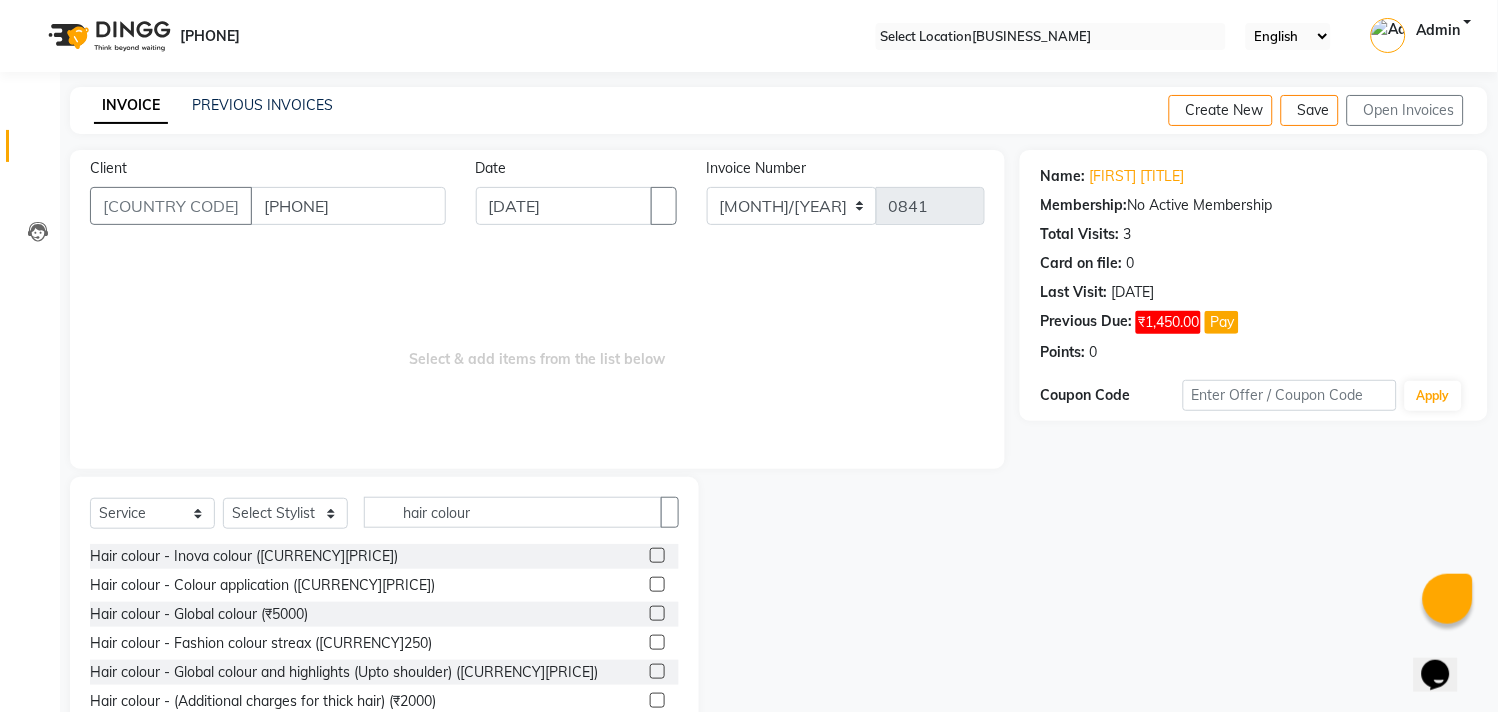 click at bounding box center (657, 584) 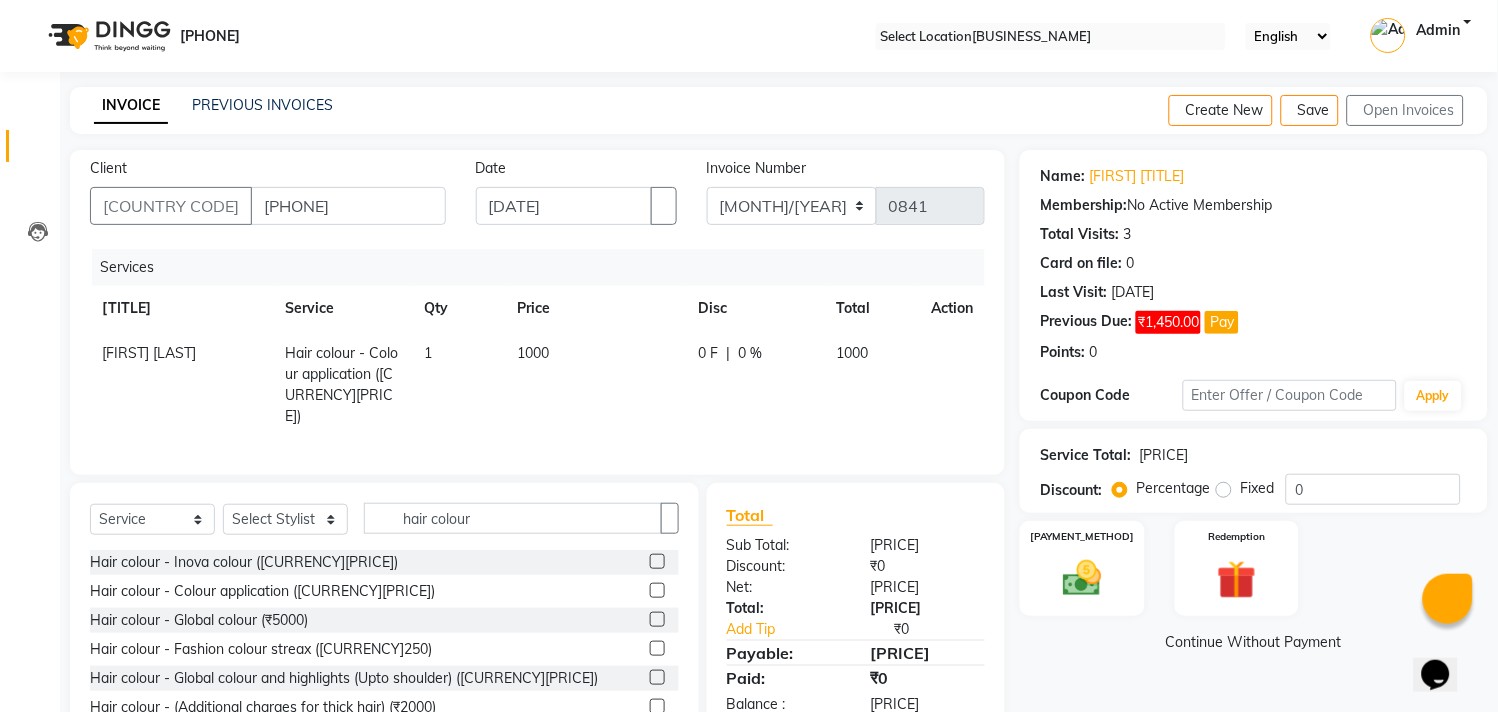 click on "1000" at bounding box center (596, 385) 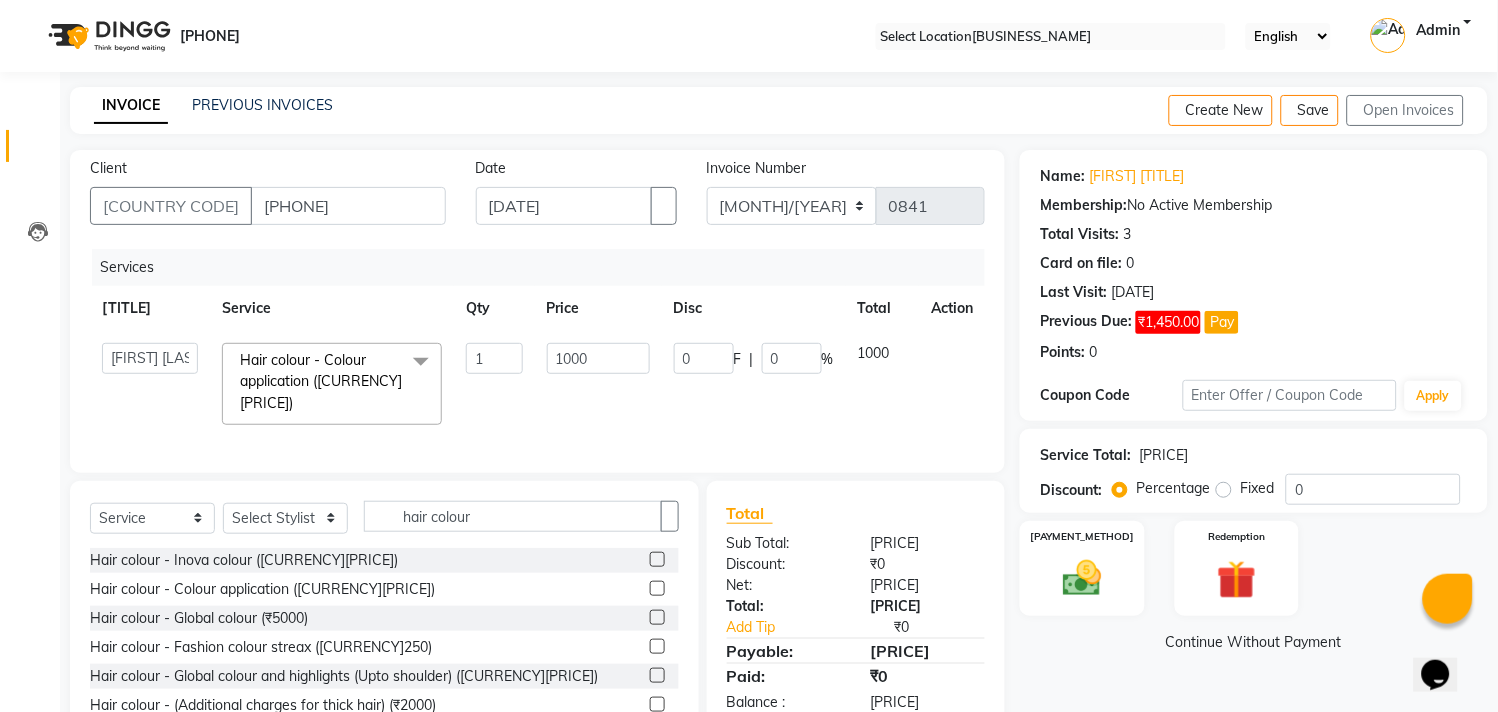 click on "1000" at bounding box center [598, 384] 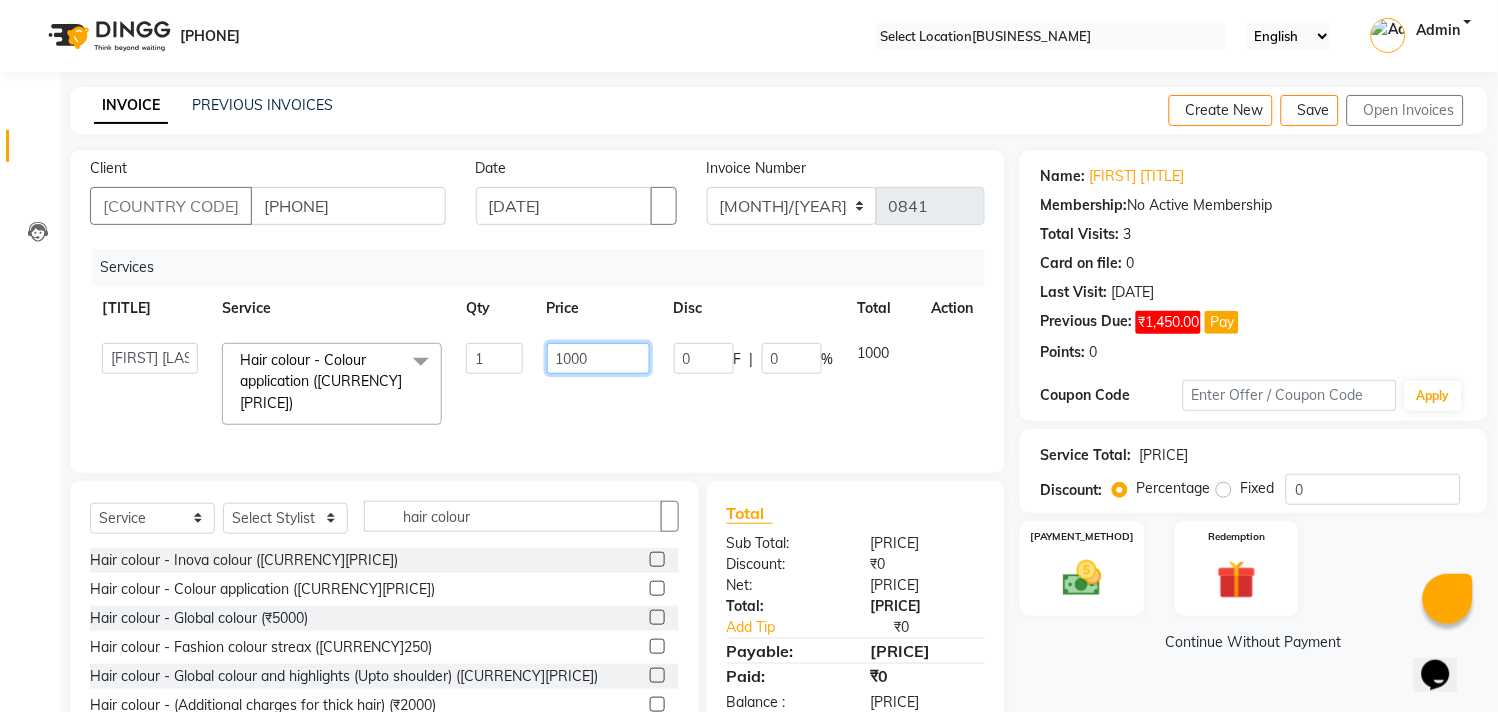 click on "1000" at bounding box center (494, 358) 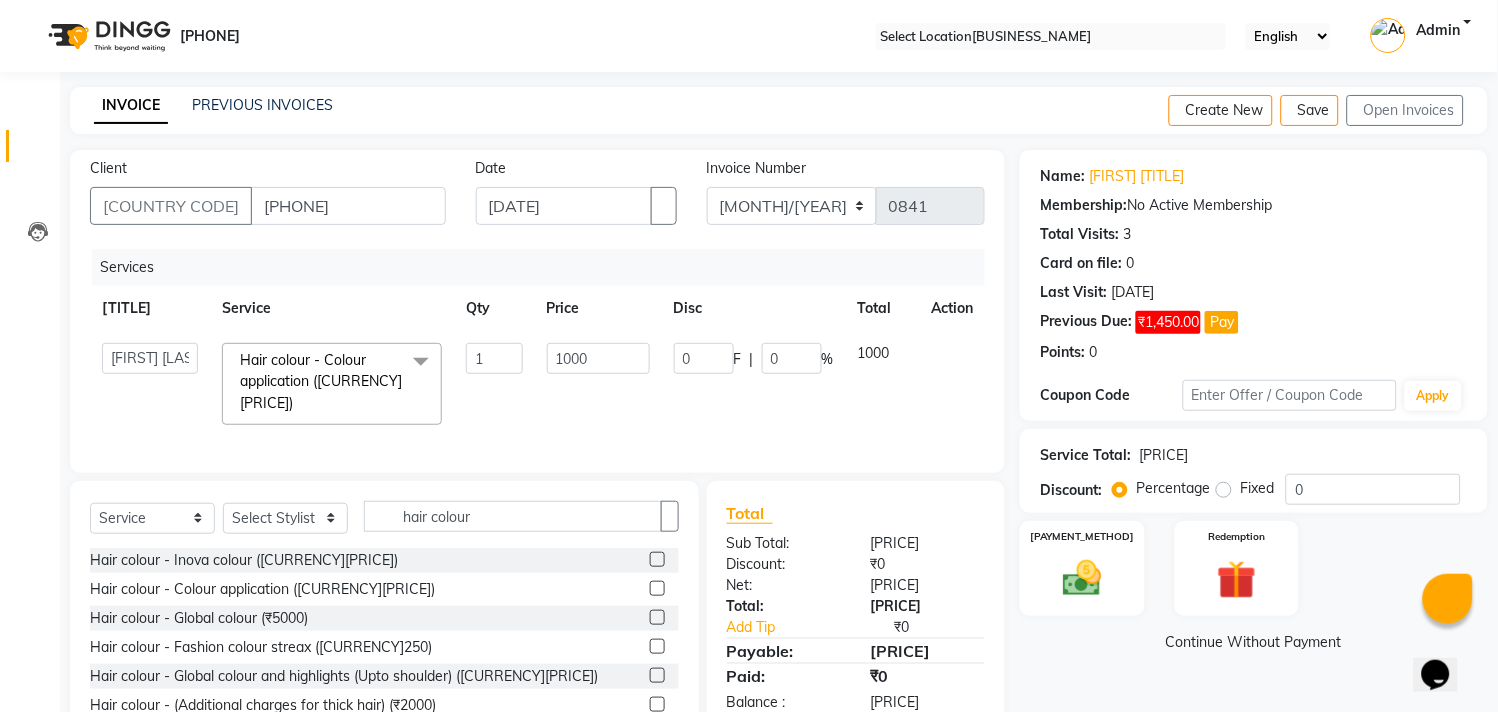 click on "1000" at bounding box center (883, 384) 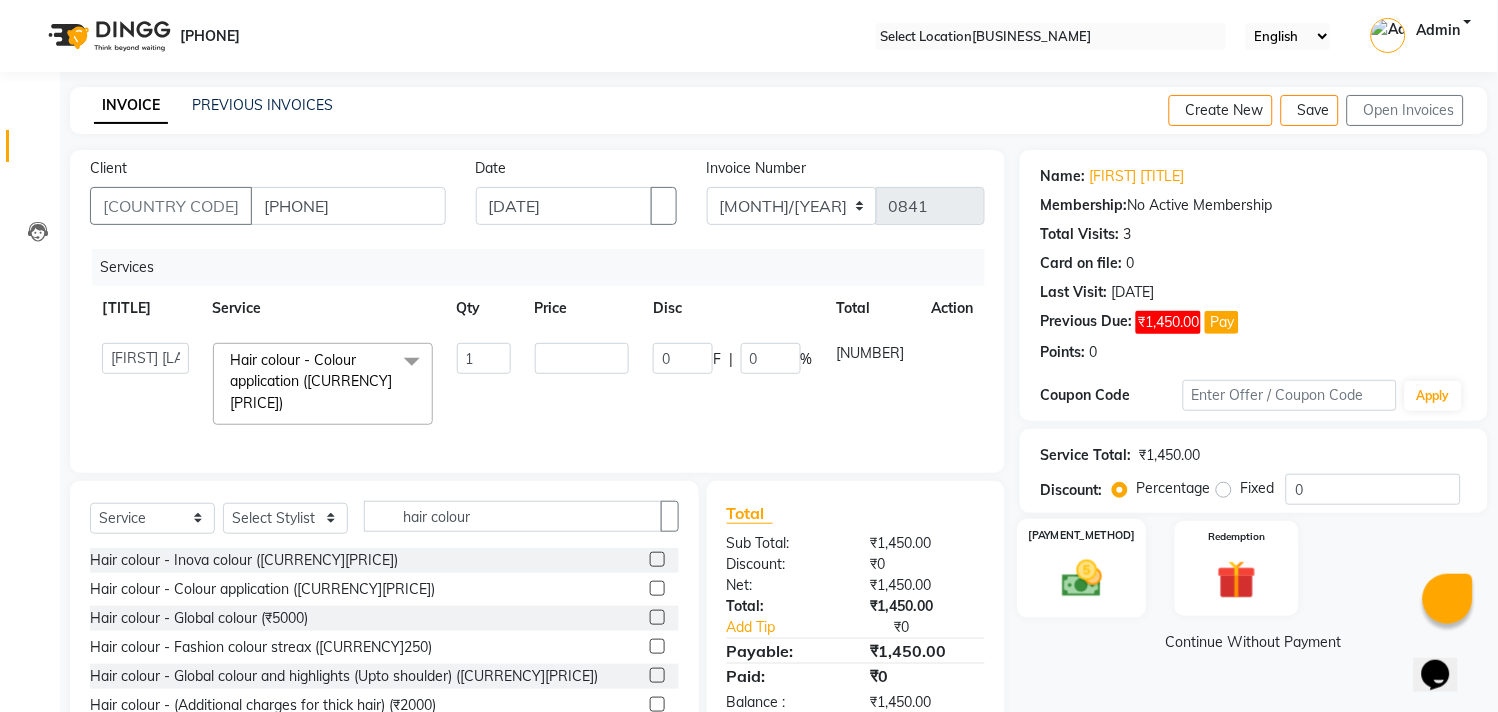 click at bounding box center [1083, 578] 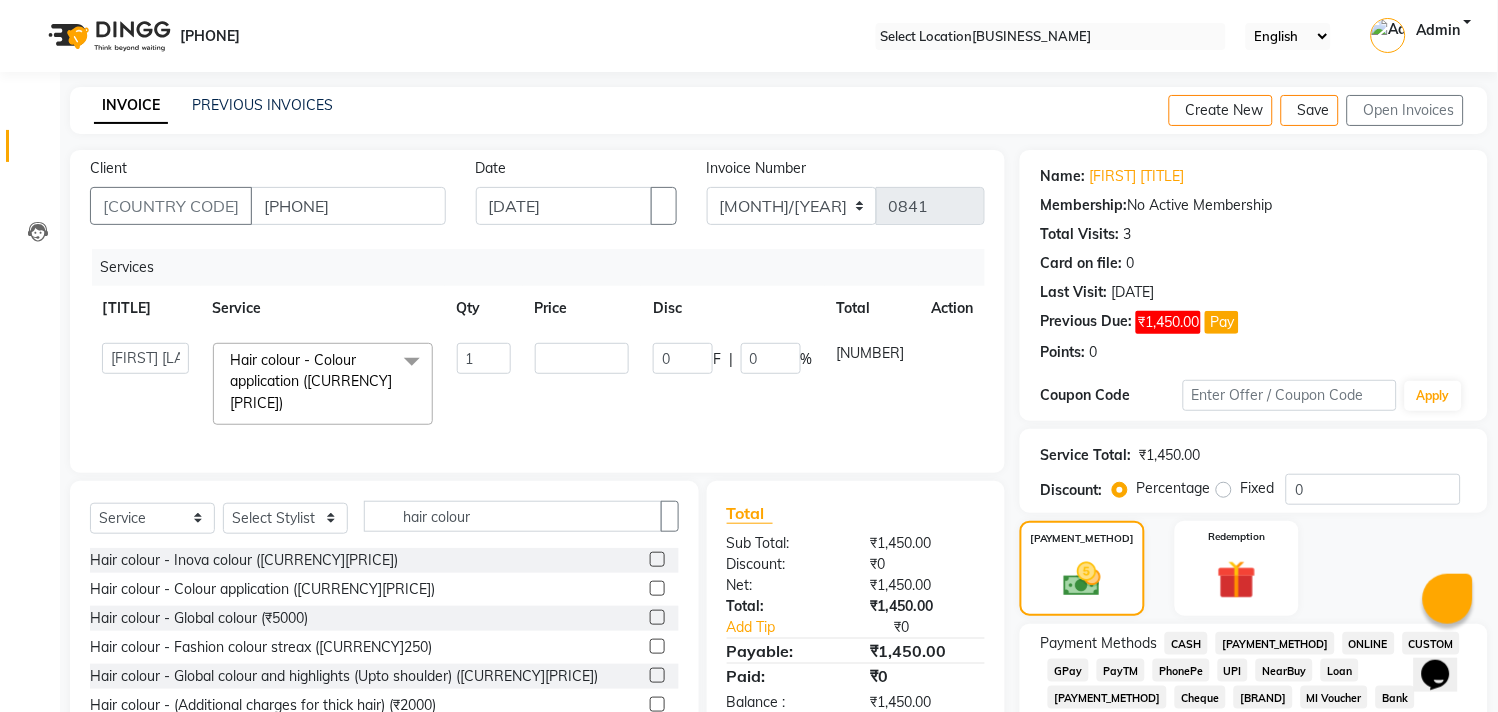 click on "GPay" at bounding box center (1186, 643) 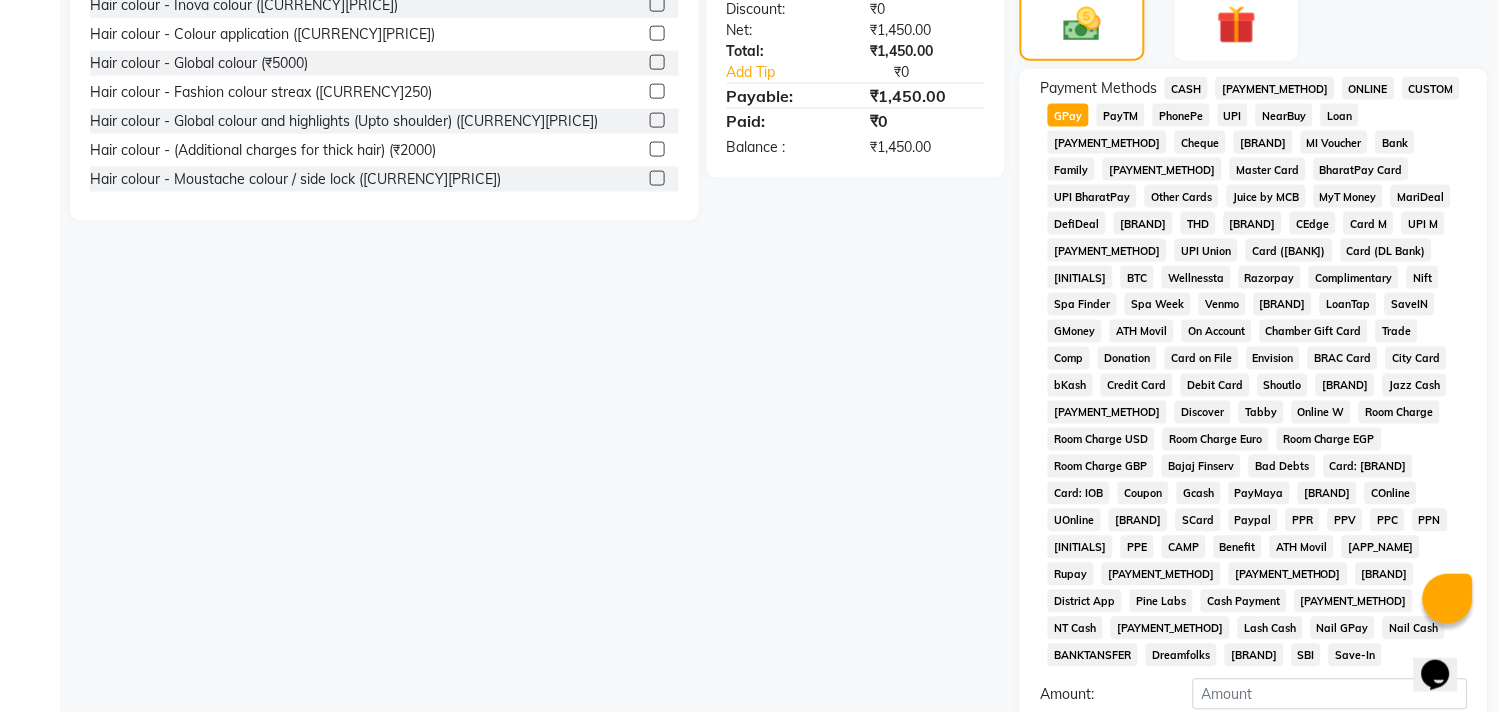 scroll, scrollTop: 730, scrollLeft: 0, axis: vertical 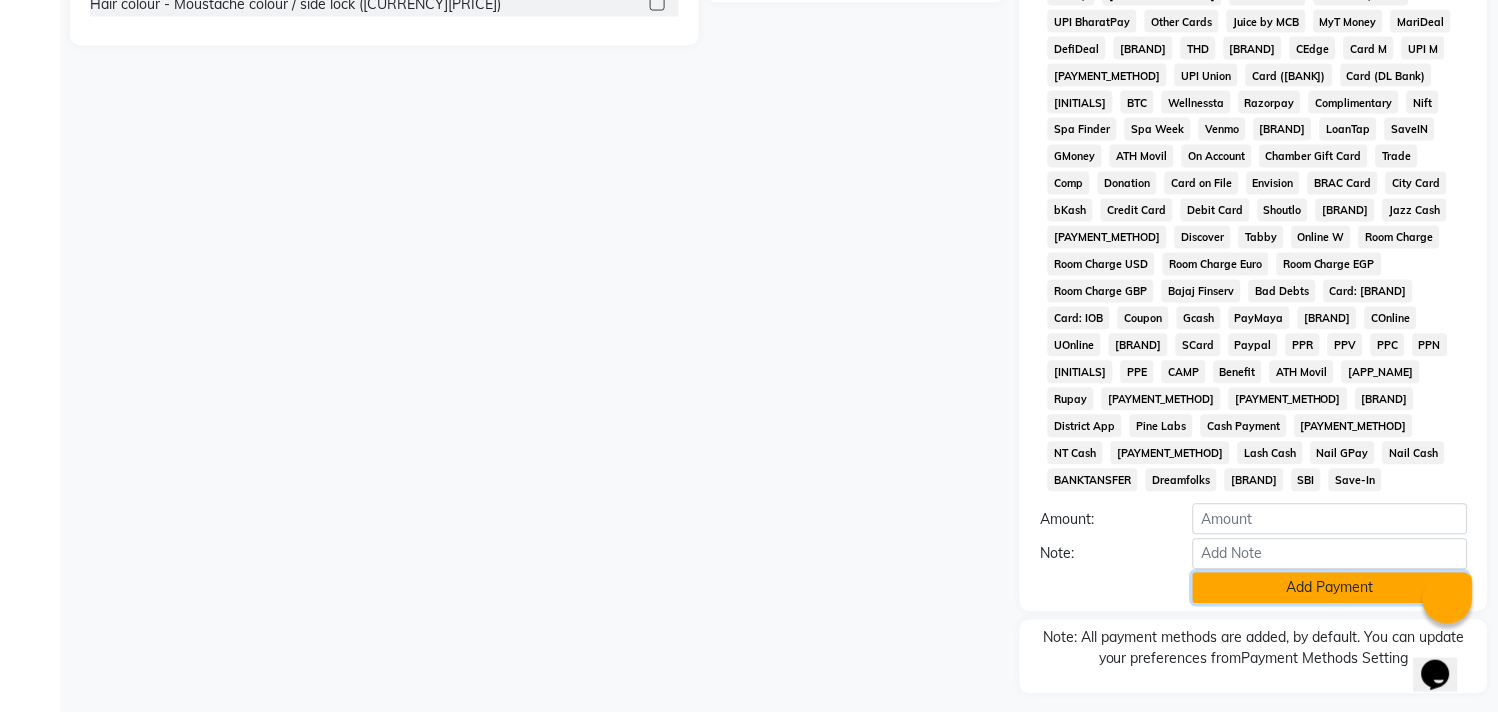 click on "Add Payment" at bounding box center [1330, 588] 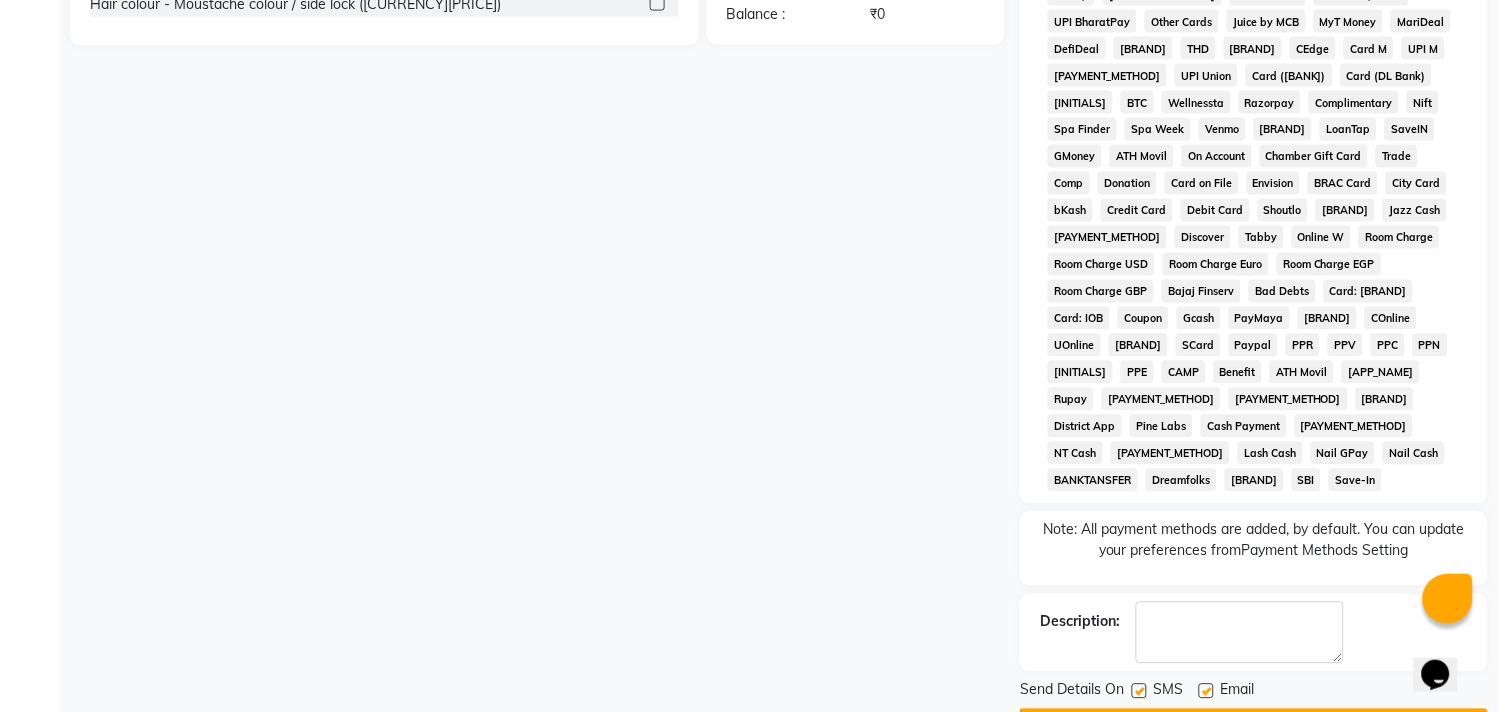 click on "+91 [PHONE] Date 29-06-2025 Invoice Number V/2025 V/2025-26 0841 Services Stylist Service Qty Price Disc Total Action [FIRST] [LAST] [FIRST] [LAST] [FIRST] [LAST] [FIRST] [LAST] [FIRST] [LAST] [FIRST] Hair colour - Colour application (₹1000) x Power Dose (₹500) Power Colour (₹500) Renew C (₹500) Power Mix (₹450) Protein Treatment - D tox spa (₹1) Protein Treatment - Organ oil spa (₹1) Protein Treatment - Keratin spa (₹1) Protein Treatment - Hydra spa (₹1) Moisture Plus (₹700) Youth Essential (₹800) Antitan (₹1000) Insta Glow (₹1200) Oily Aqua Marine (₹1500) Clear Difance (₹1600) Sara Gold Facial (₹3000) Anti - tan Facial (₹1500) Vitamin C Facial (₹2000) Fairness Photo Therapy (₹2200) Aroma Facial (₹2500) Anti Ageing Collagen Booster (₹4000) Ainhoa Facial (₹5000) Skin Regime - Moisture plus (₹700) Skin Regime - Youth Essential (₹800) Skin Regime - Anti tan (₹1000) 1" at bounding box center (779, 63) 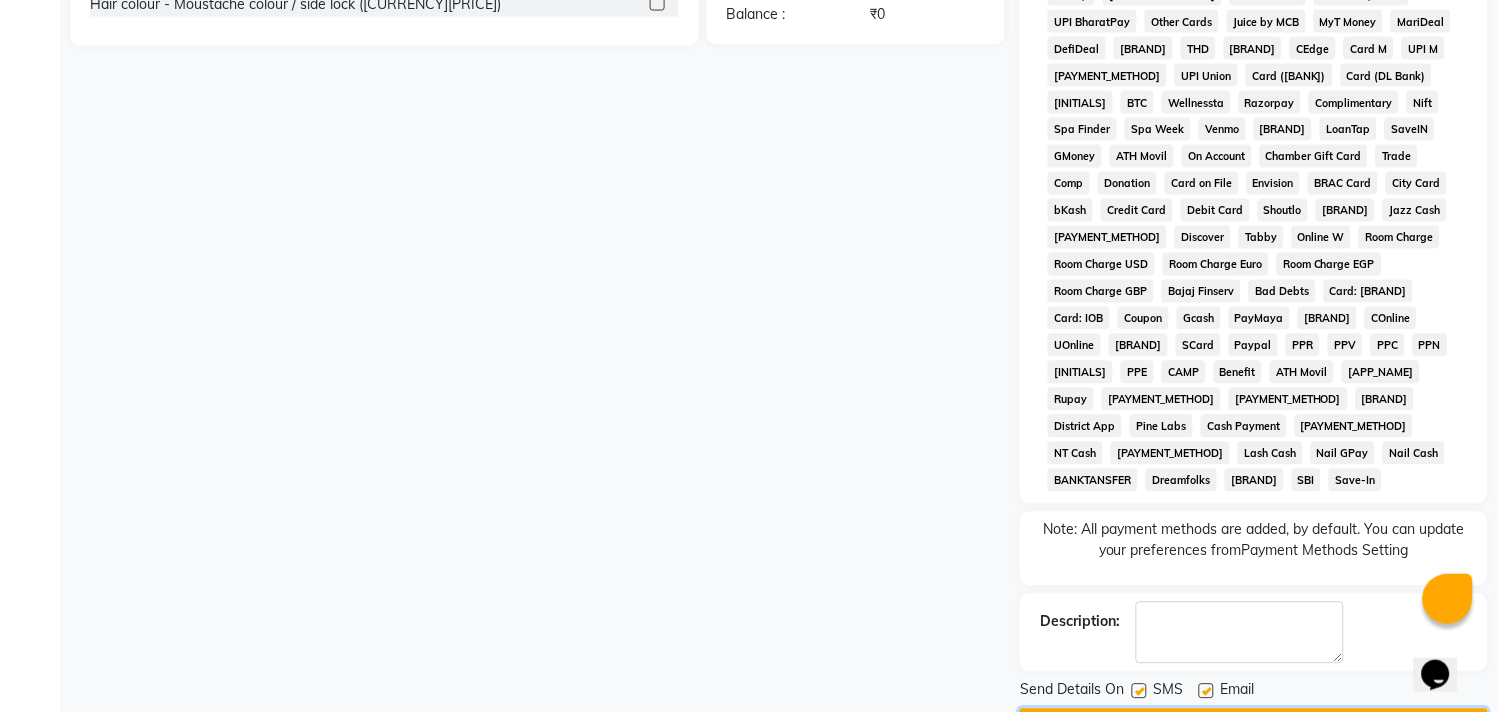 click on "Checkout" at bounding box center (1254, 724) 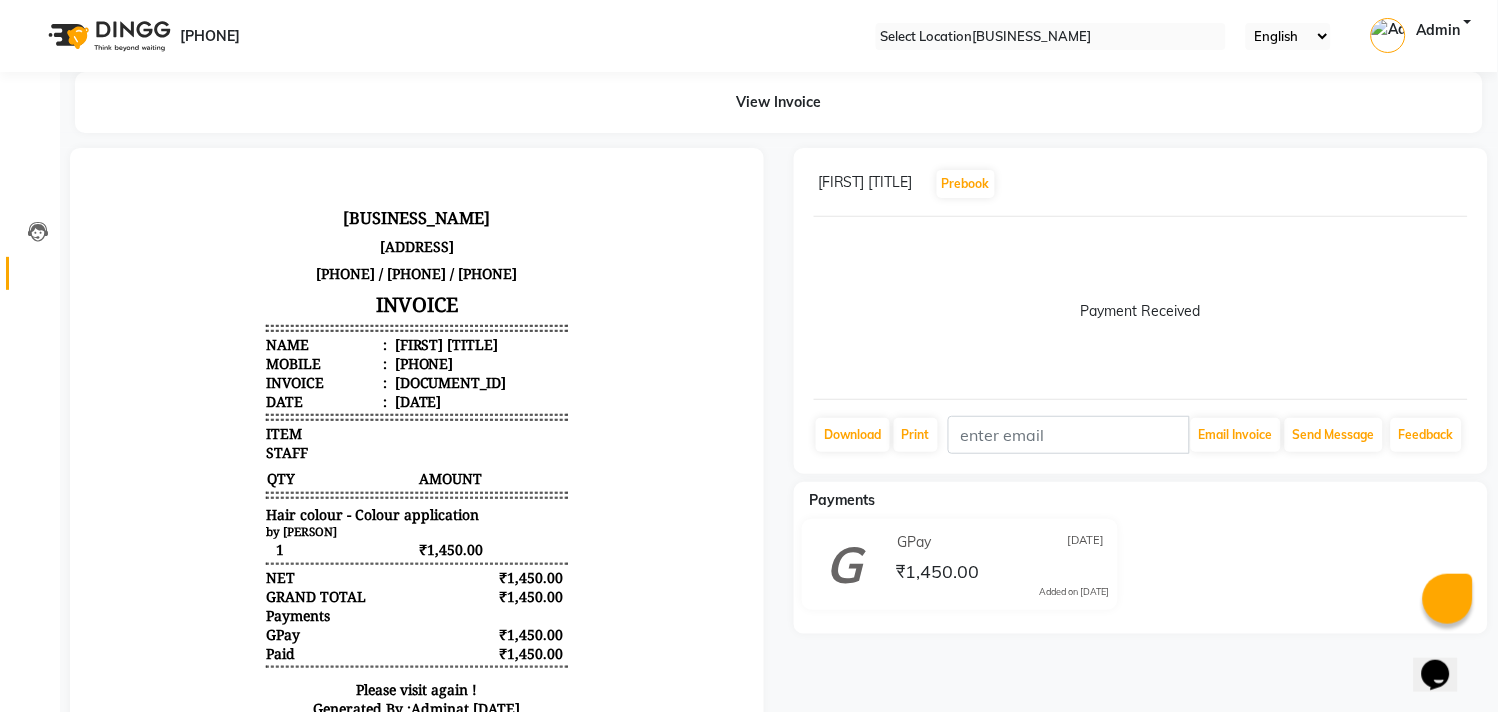 scroll, scrollTop: 0, scrollLeft: 0, axis: both 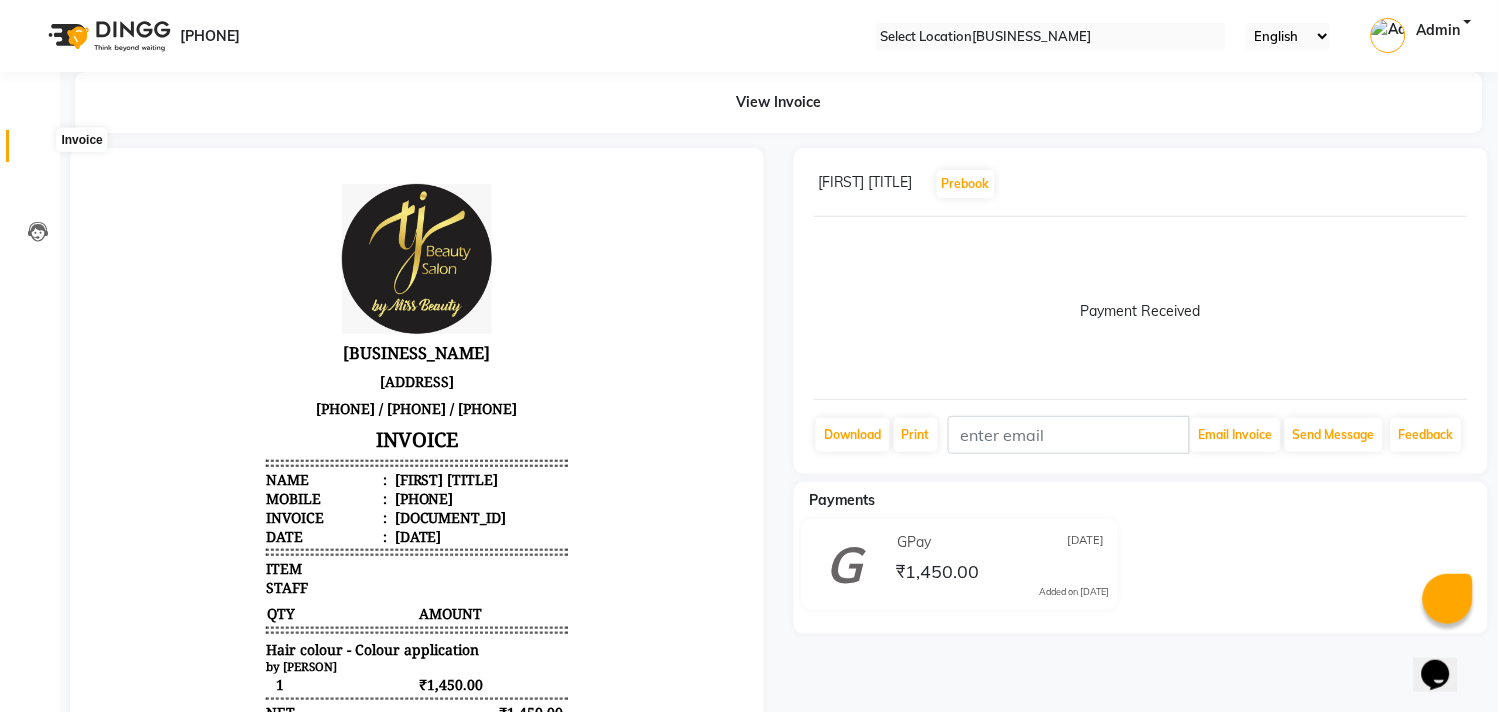 click at bounding box center [37, 151] 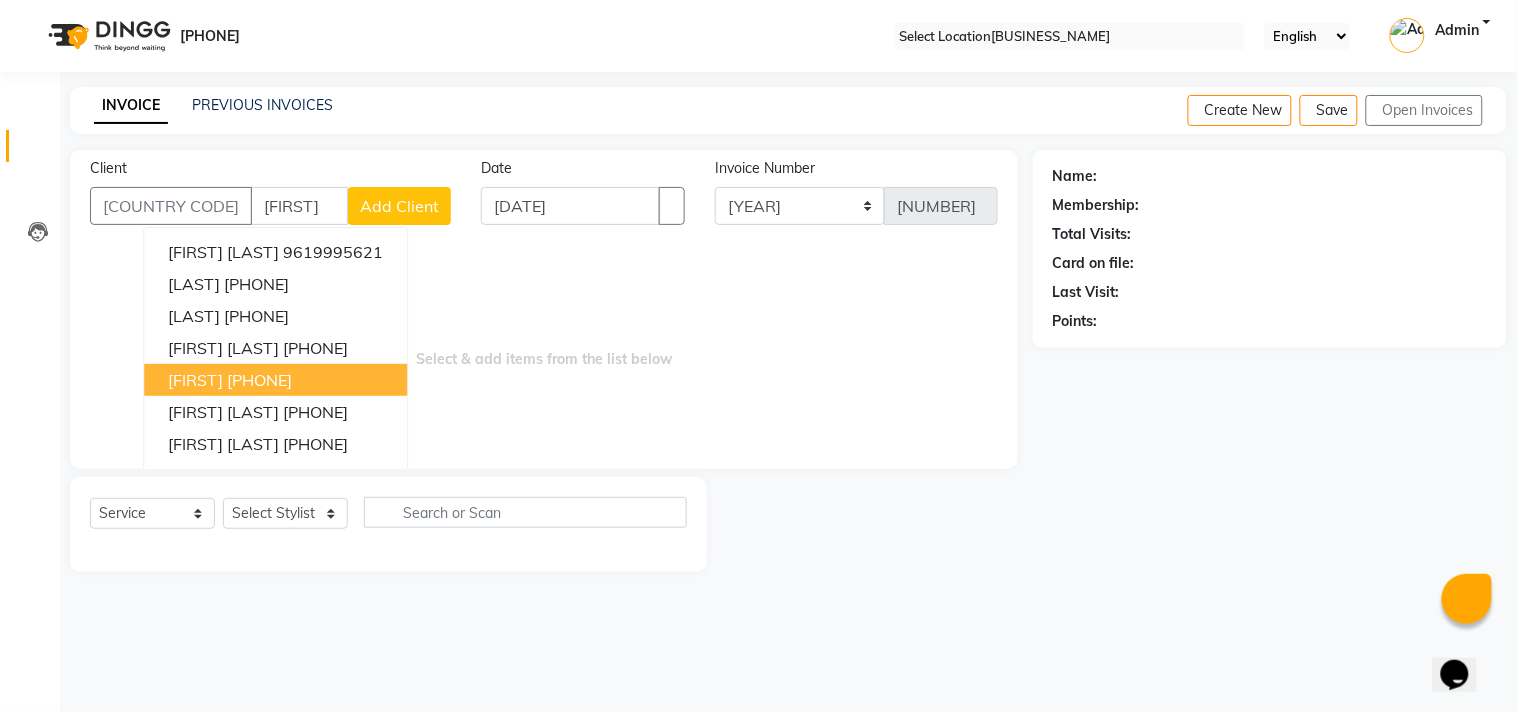 click on "[FIRST] [PHONE]" at bounding box center [275, 380] 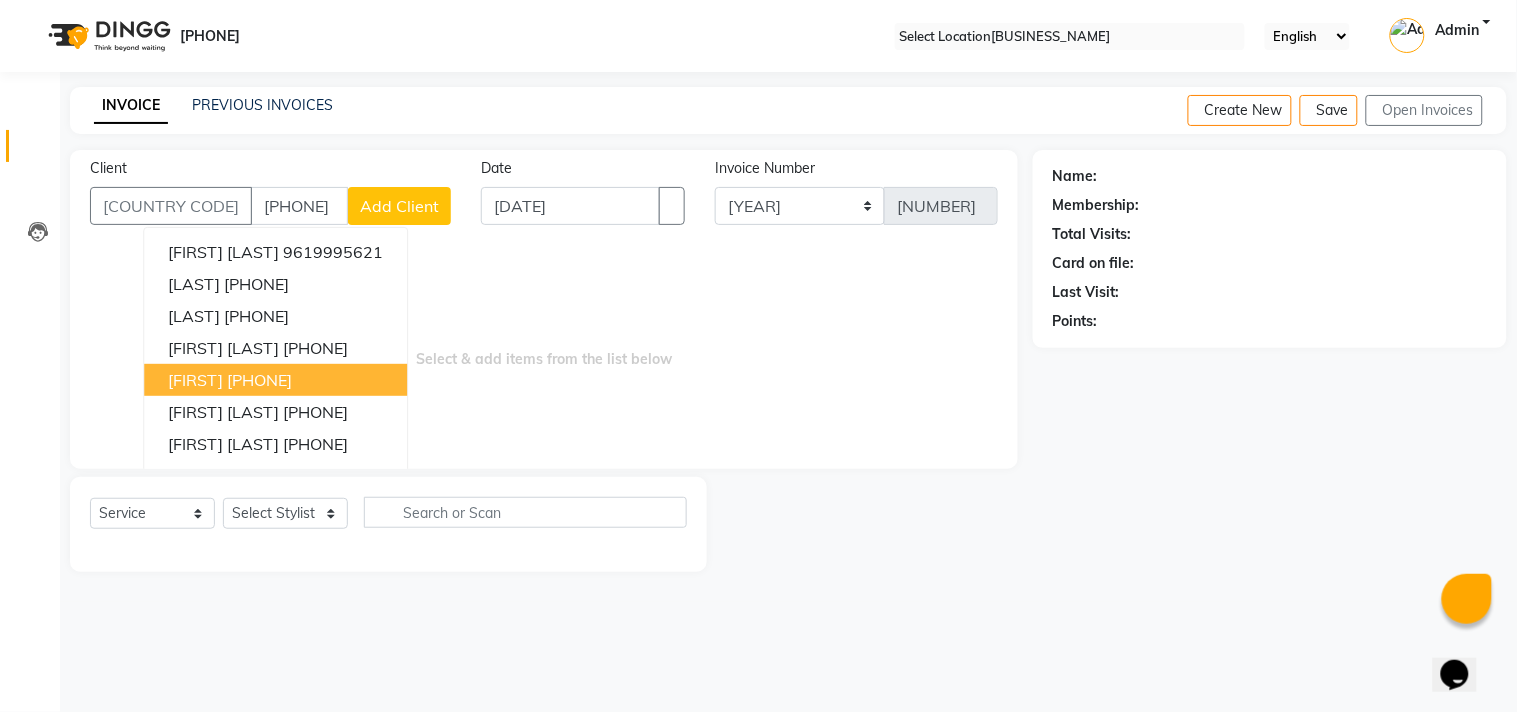 type on "[PHONE]" 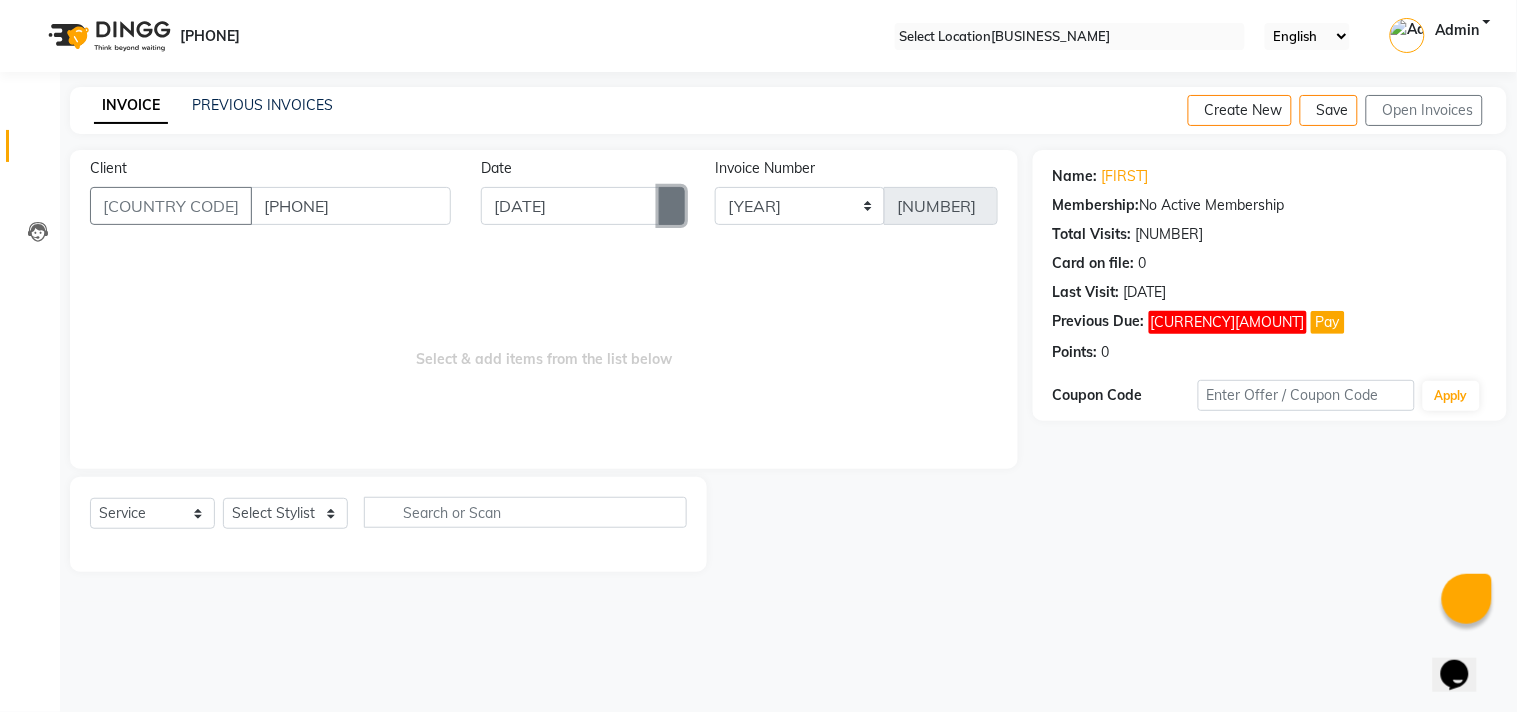 click at bounding box center [672, 206] 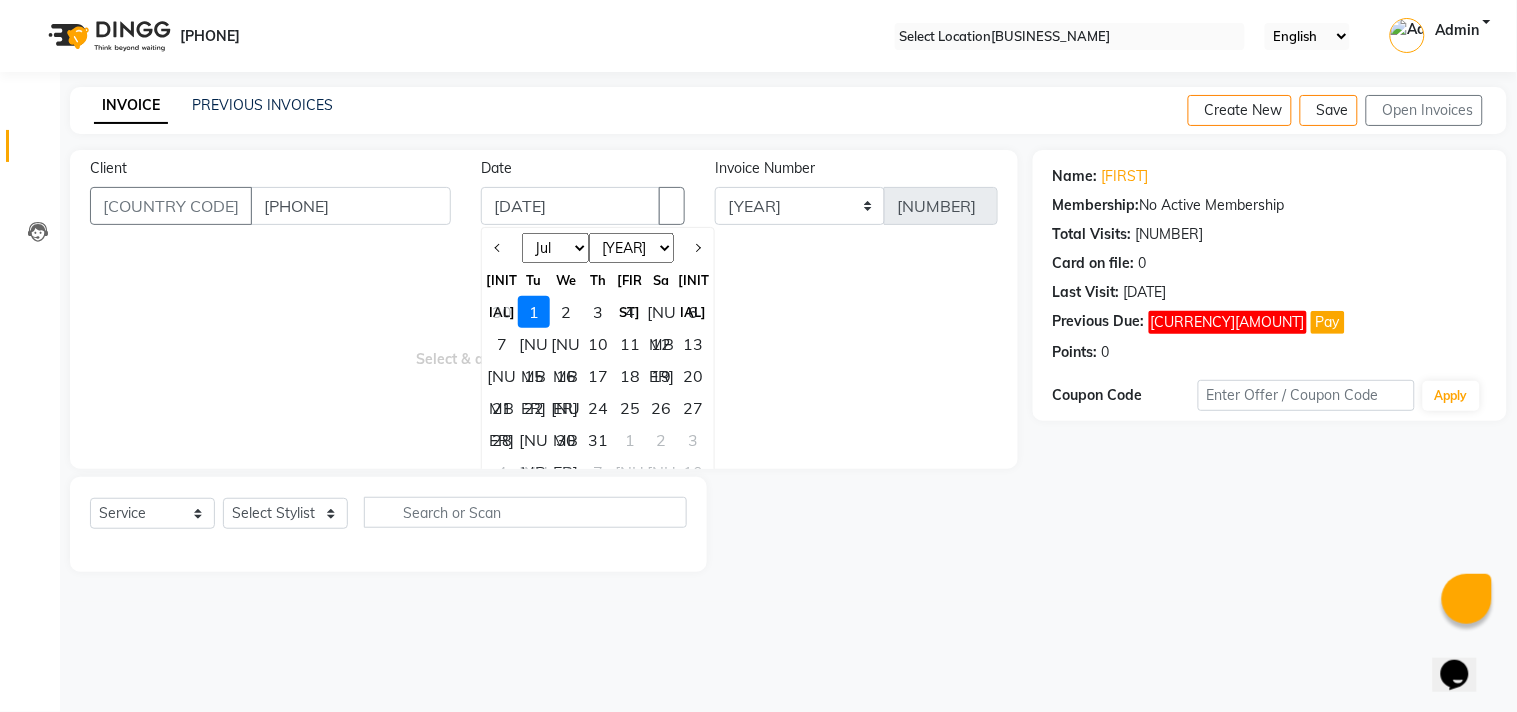 drag, startPoint x: 564, startPoint y: 242, endPoint x: 568, endPoint y: 255, distance: 13.601471 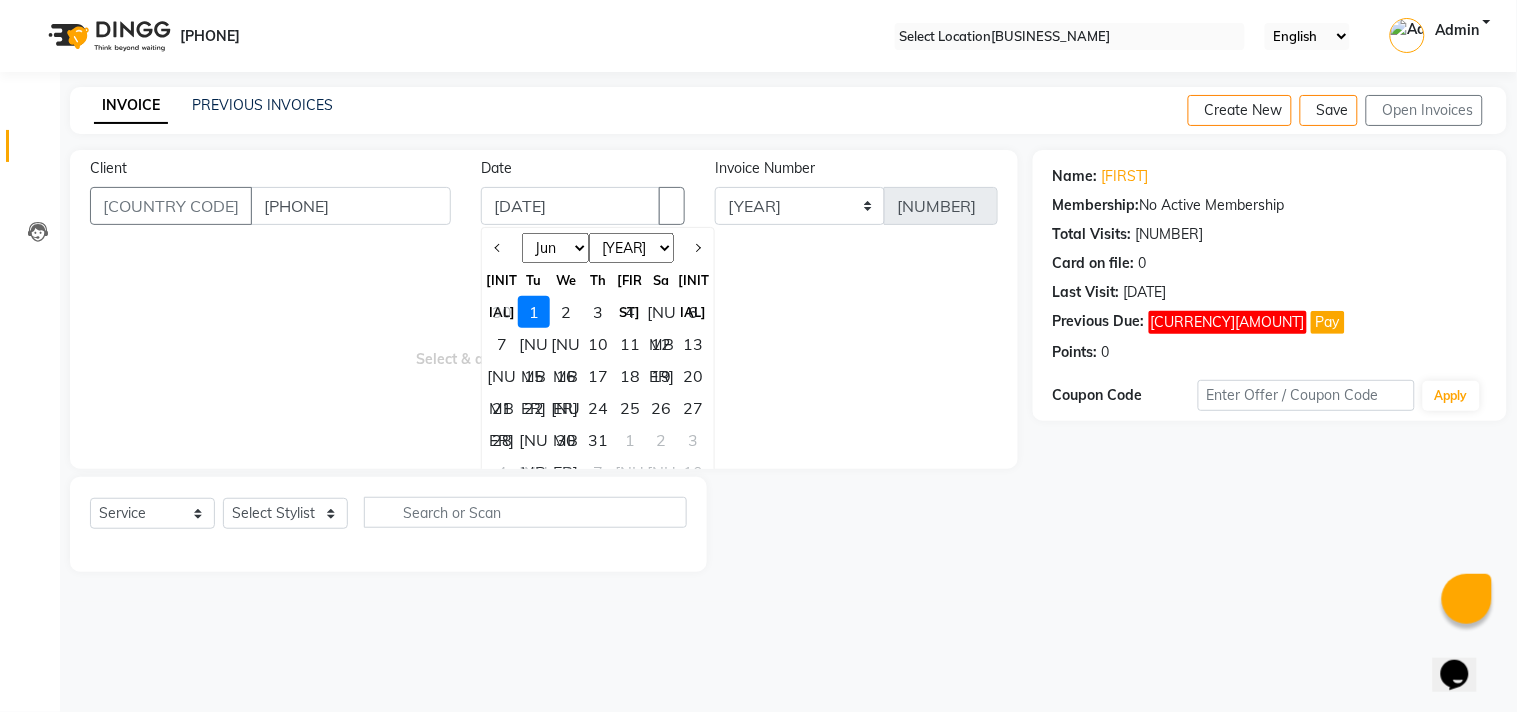 click on "Jan Feb Mar Apr May Jun Jul Aug Sep Oct Nov Dec" at bounding box center [555, 248] 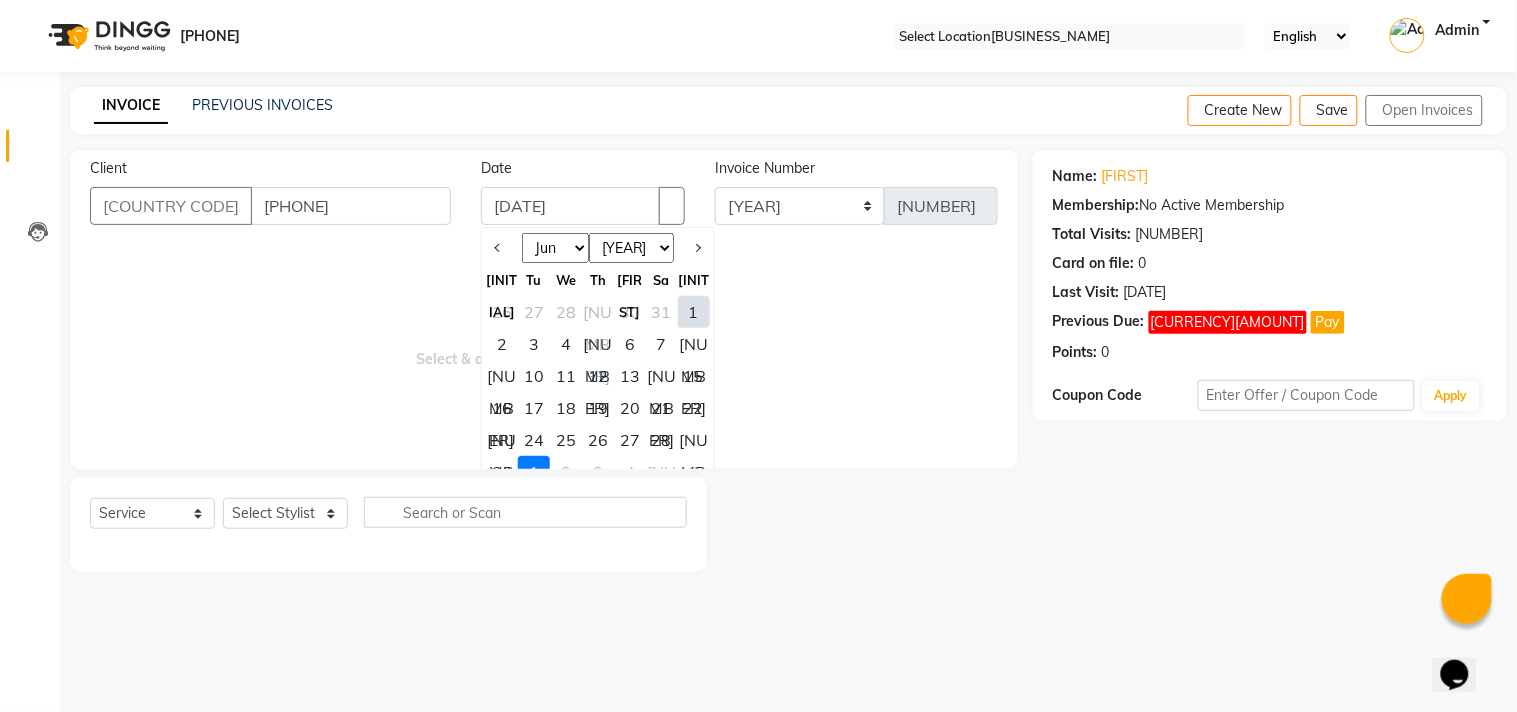 click on "[NUMBER]" at bounding box center [694, 440] 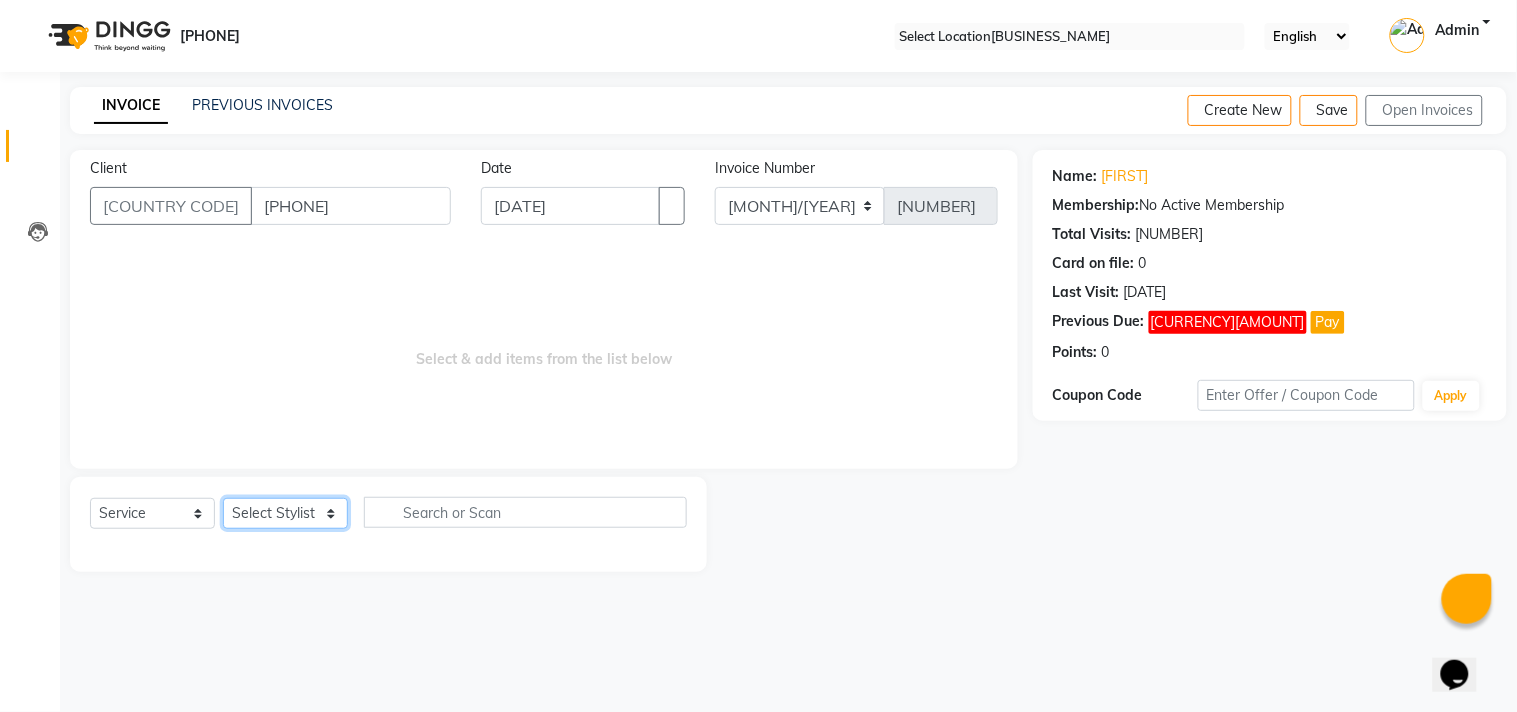 click on "Select Stylist [FIRST] [LAST] [FIRST] [FIRST] [FIRST] [LAST] [FIRST]" at bounding box center [285, 513] 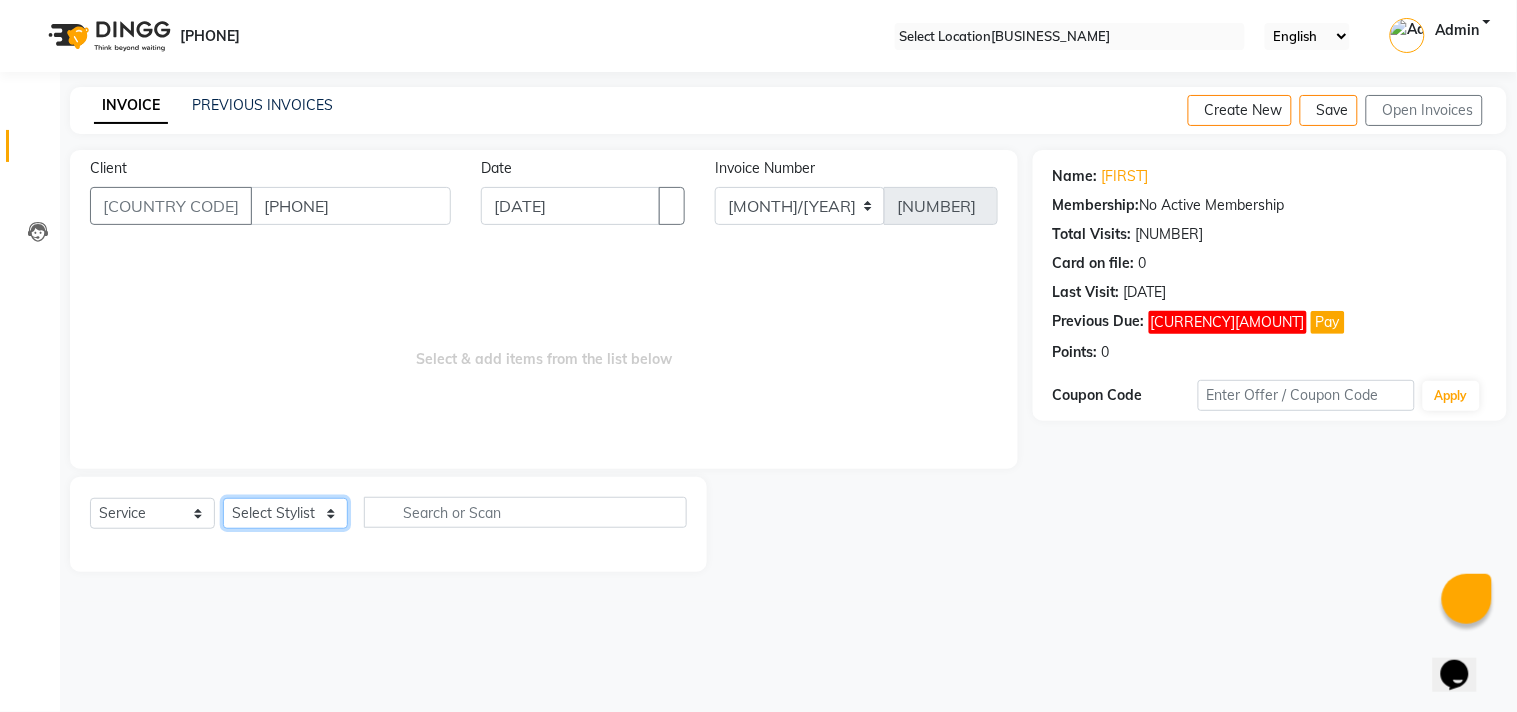 select on "[NUMBER]" 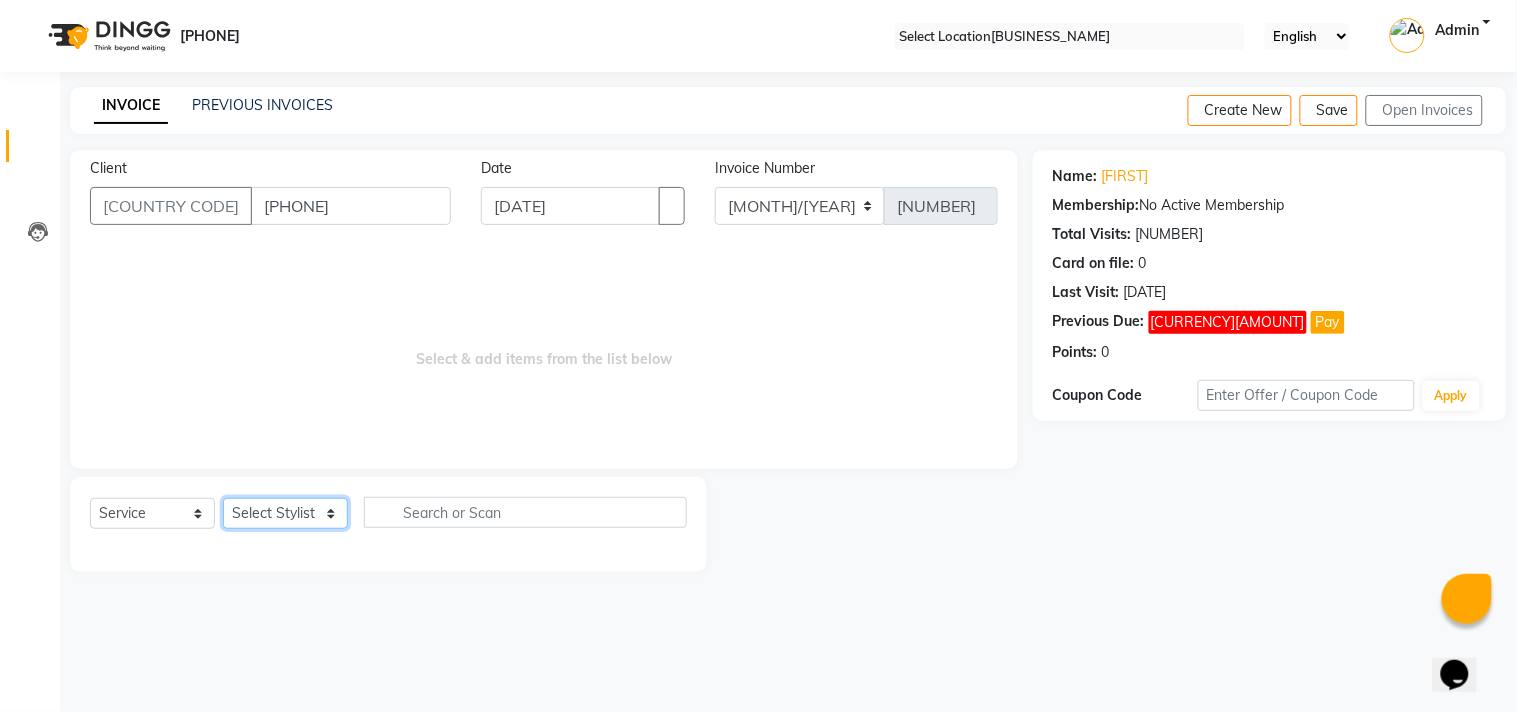 click on "Select Stylist [FIRST] [LAST] [FIRST] [FIRST] [FIRST] [LAST] [FIRST]" at bounding box center [285, 513] 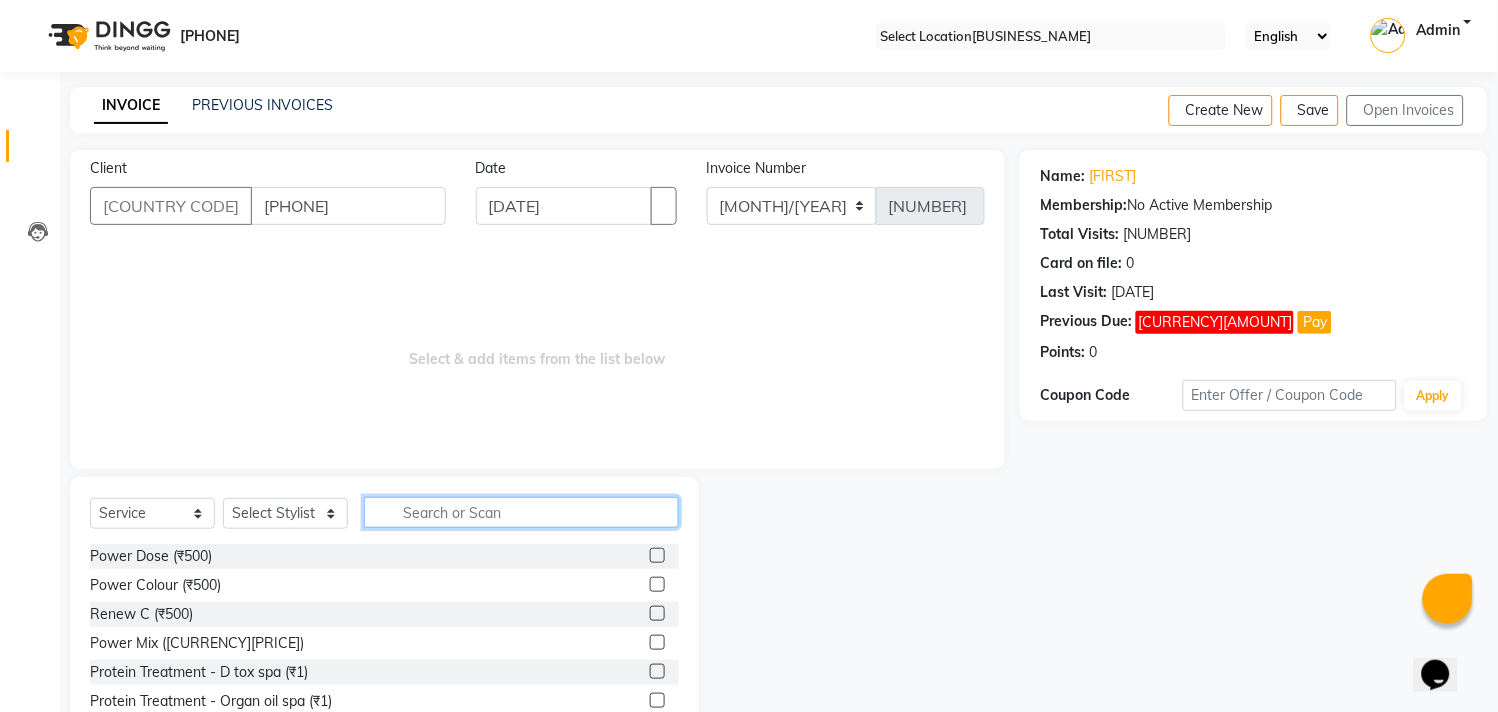 click at bounding box center [521, 512] 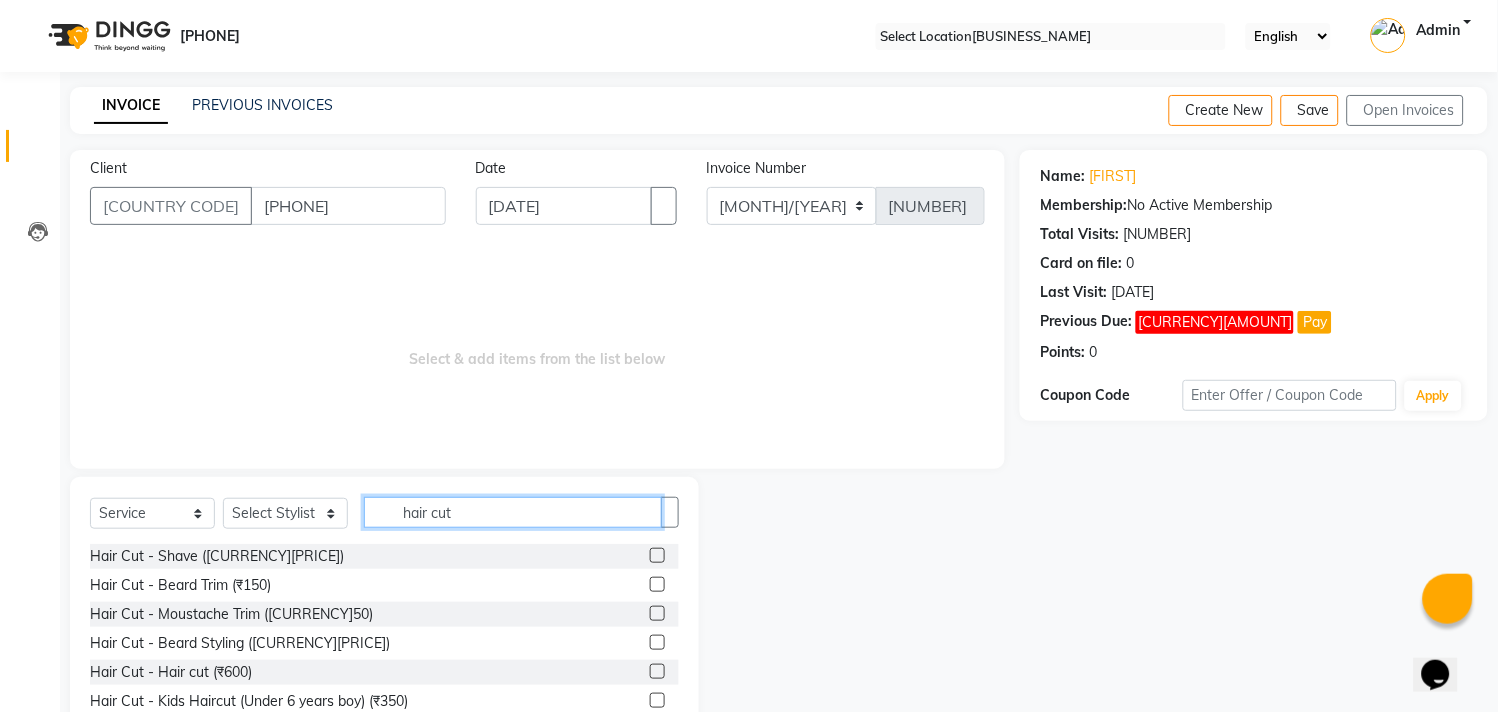 type on "hair cut" 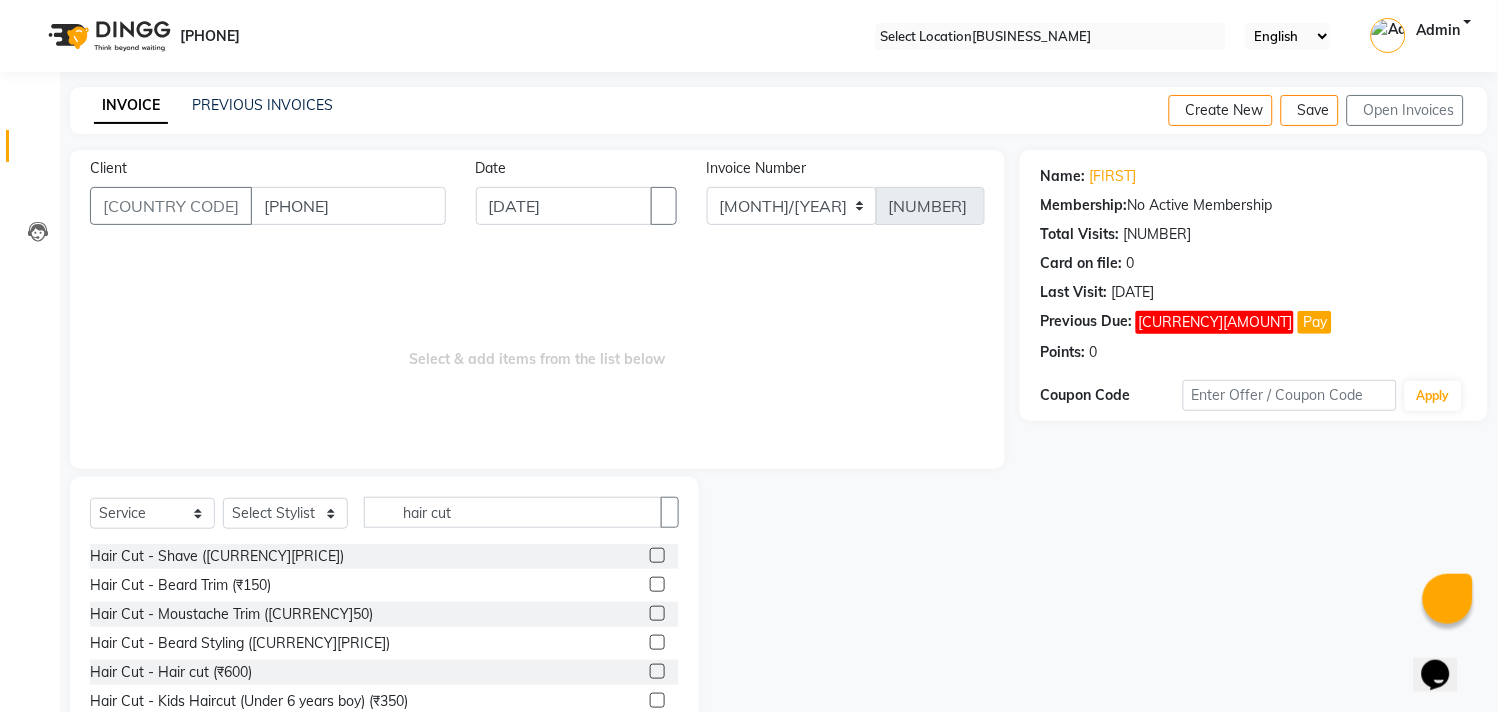 click at bounding box center (657, 671) 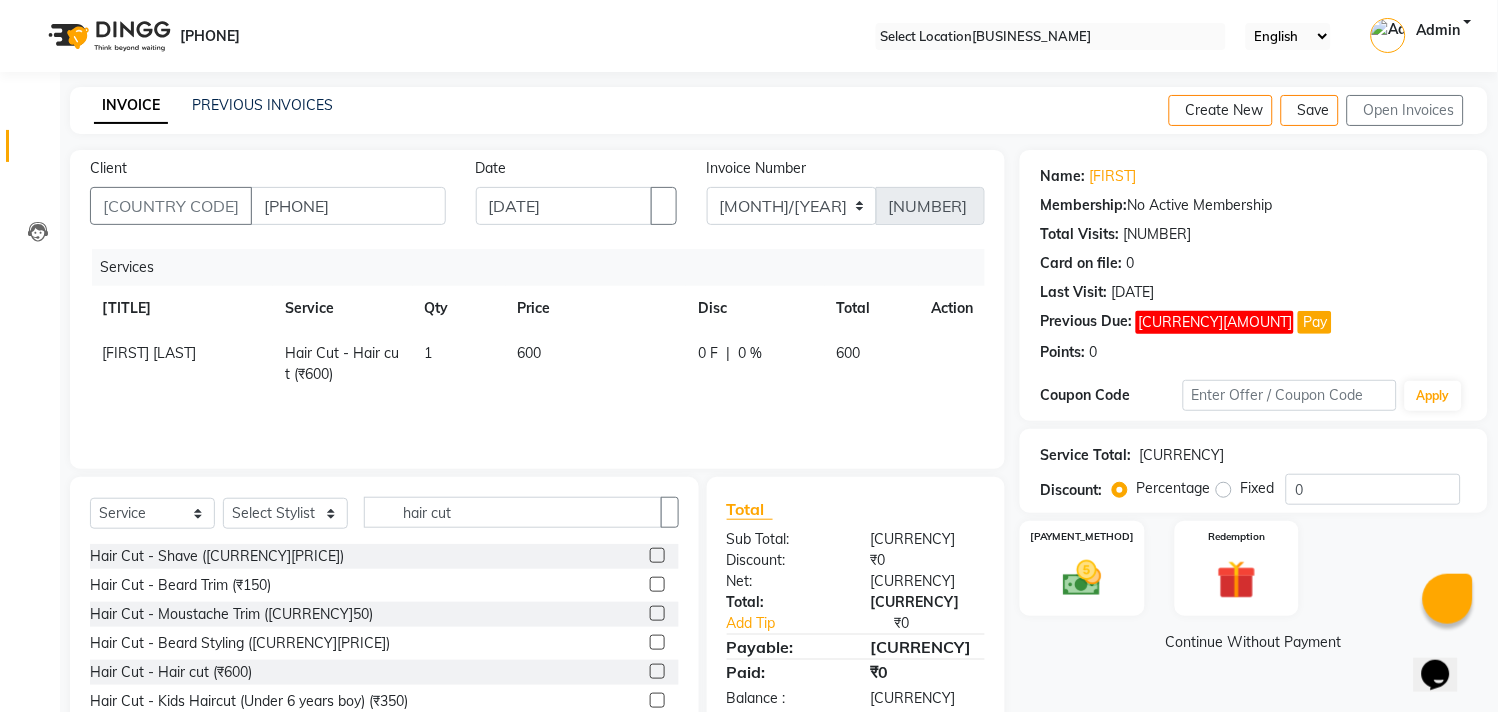 click on "600" at bounding box center [149, 353] 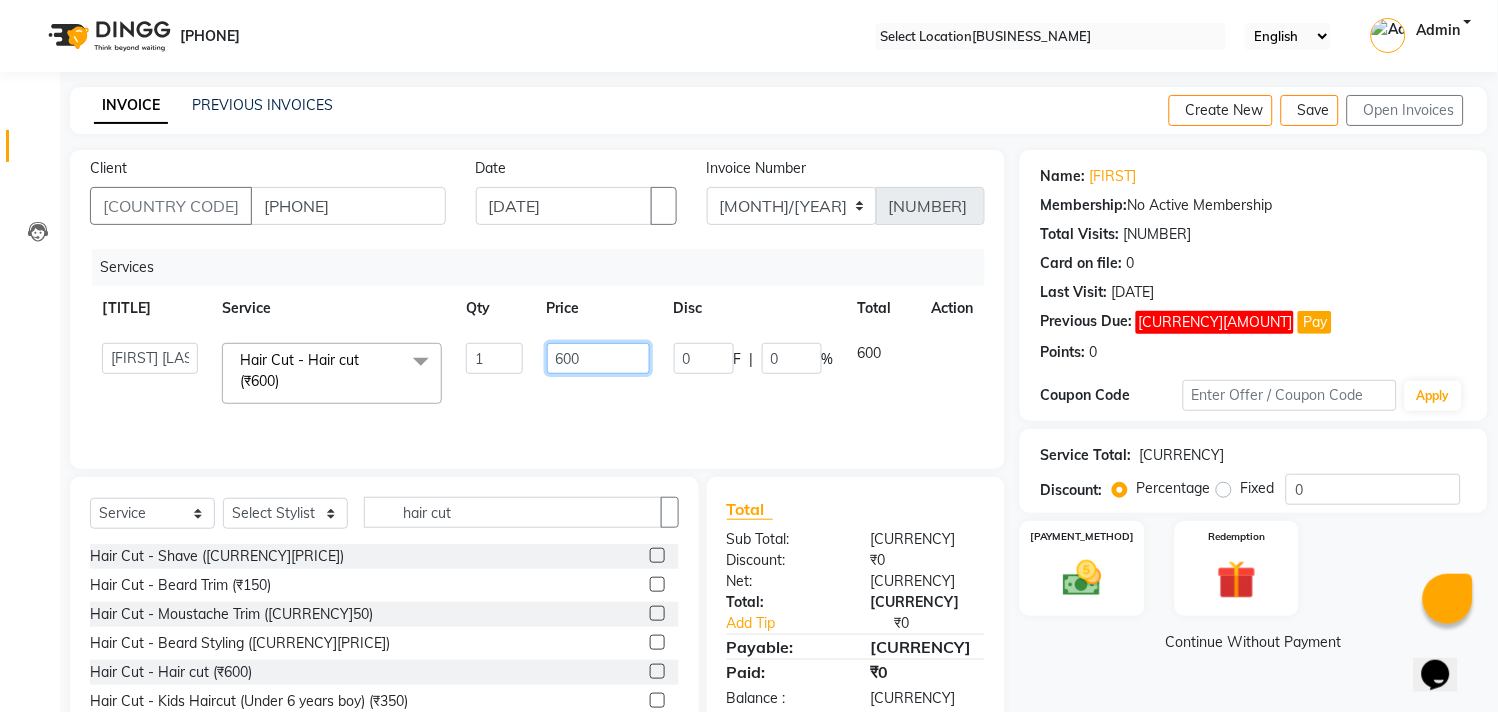 click on "600" at bounding box center (494, 358) 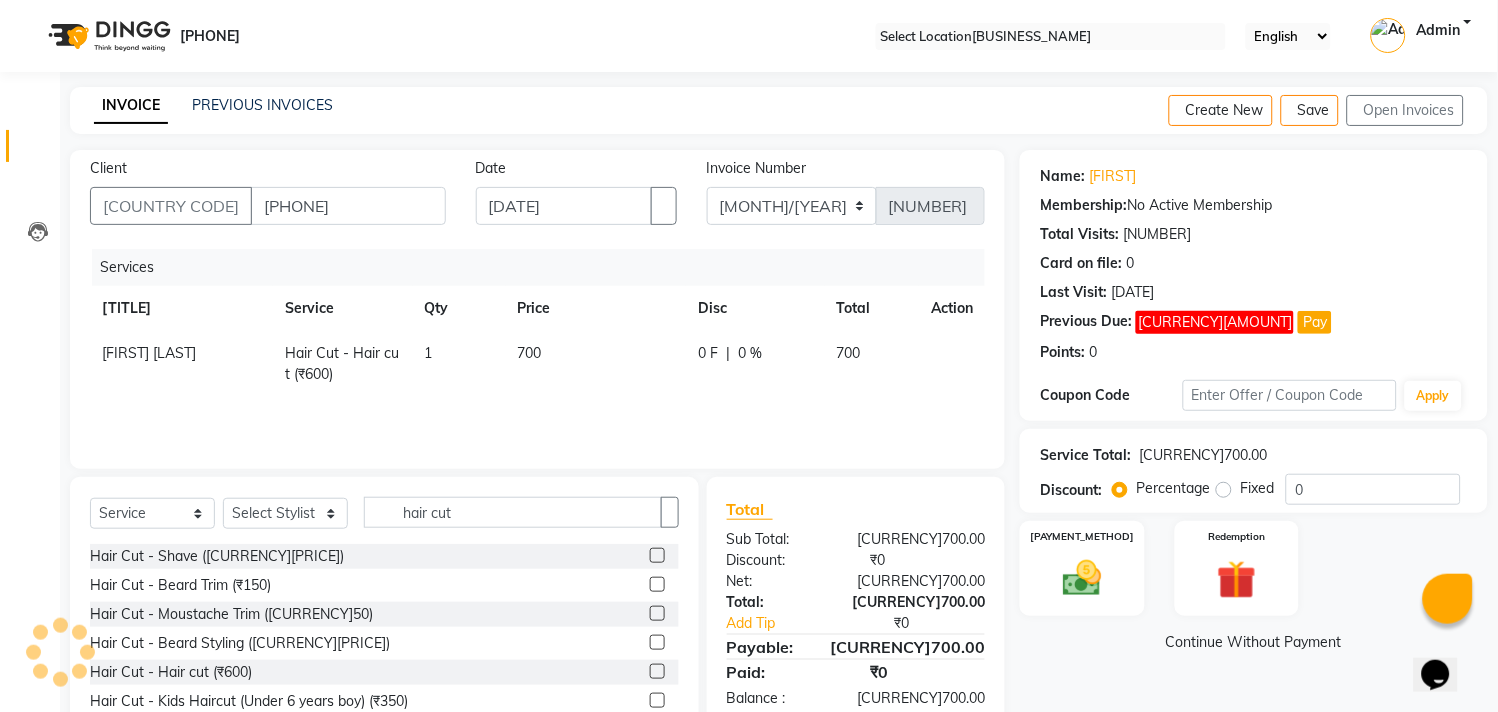 click on "700" at bounding box center [872, 364] 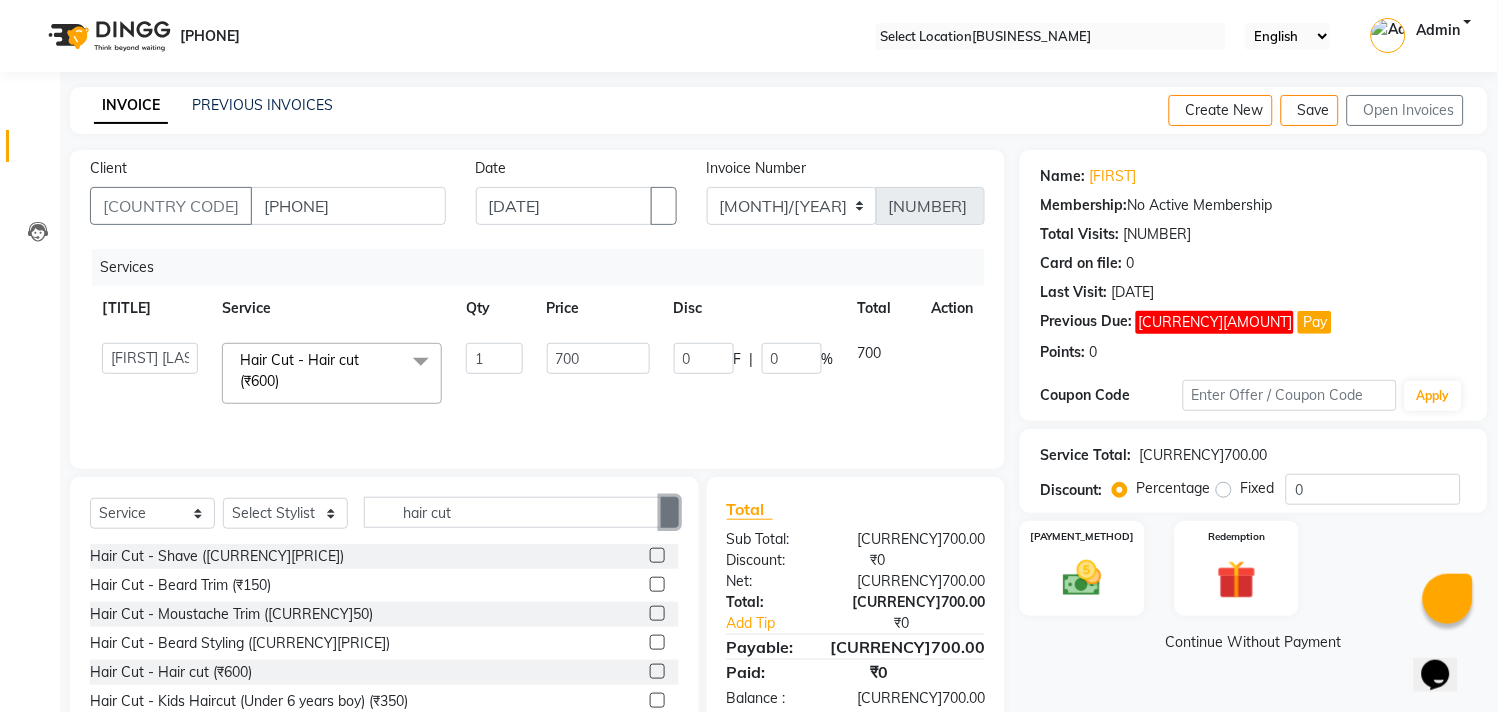 click at bounding box center [670, 512] 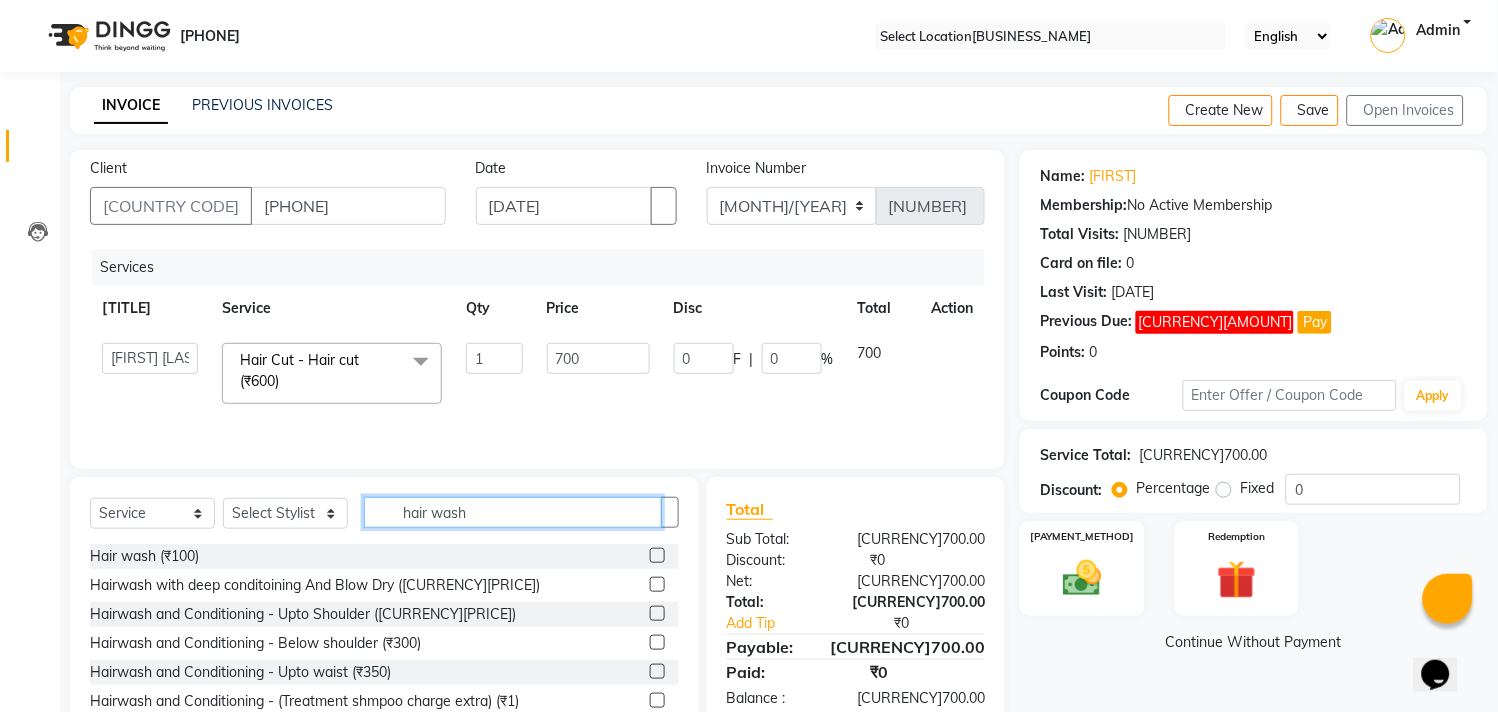 type on "hair wash" 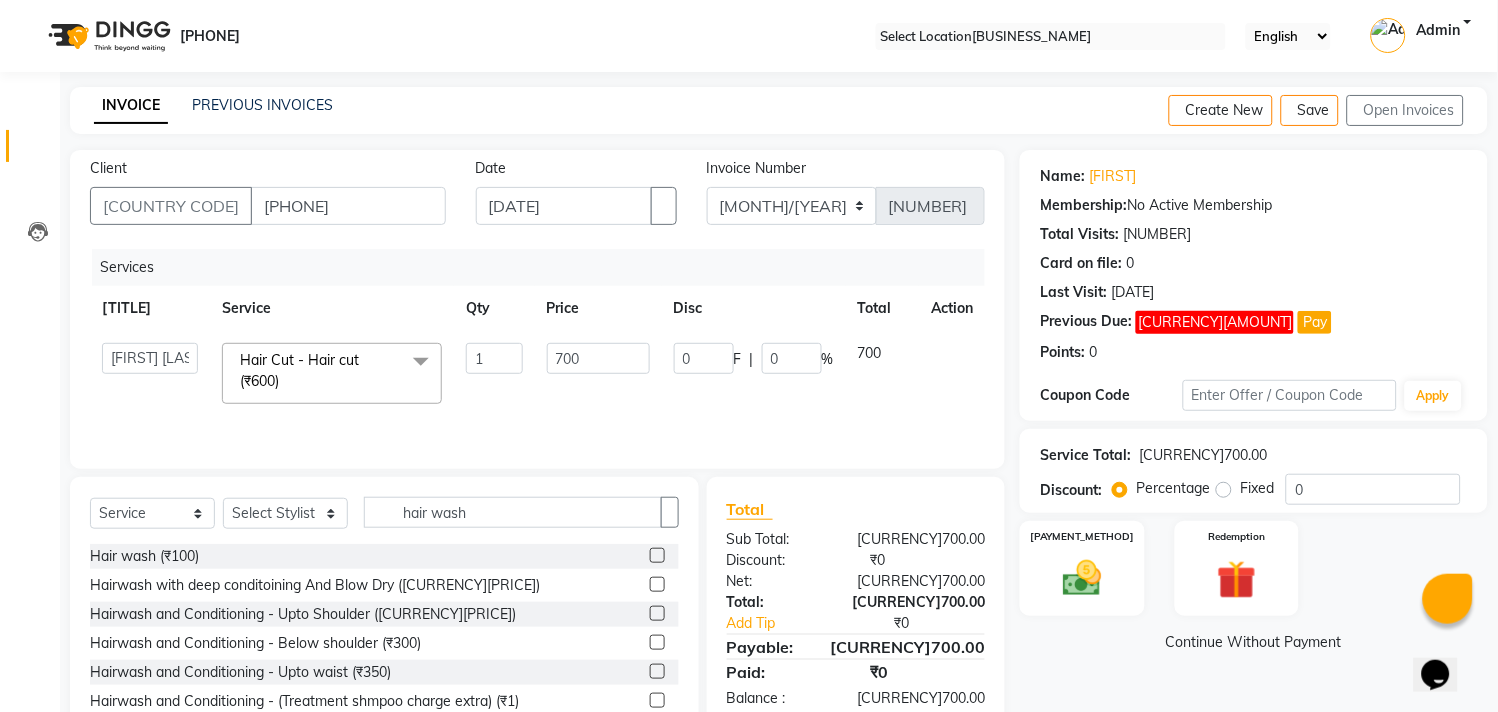 click at bounding box center (657, 642) 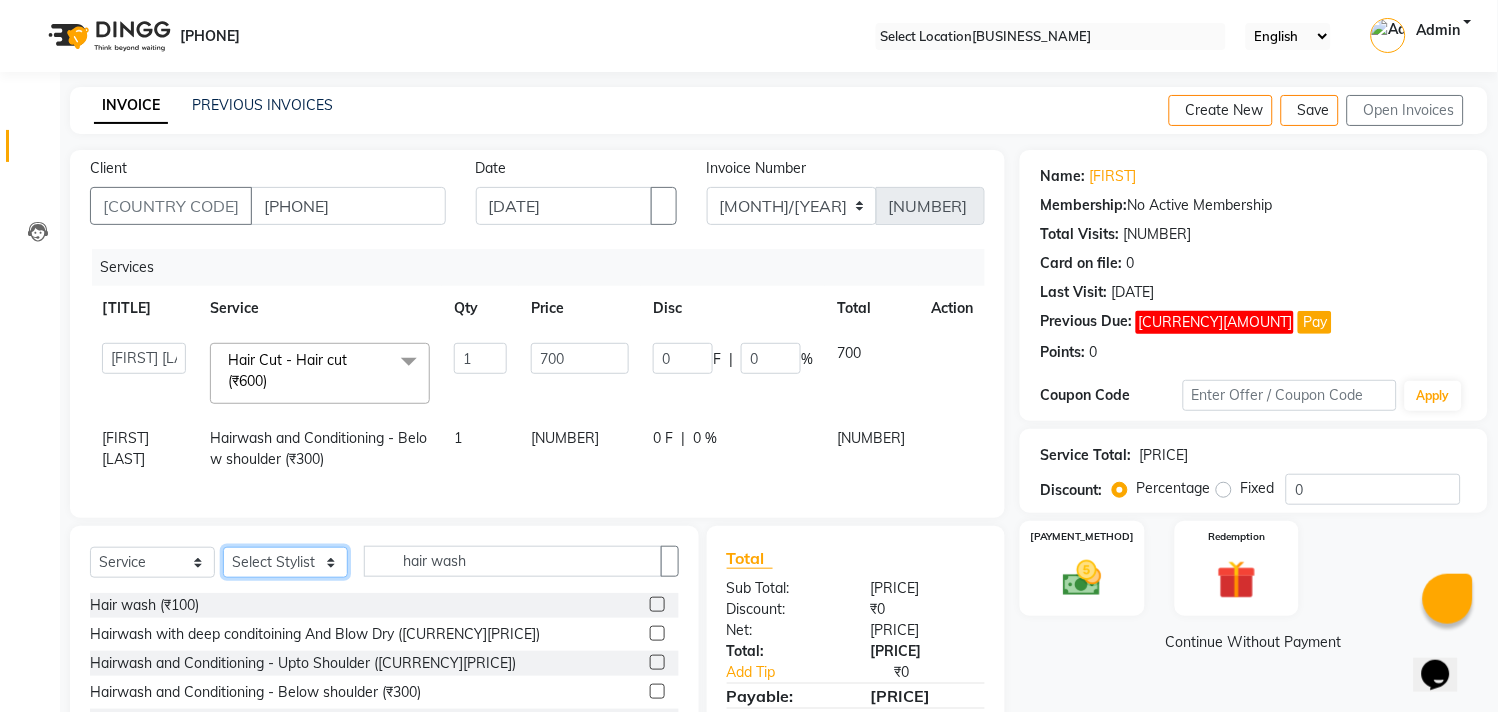 click on "Select Stylist [FIRST] [LAST] [FIRST] [FIRST] [FIRST] [LAST] [FIRST]" at bounding box center (285, 562) 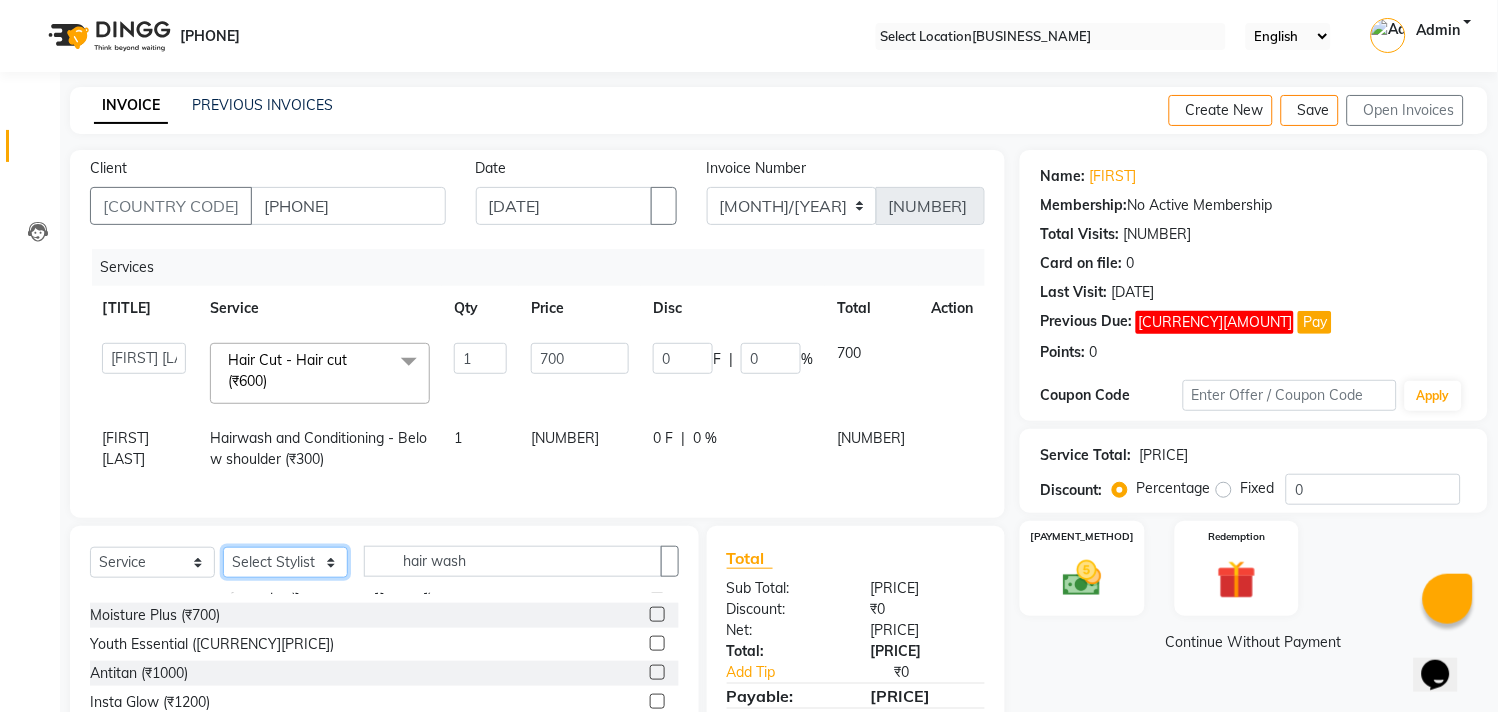 scroll, scrollTop: 0, scrollLeft: 0, axis: both 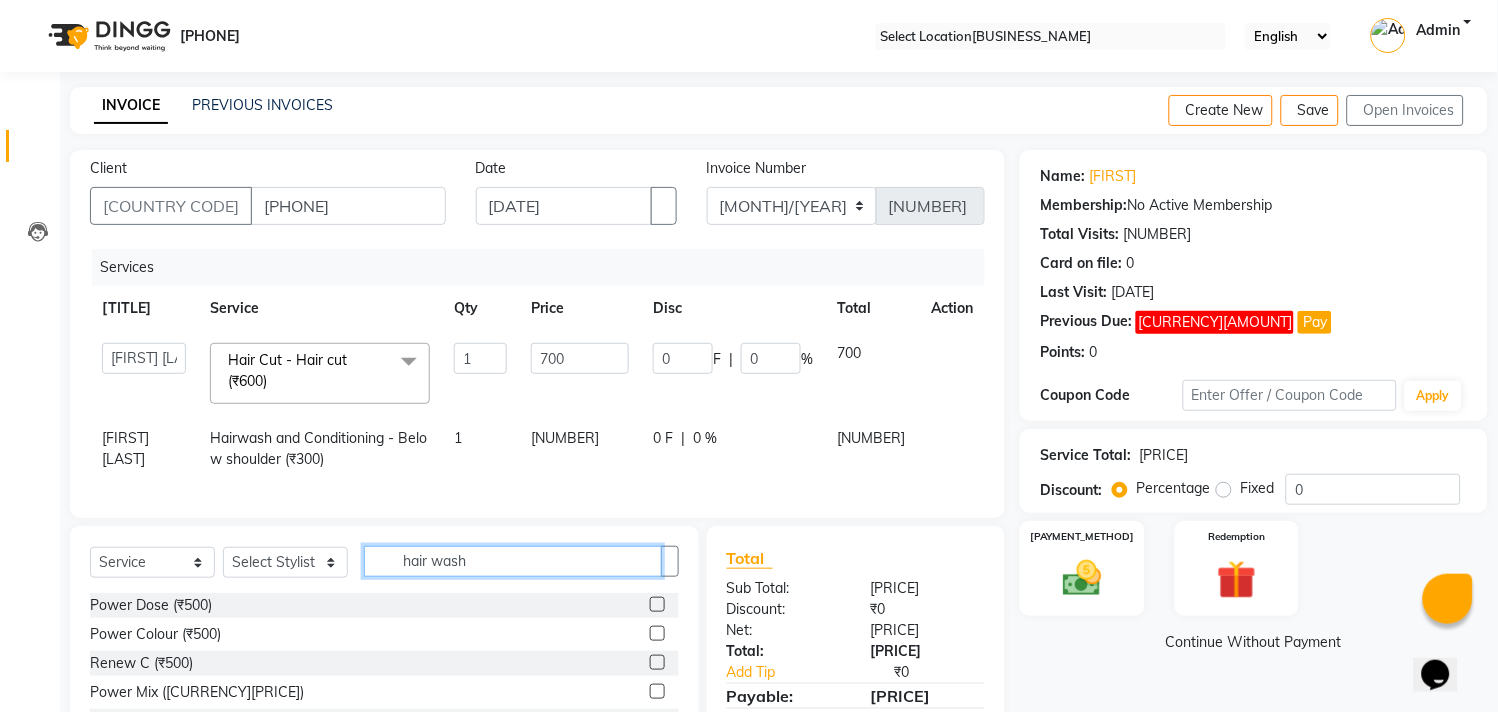 drag, startPoint x: 603, startPoint y: 581, endPoint x: 591, endPoint y: 587, distance: 13.416408 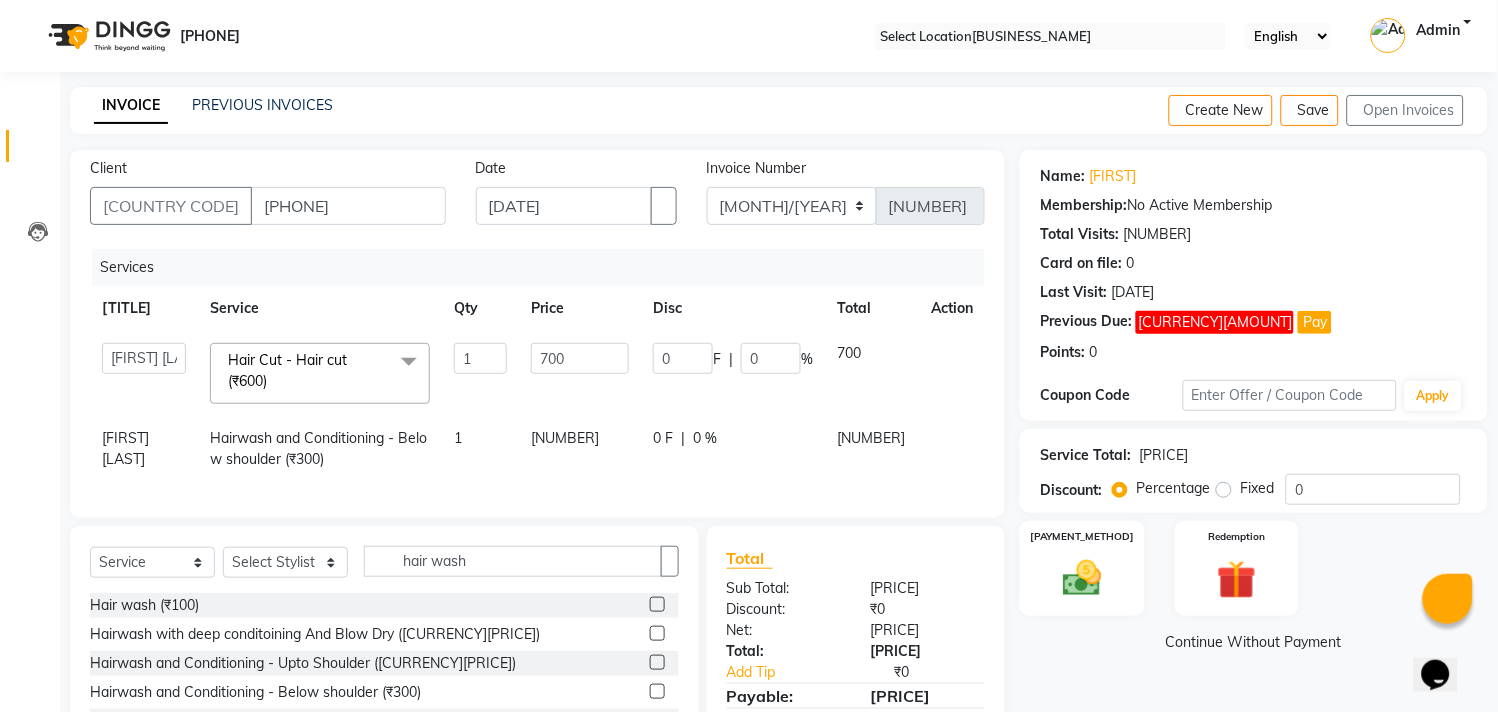 click at bounding box center [657, 691] 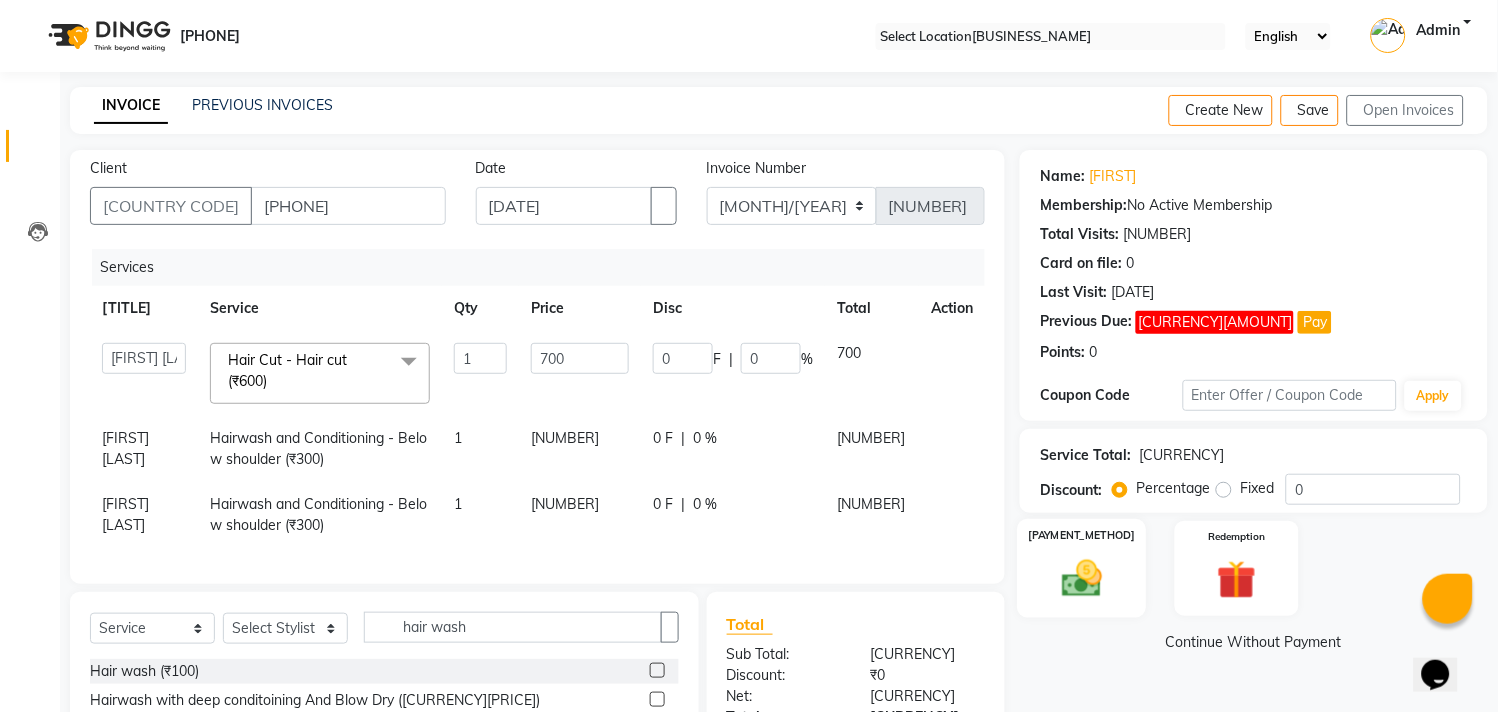 click at bounding box center (1083, 578) 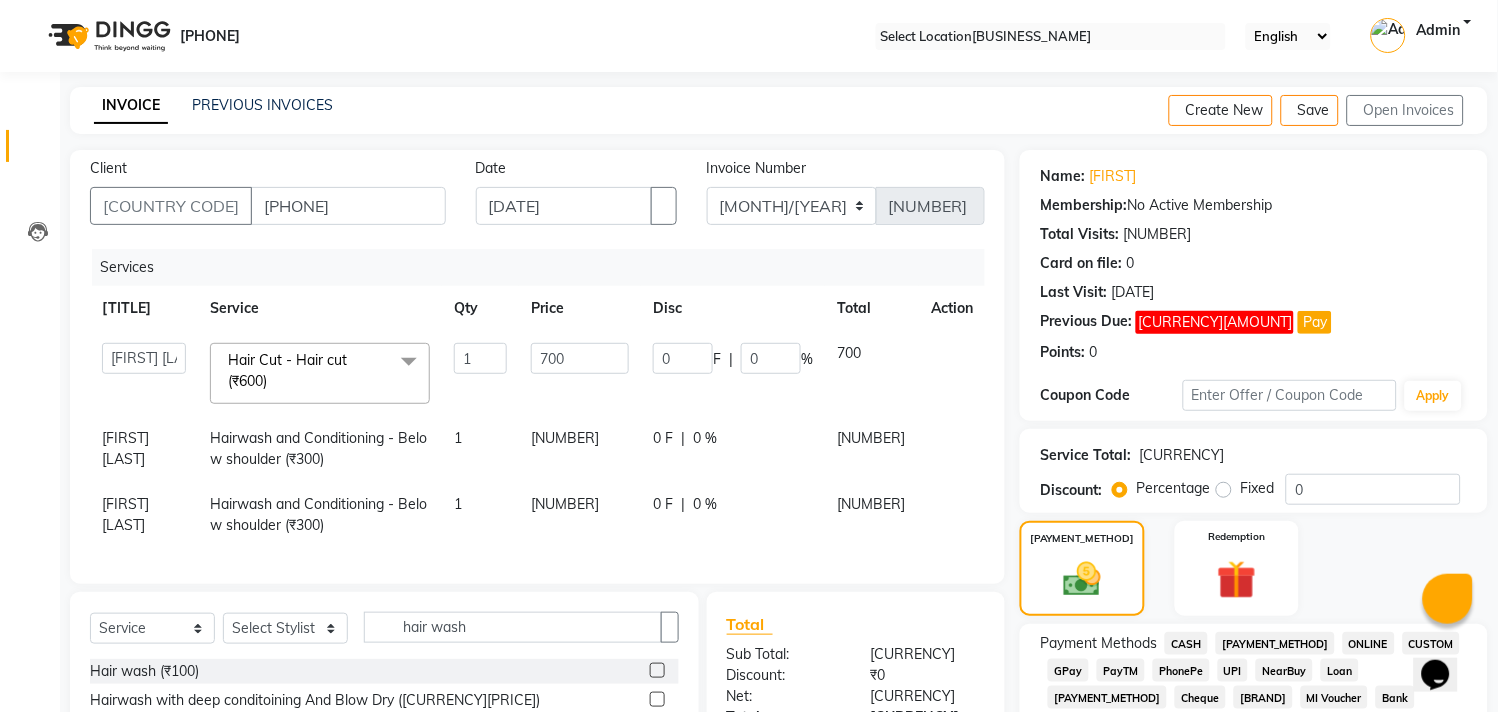 click on "GPay" at bounding box center [1186, 643] 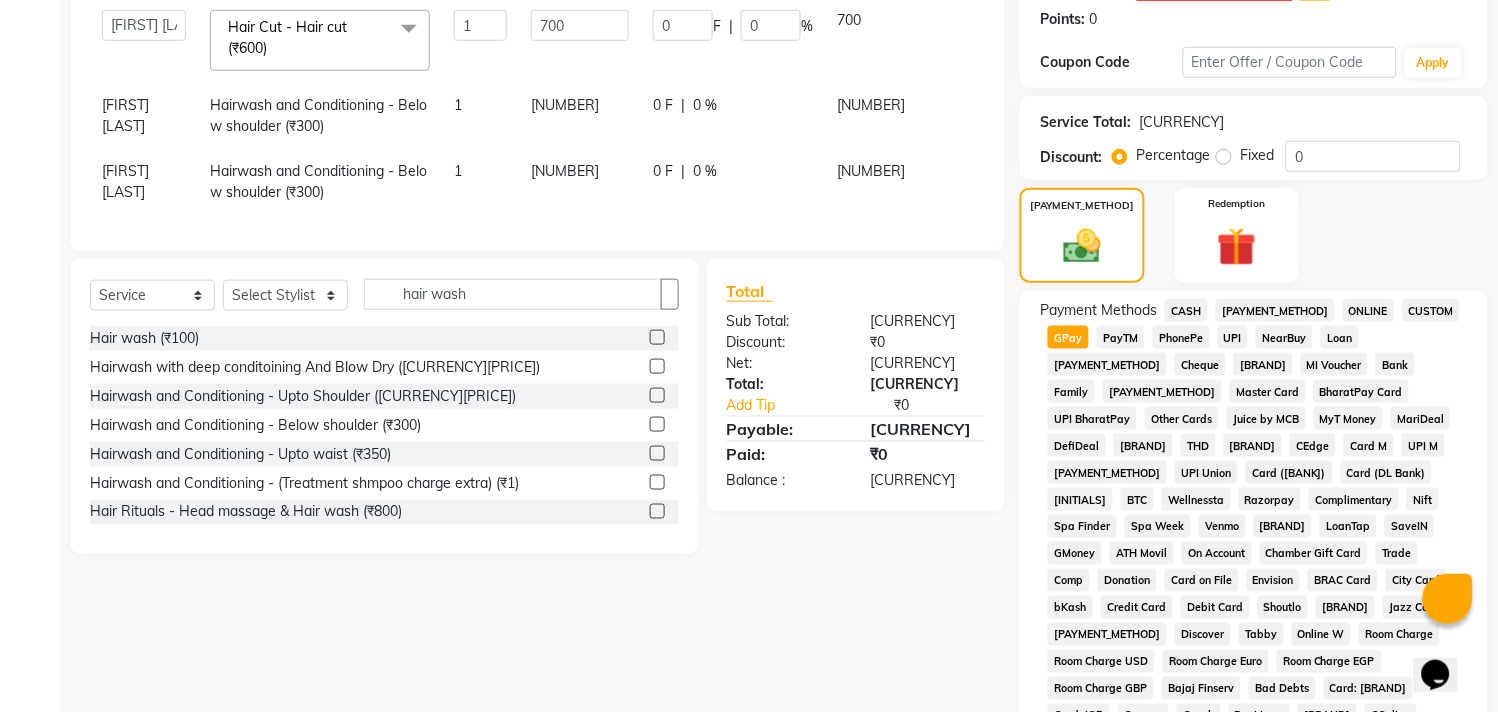 scroll, scrollTop: 730, scrollLeft: 0, axis: vertical 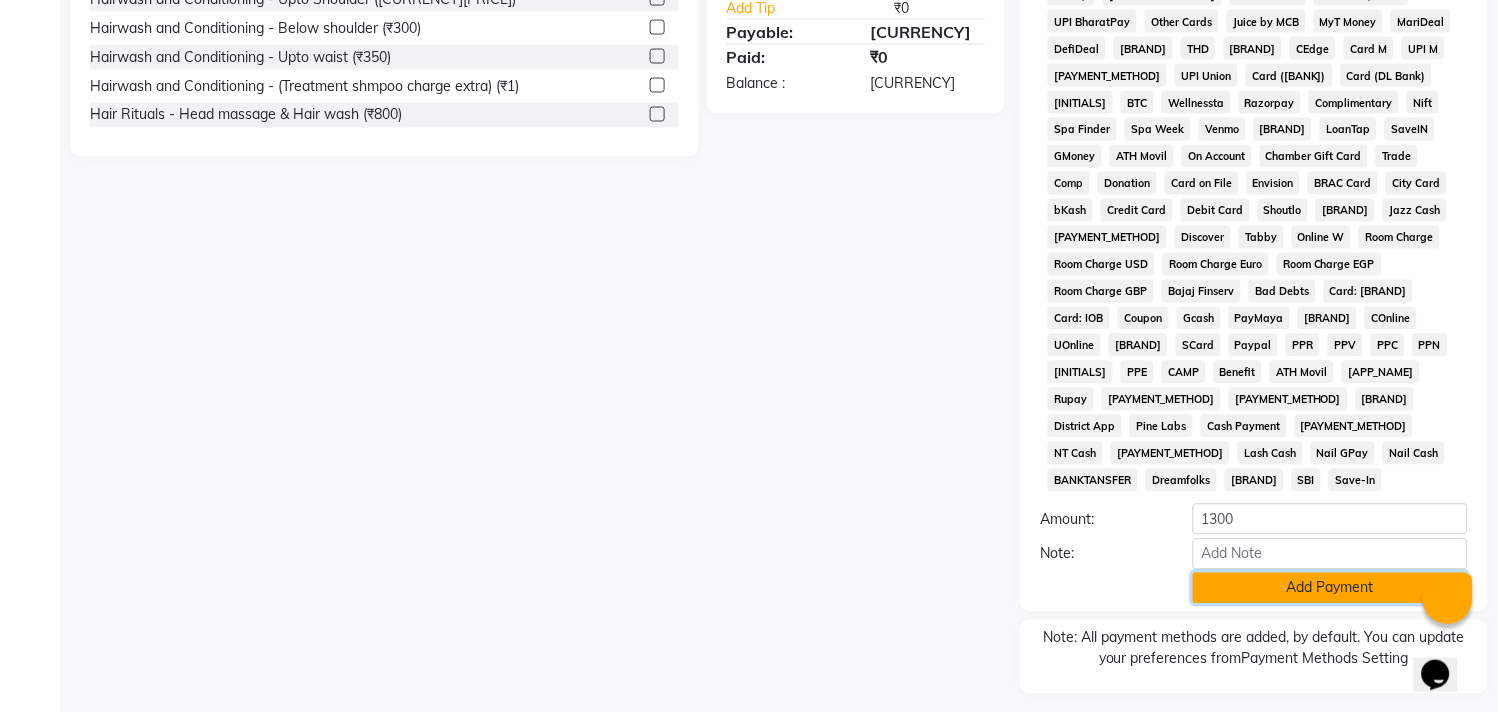 click on "Add Payment" at bounding box center (1330, 588) 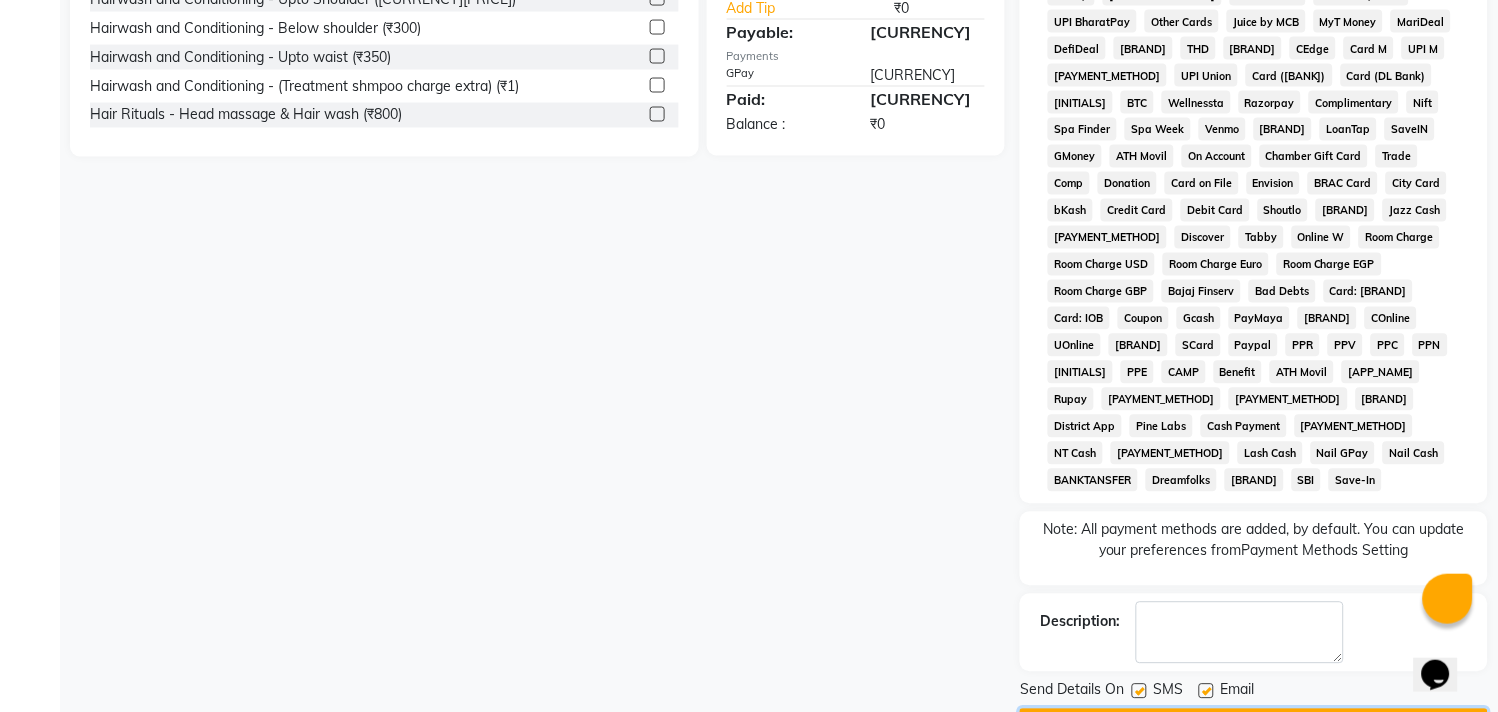 click on "Checkout" at bounding box center (1254, 724) 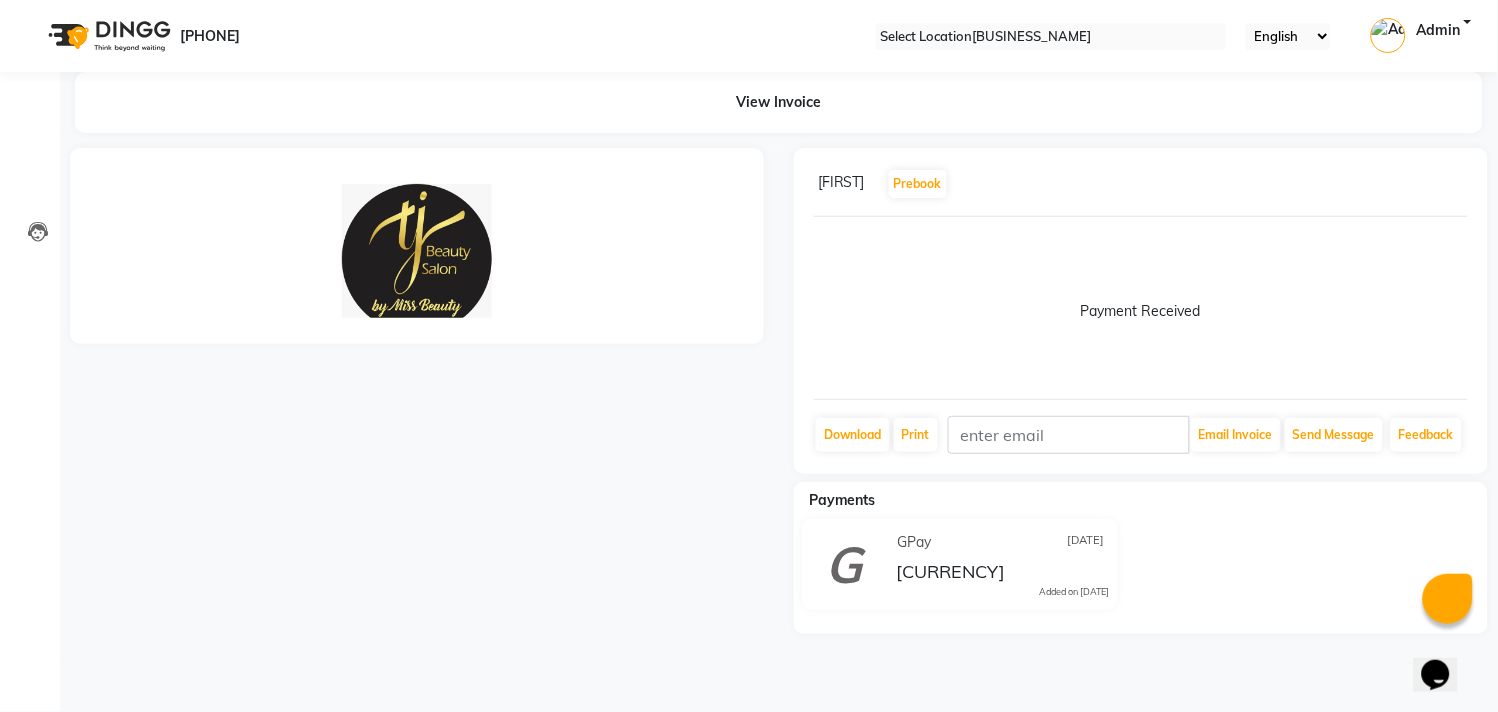 scroll, scrollTop: 0, scrollLeft: 0, axis: both 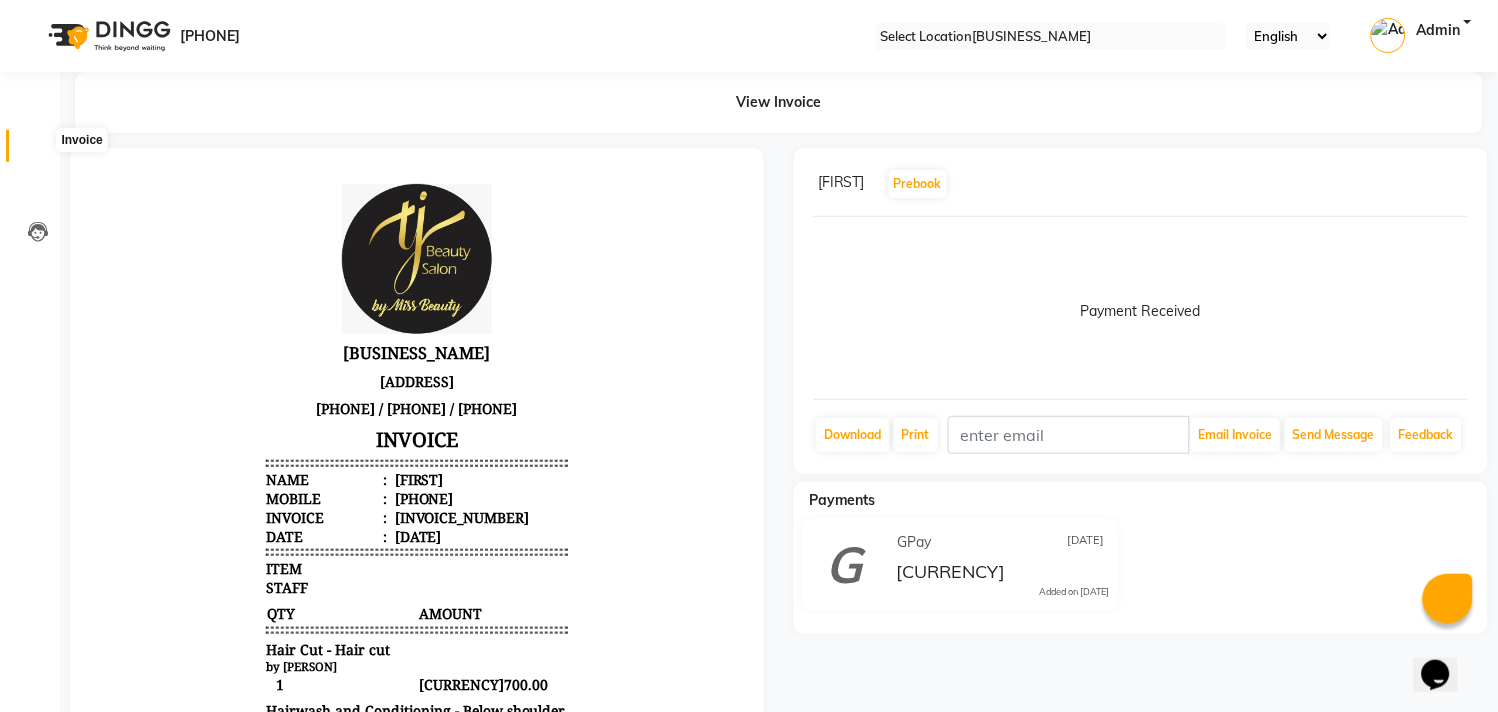 click at bounding box center (38, 151) 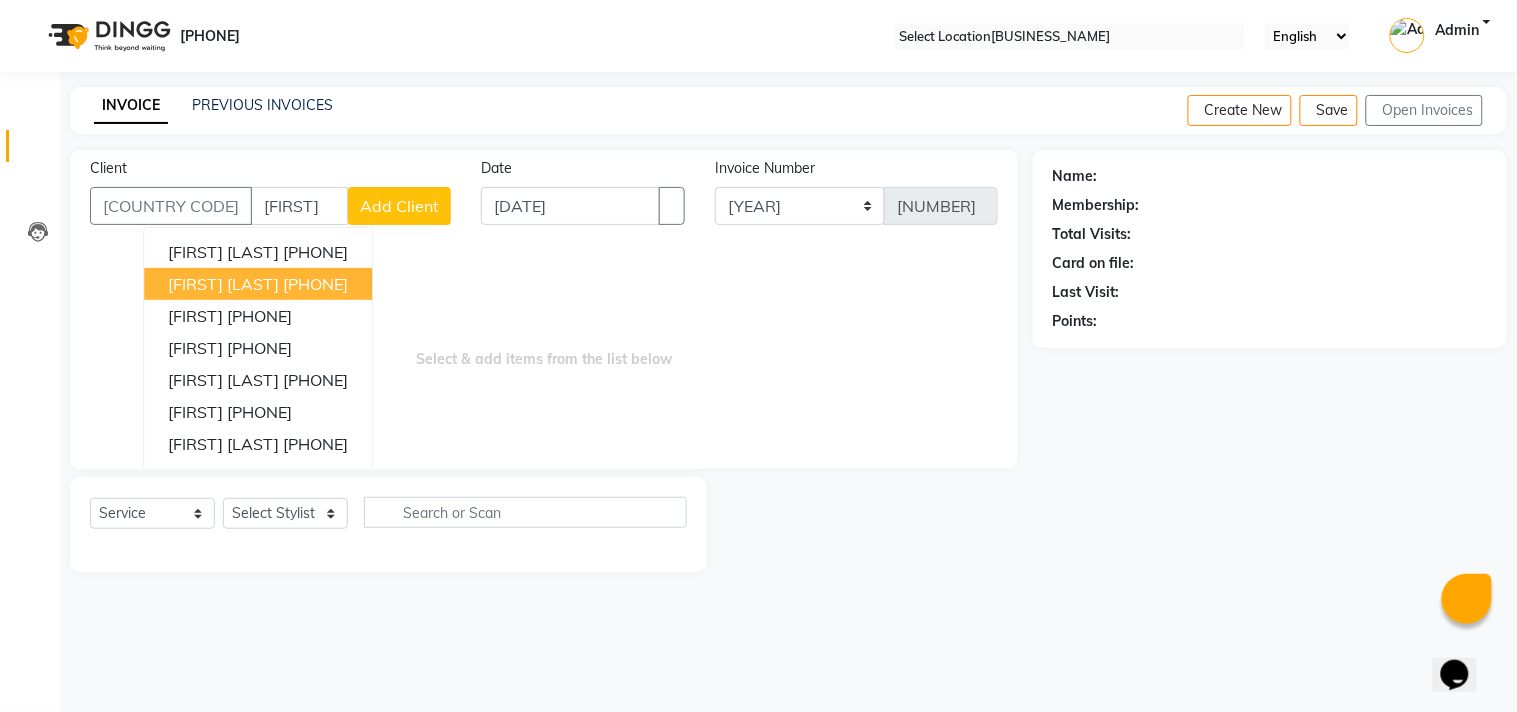 click on "[FIRST] [LAST]" at bounding box center (223, 284) 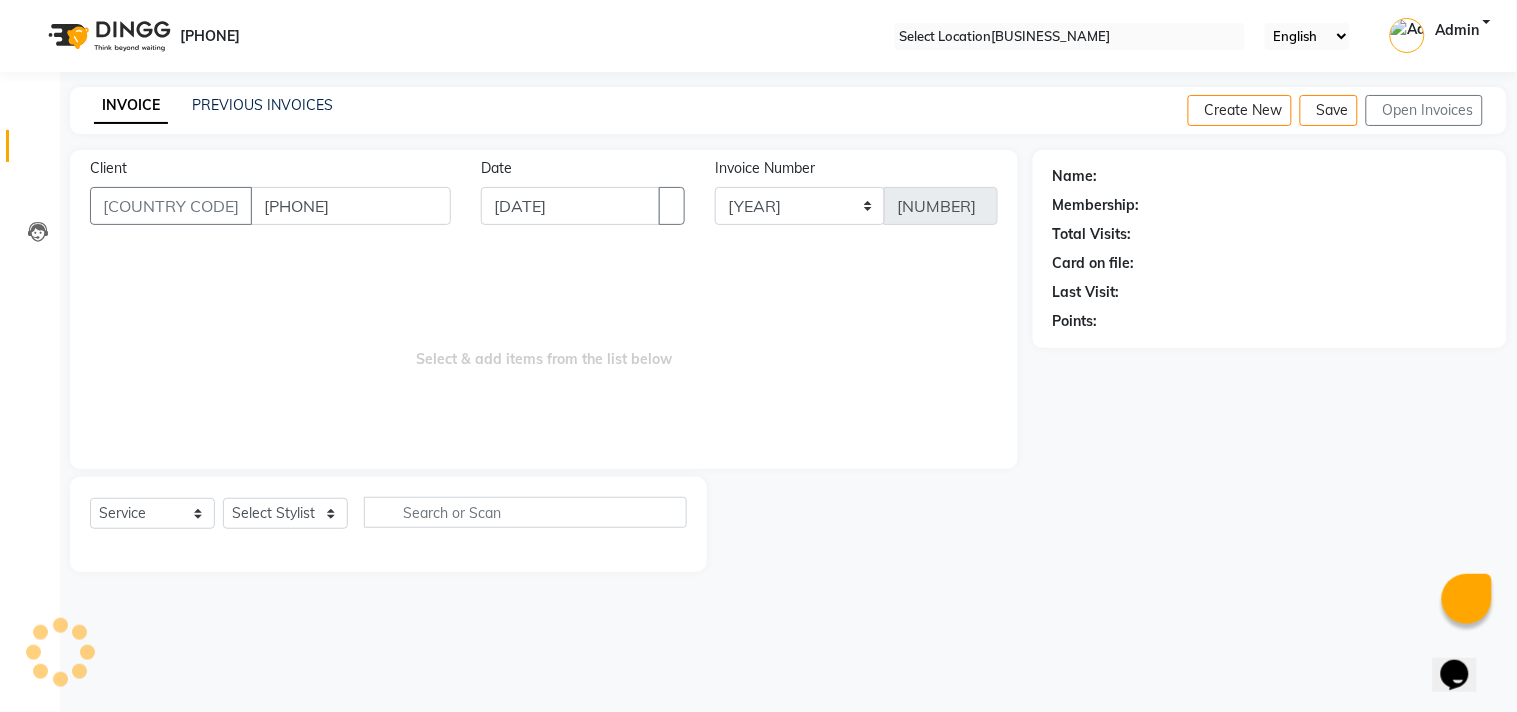 type on "[PHONE]" 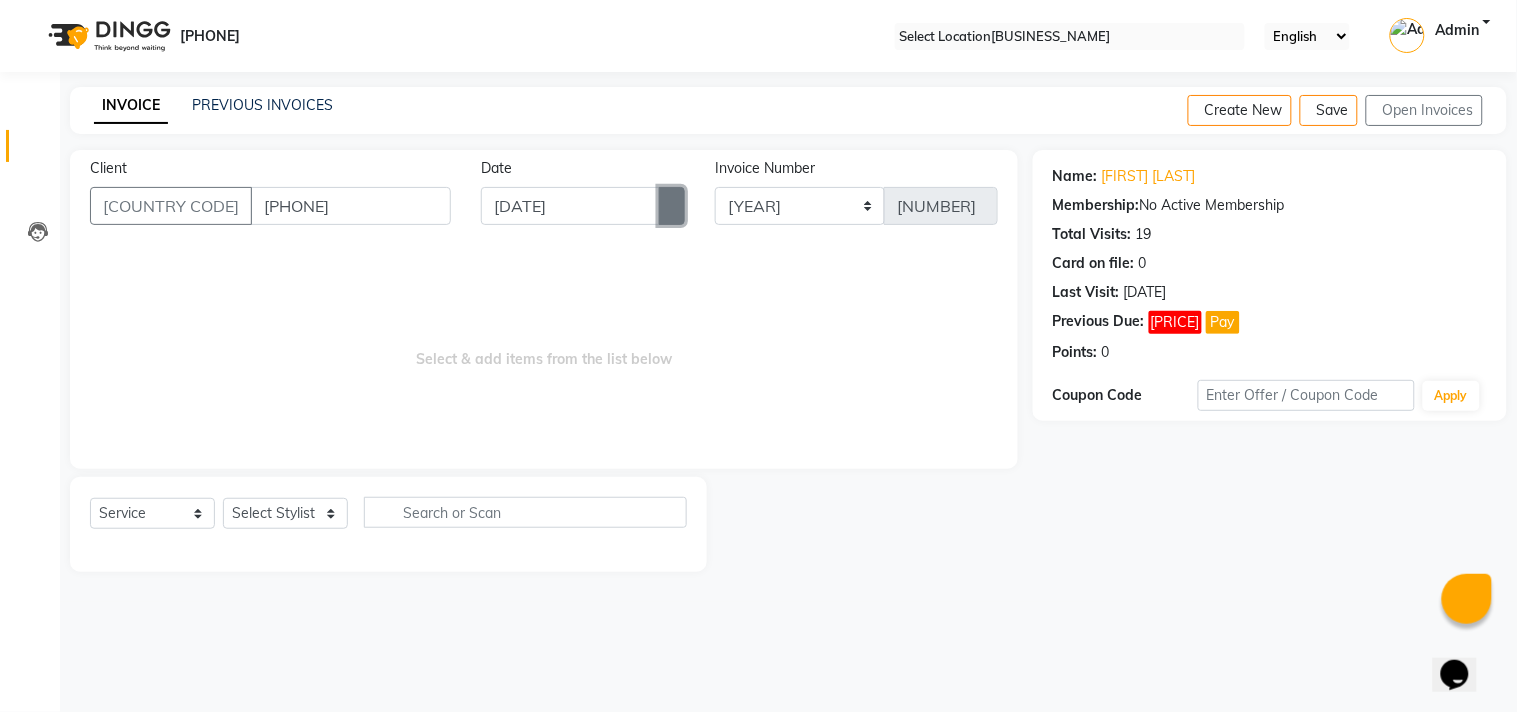 click at bounding box center (672, 206) 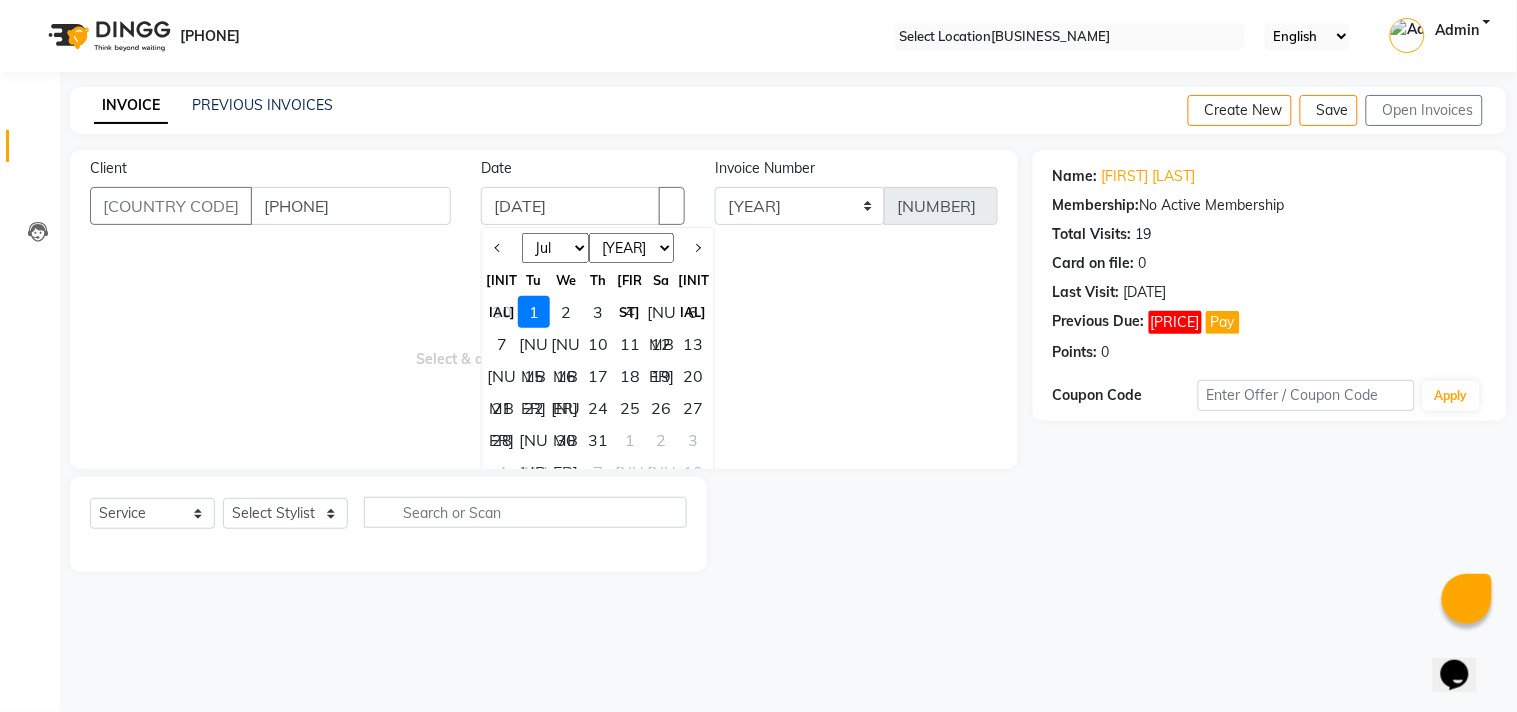 click on "Jan Feb Mar Apr May Jun Jul Aug Sep Oct Nov Dec" at bounding box center (555, 248) 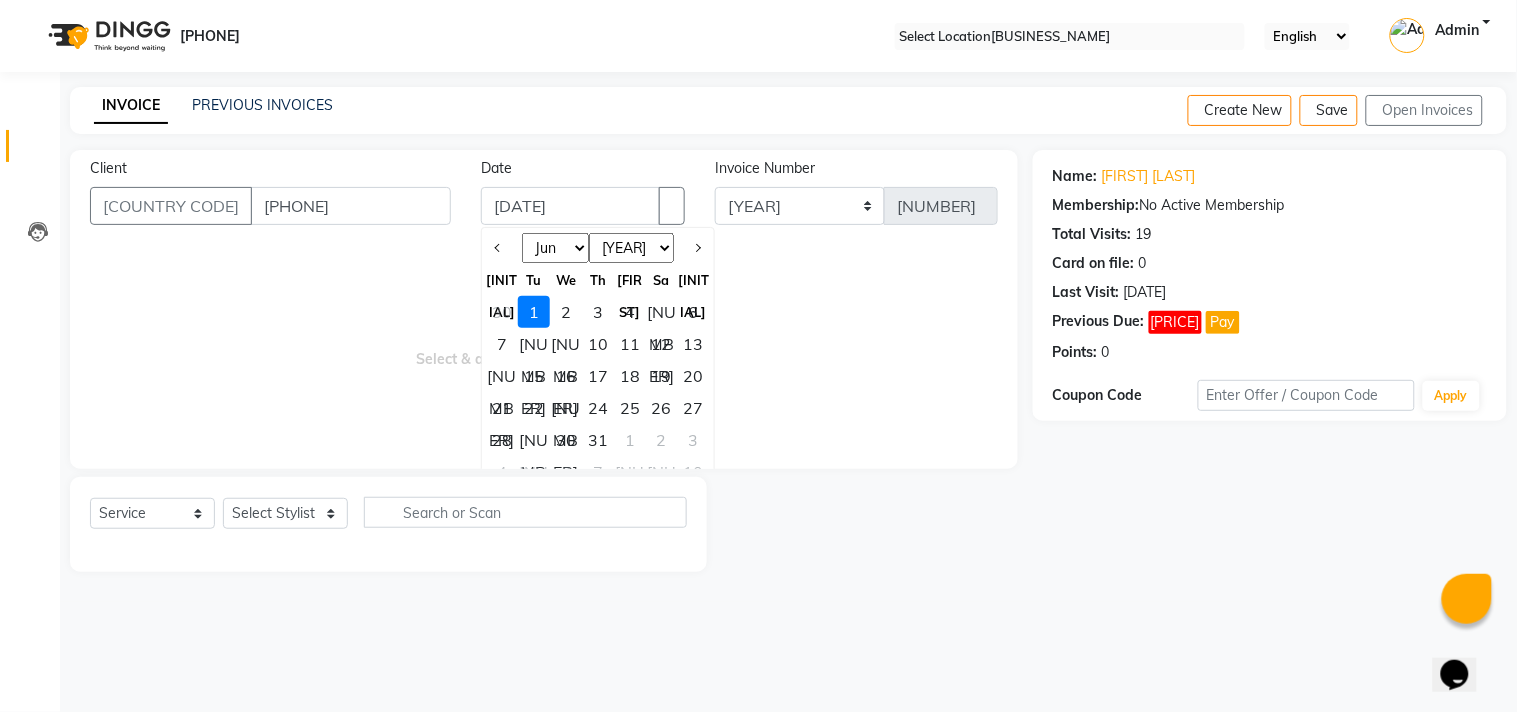 click on "Jan Feb Mar Apr May Jun Jul Aug Sep Oct Nov Dec" at bounding box center (555, 248) 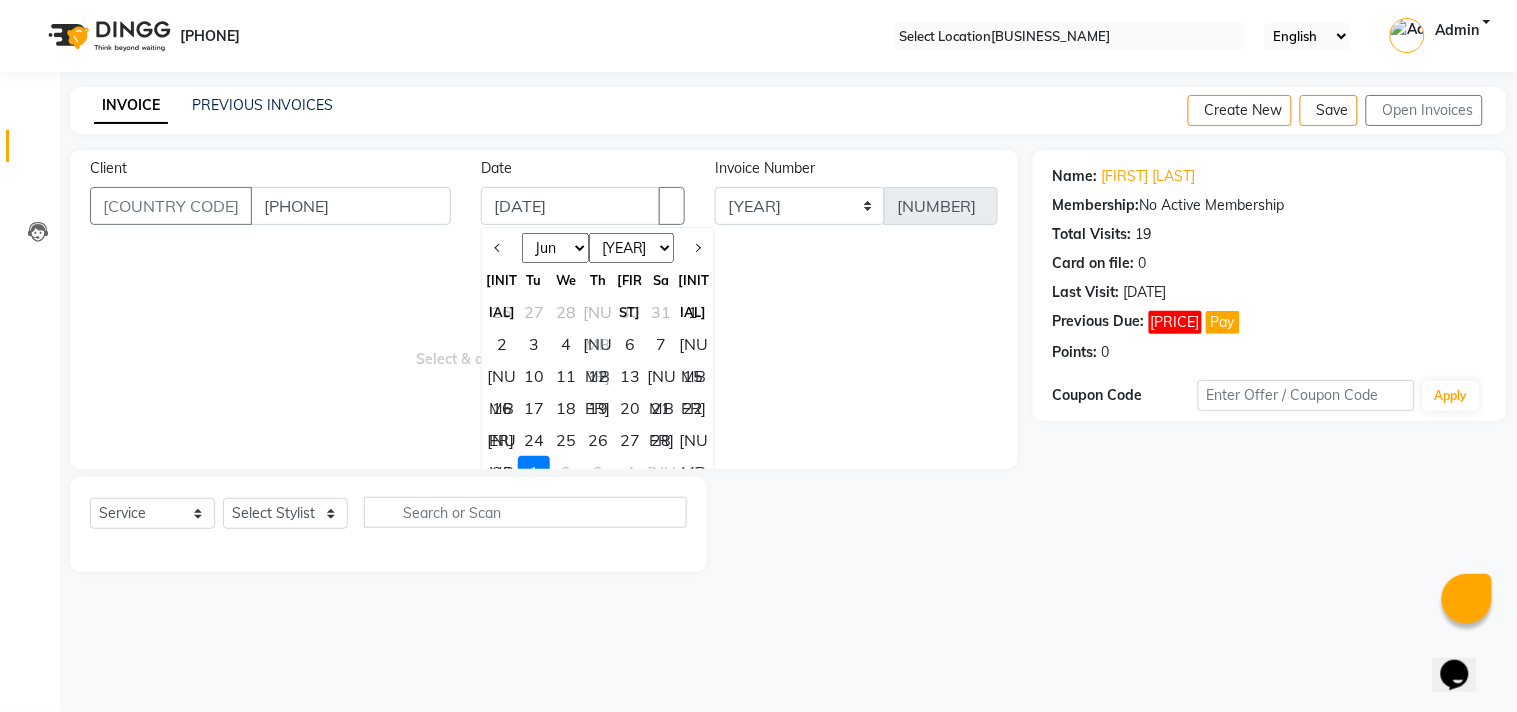 click on "[NUMBER]" at bounding box center (694, 440) 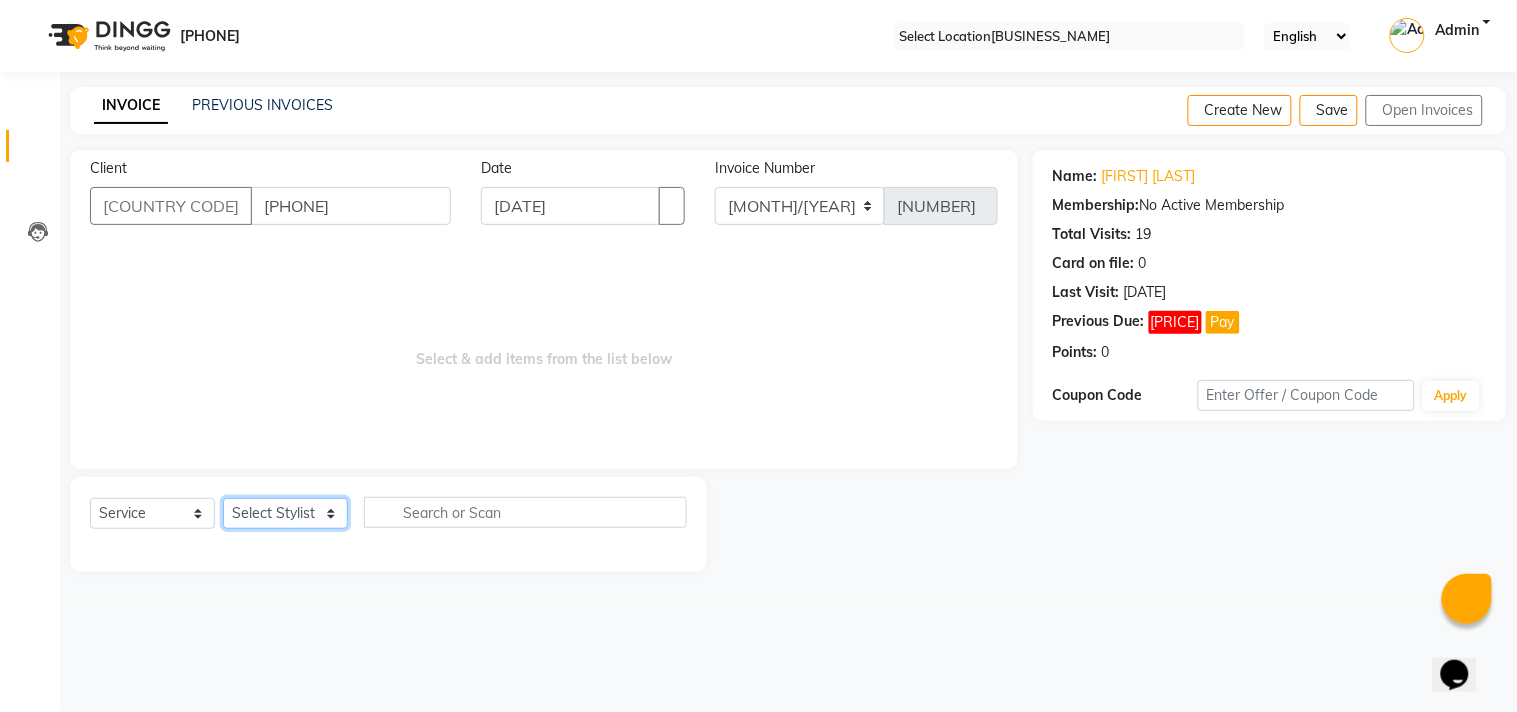 click on "Select Stylist [FIRST] [LAST] [FIRST] [FIRST] [FIRST] [LAST] [FIRST]" at bounding box center [285, 513] 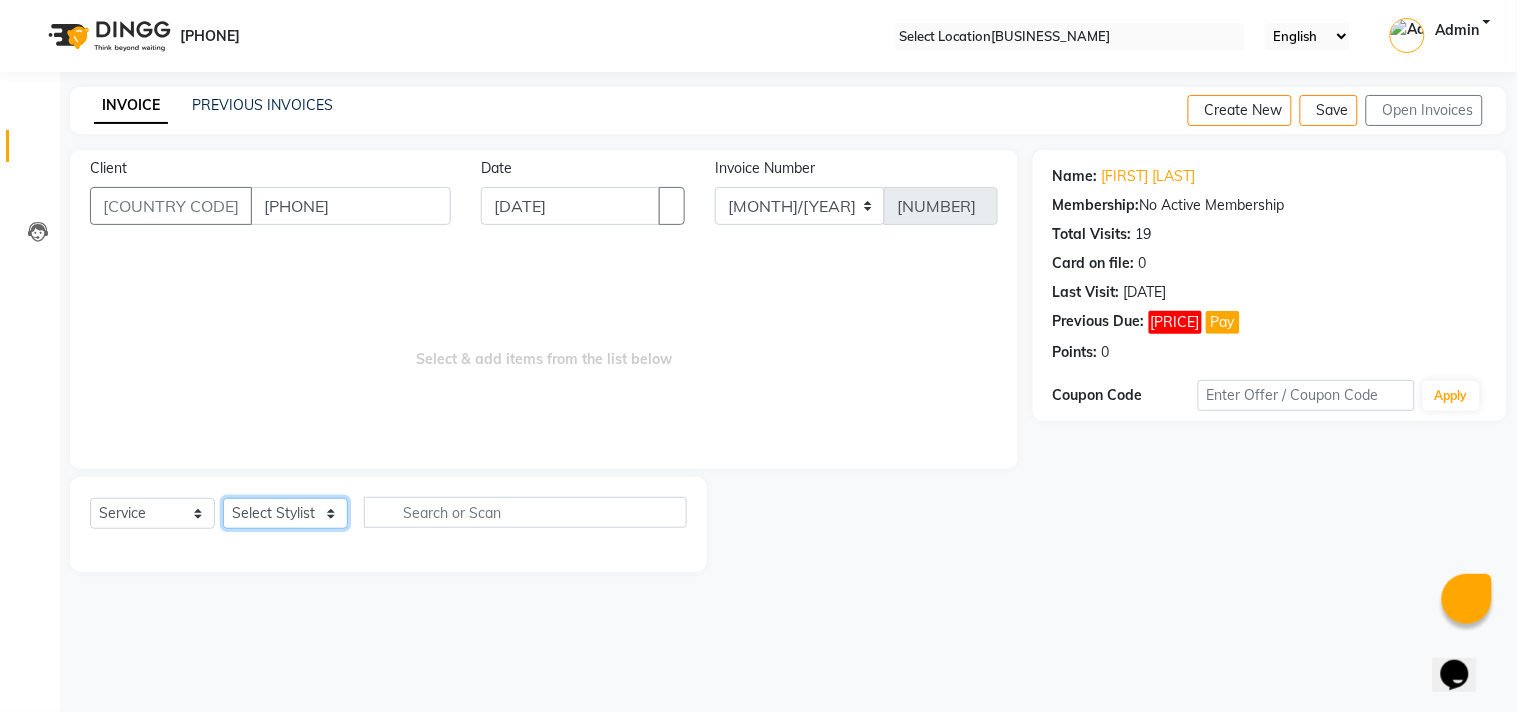 click on "Select Stylist [FIRST] [LAST] [FIRST] [FIRST] [FIRST] [LAST] [FIRST]" at bounding box center [285, 513] 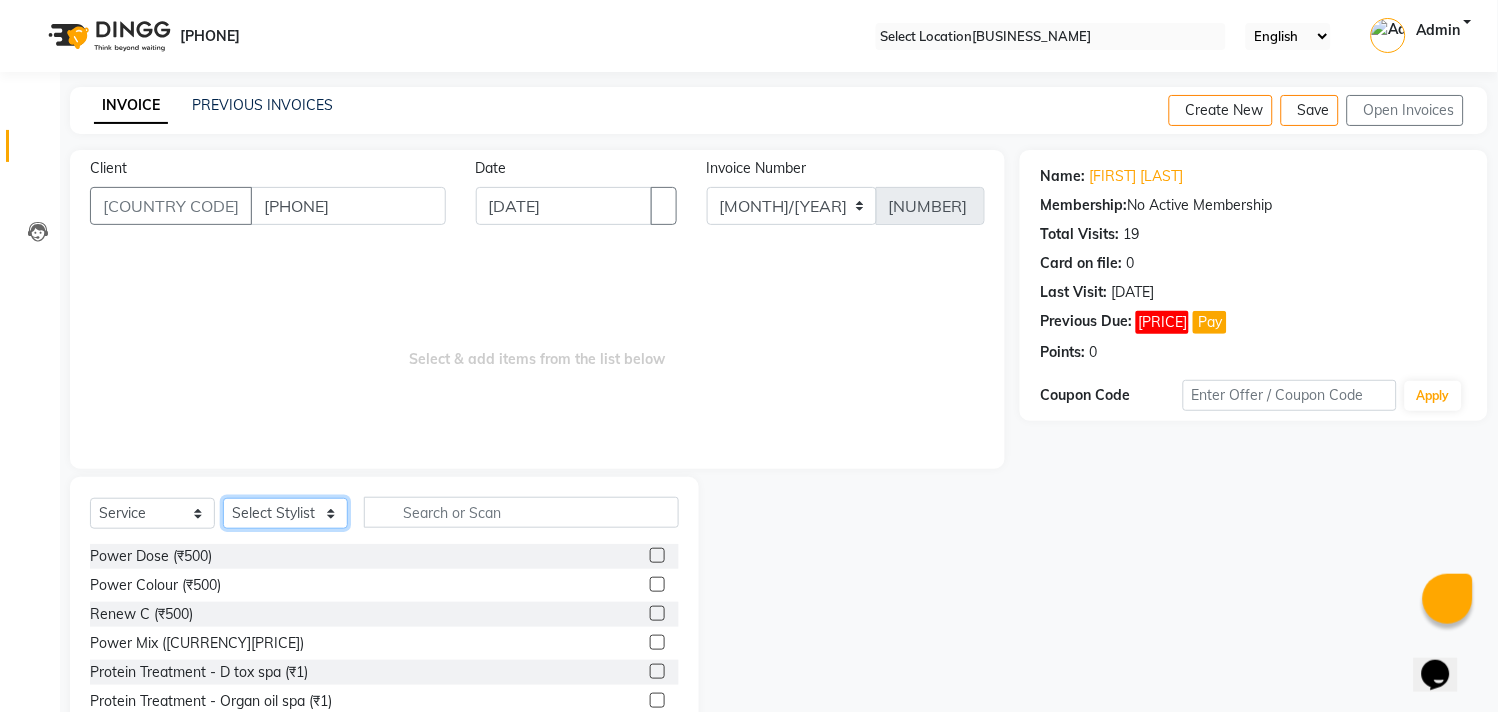 click on "Select Stylist [FIRST] [LAST] [FIRST] [FIRST] [FIRST] [LAST] [FIRST]" at bounding box center (285, 513) 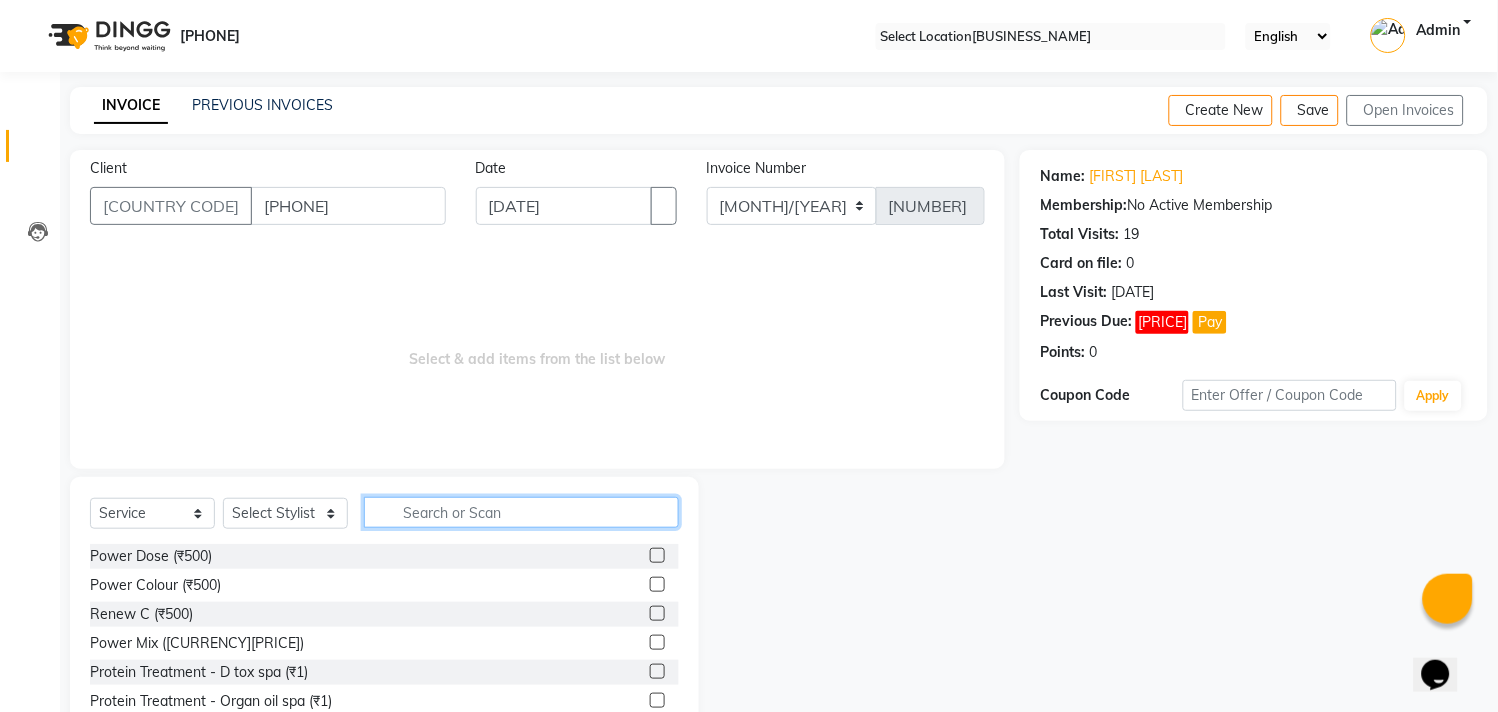 click at bounding box center (521, 512) 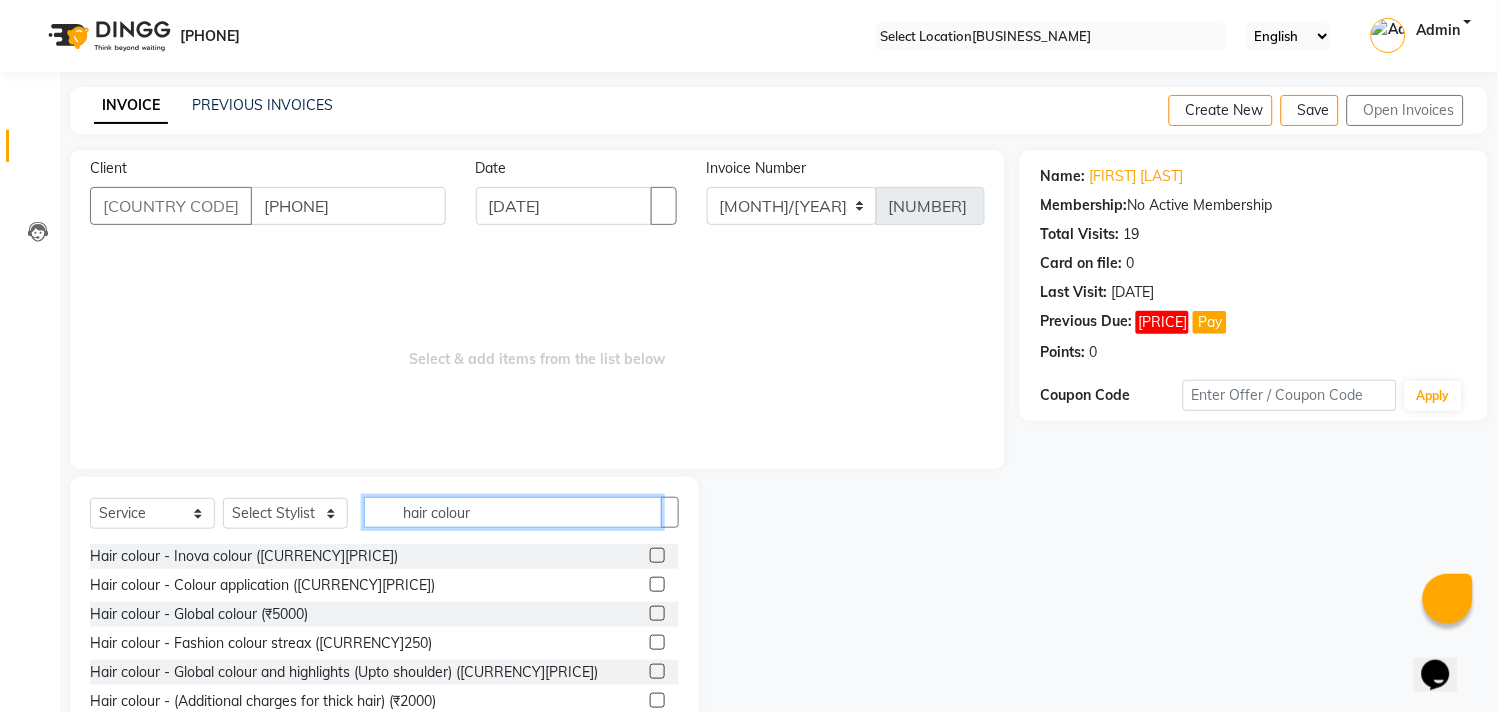 type on "hair colour" 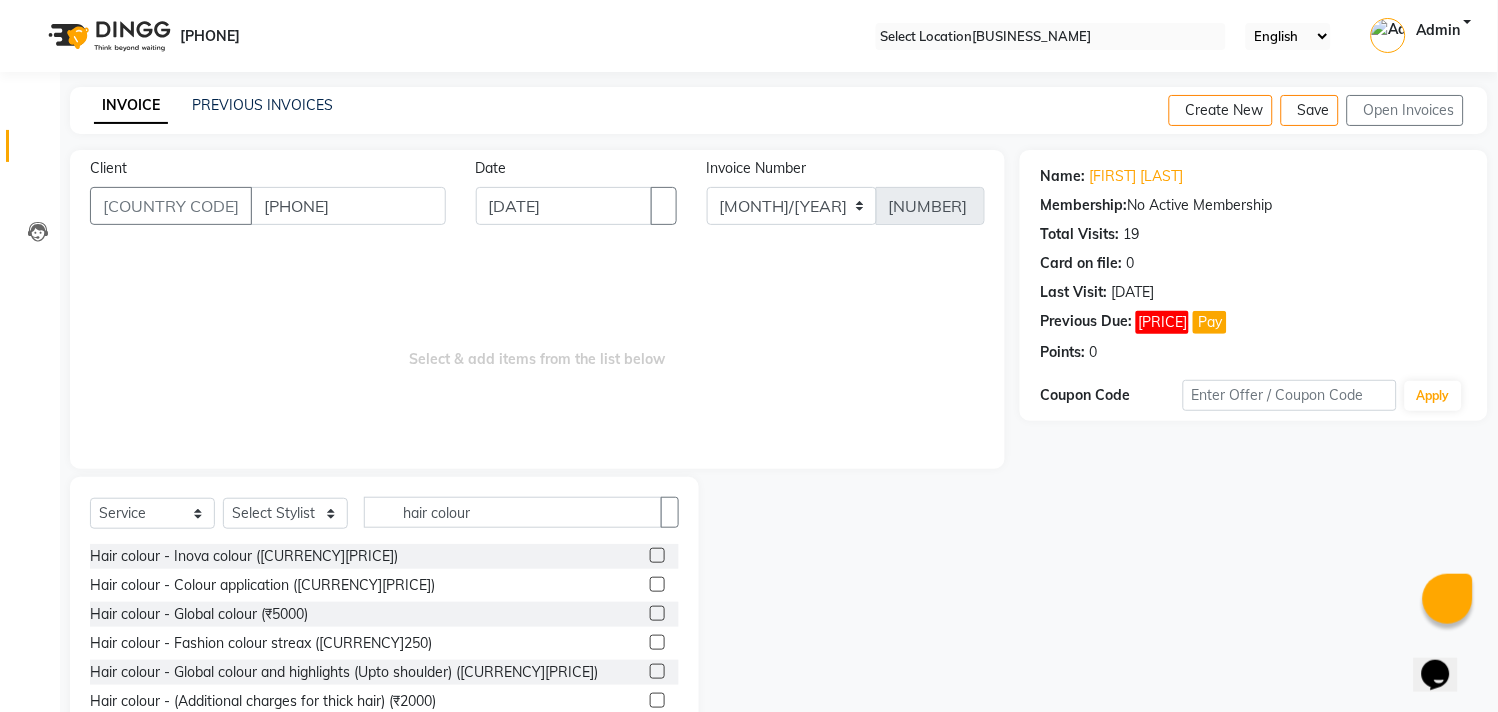 click at bounding box center [657, 584] 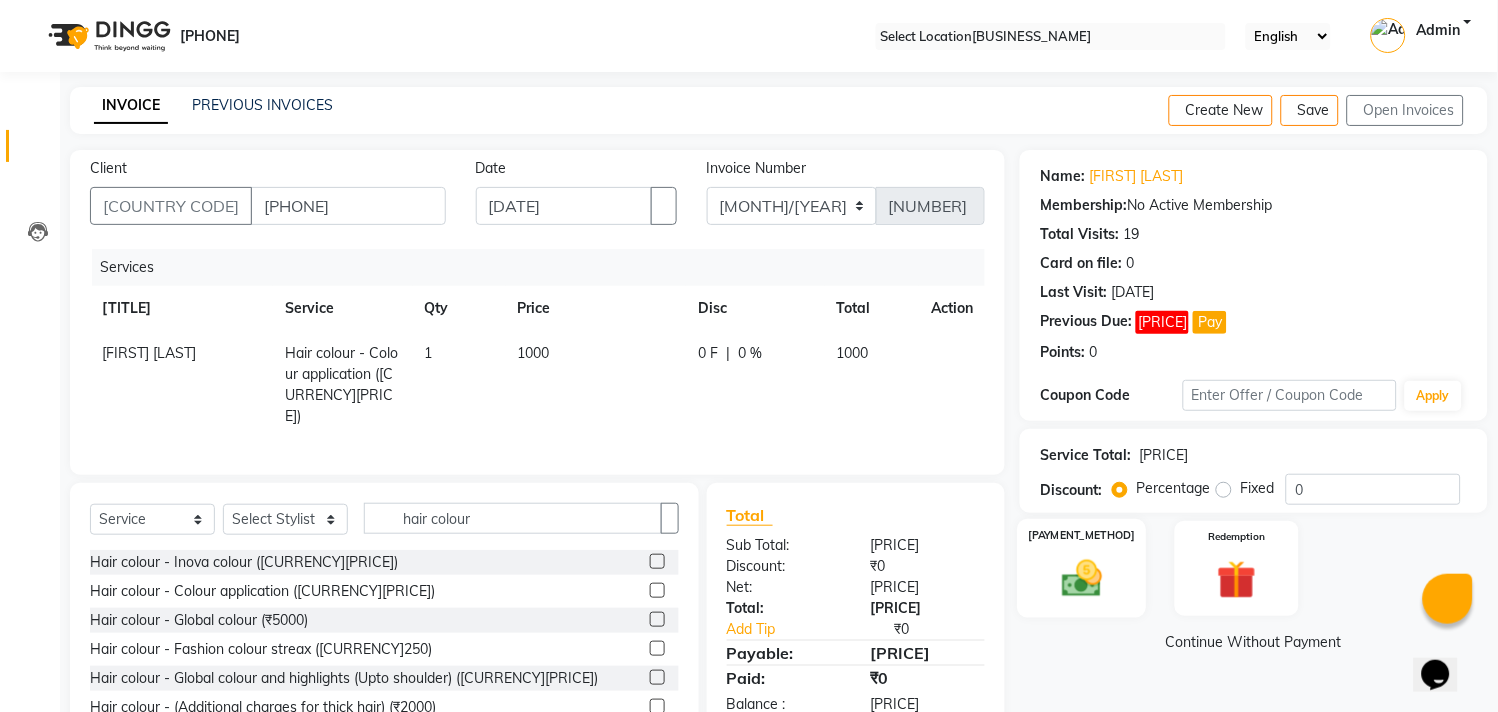 click at bounding box center [1083, 578] 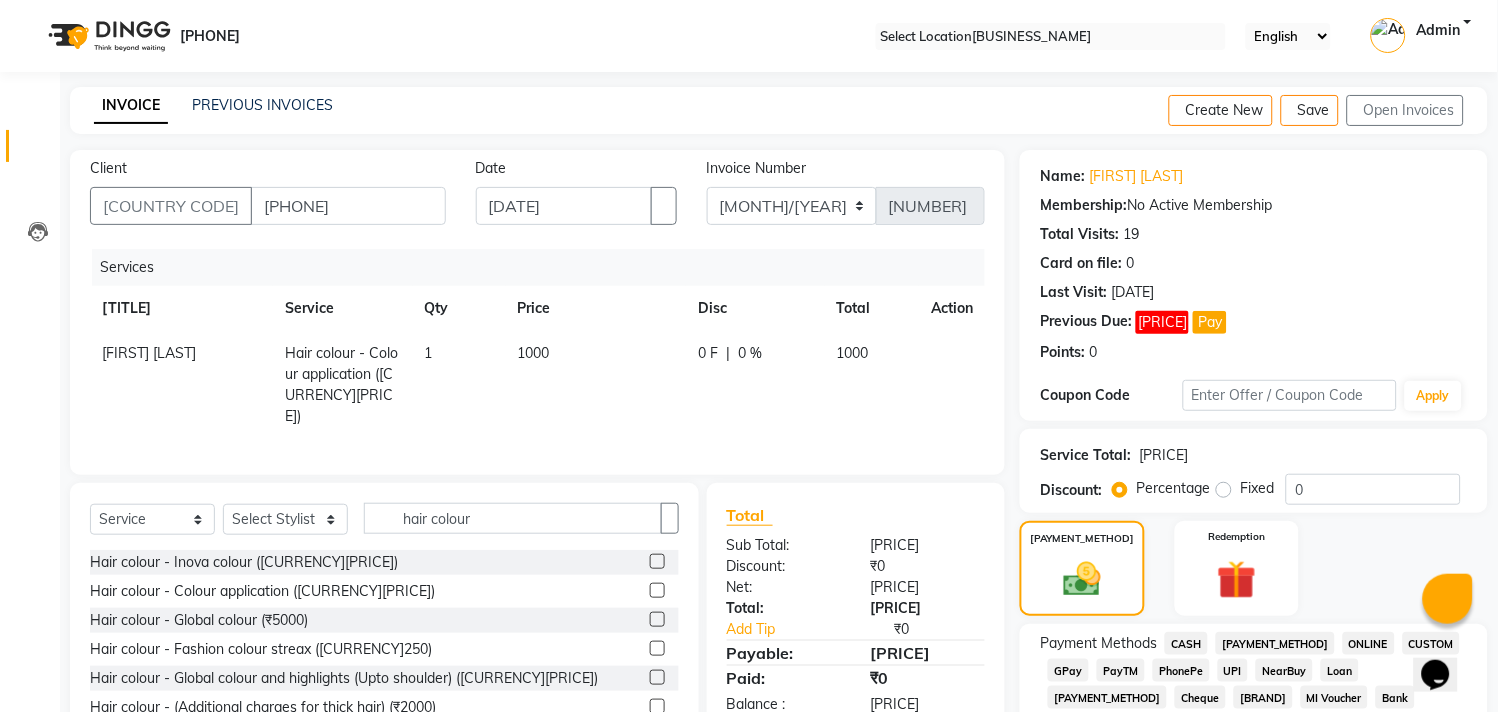 click on "GPay" at bounding box center [1186, 643] 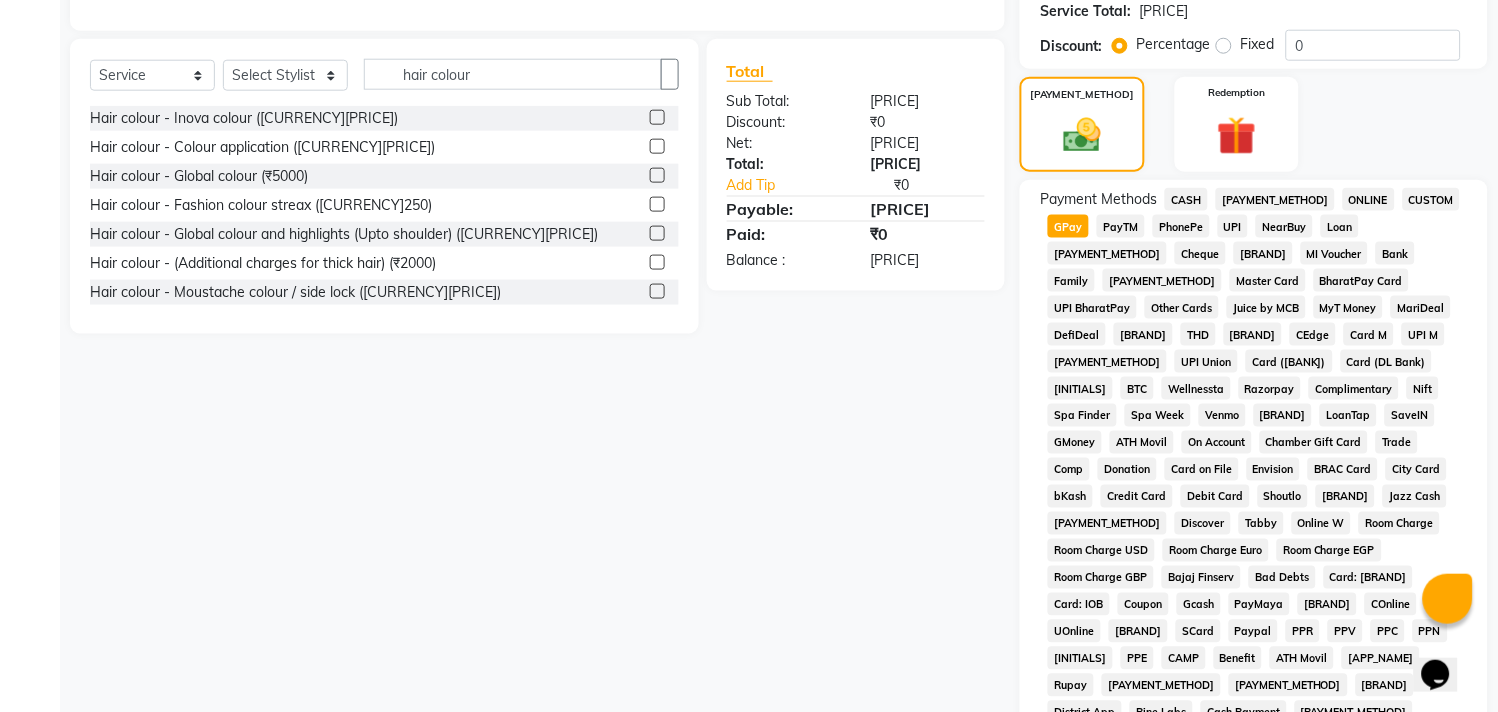 scroll, scrollTop: 666, scrollLeft: 0, axis: vertical 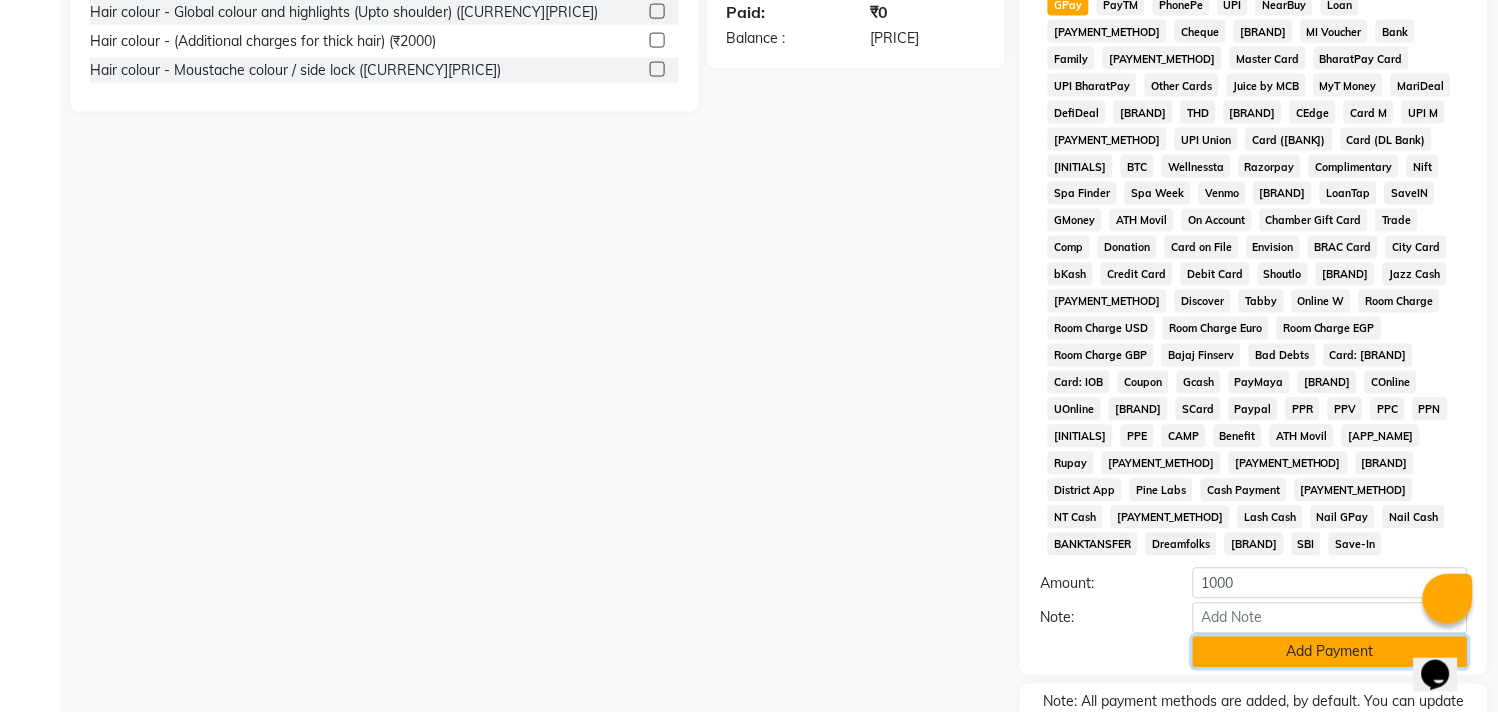 click on "Add Payment" at bounding box center [1330, 652] 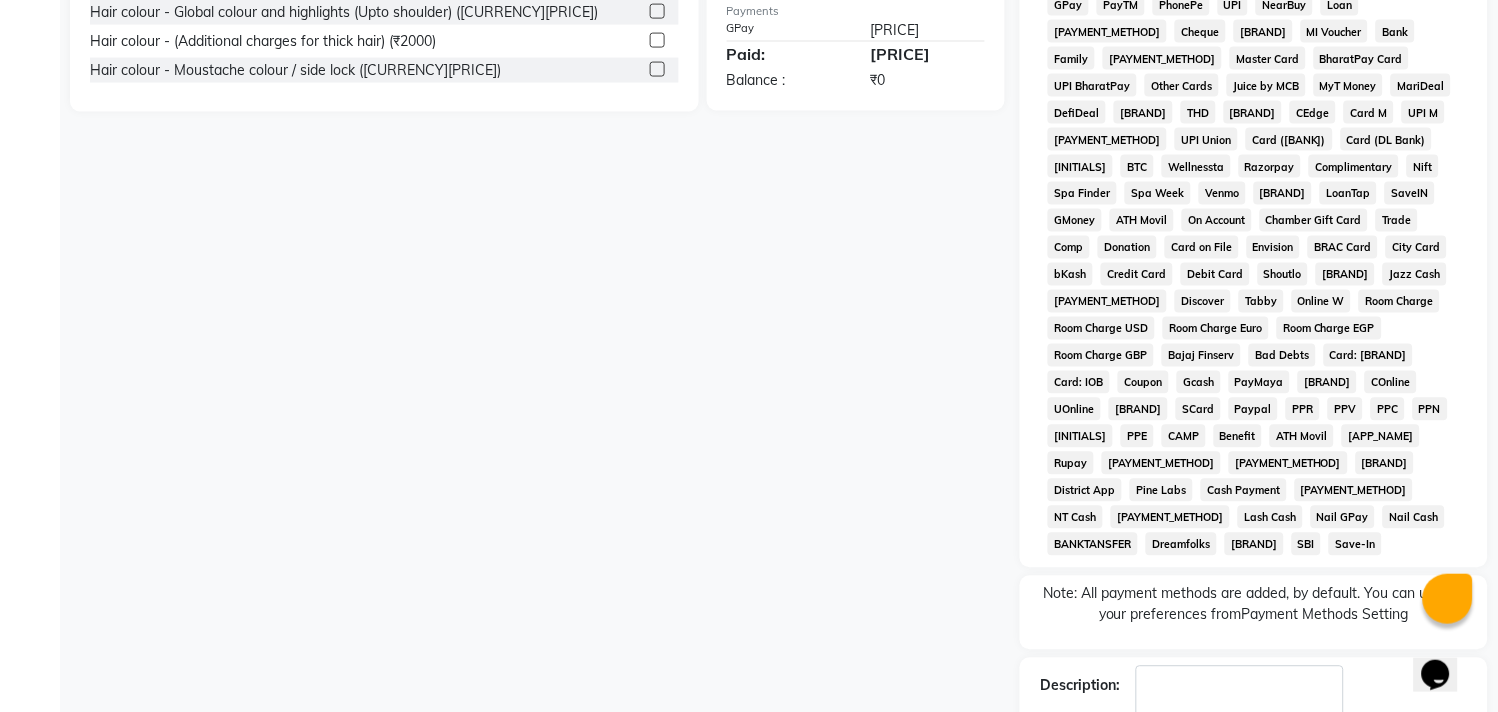 scroll, scrollTop: 736, scrollLeft: 0, axis: vertical 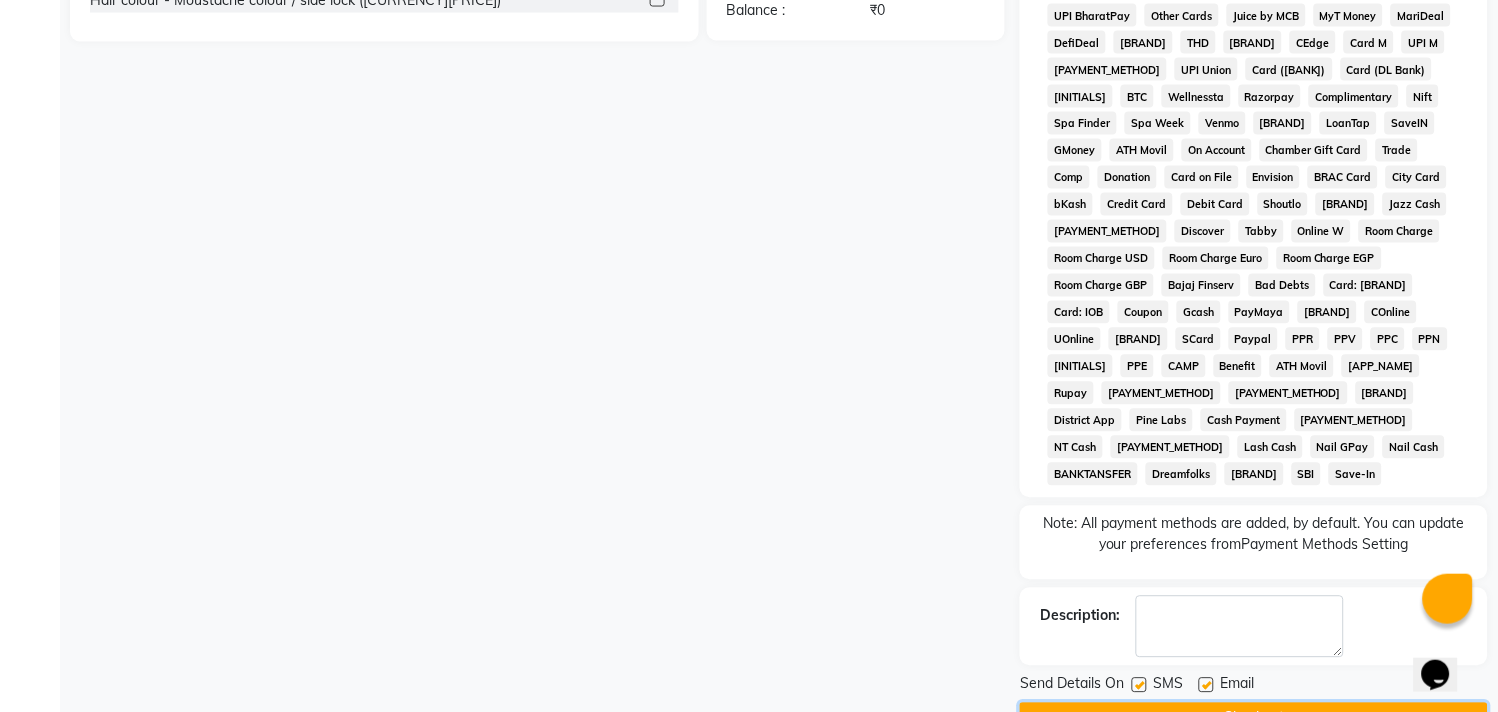 click on "Checkout" at bounding box center [1254, 718] 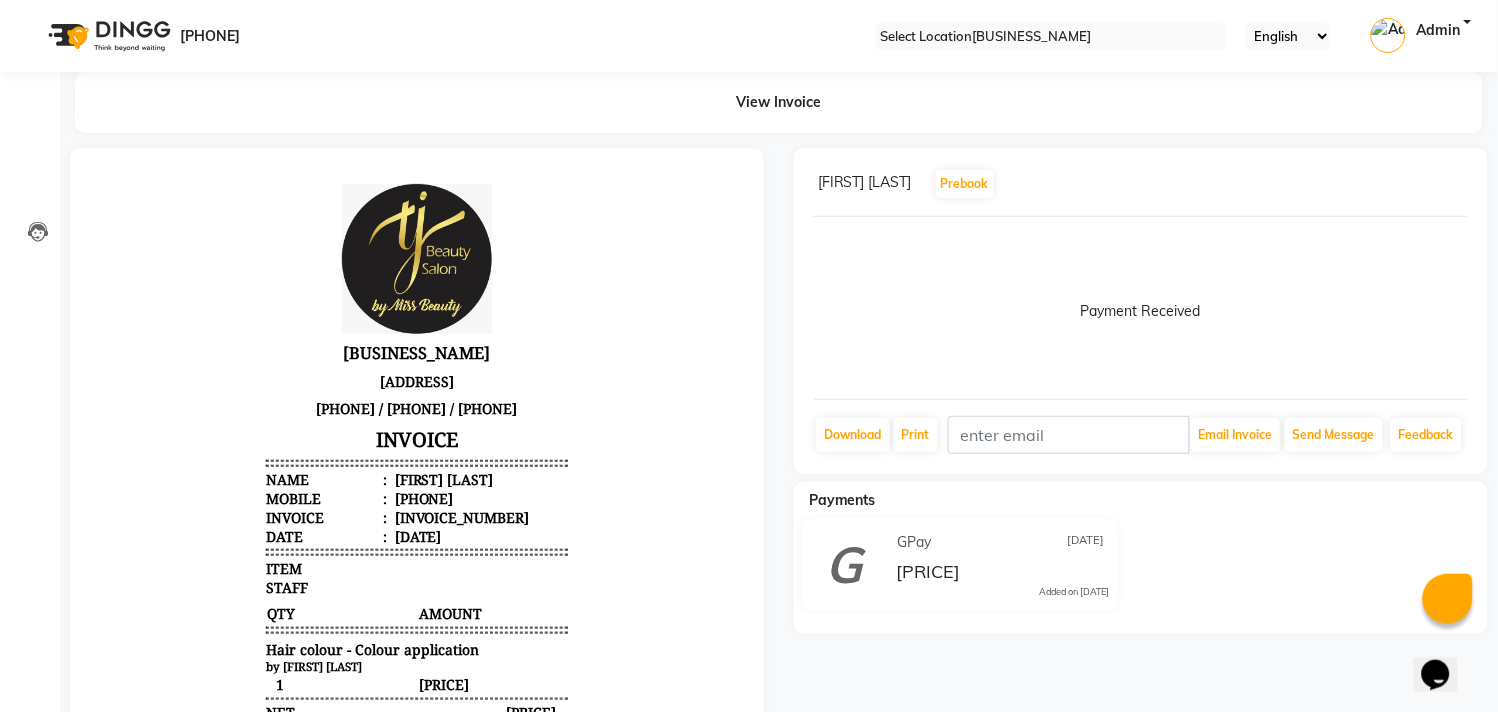 scroll, scrollTop: 0, scrollLeft: 0, axis: both 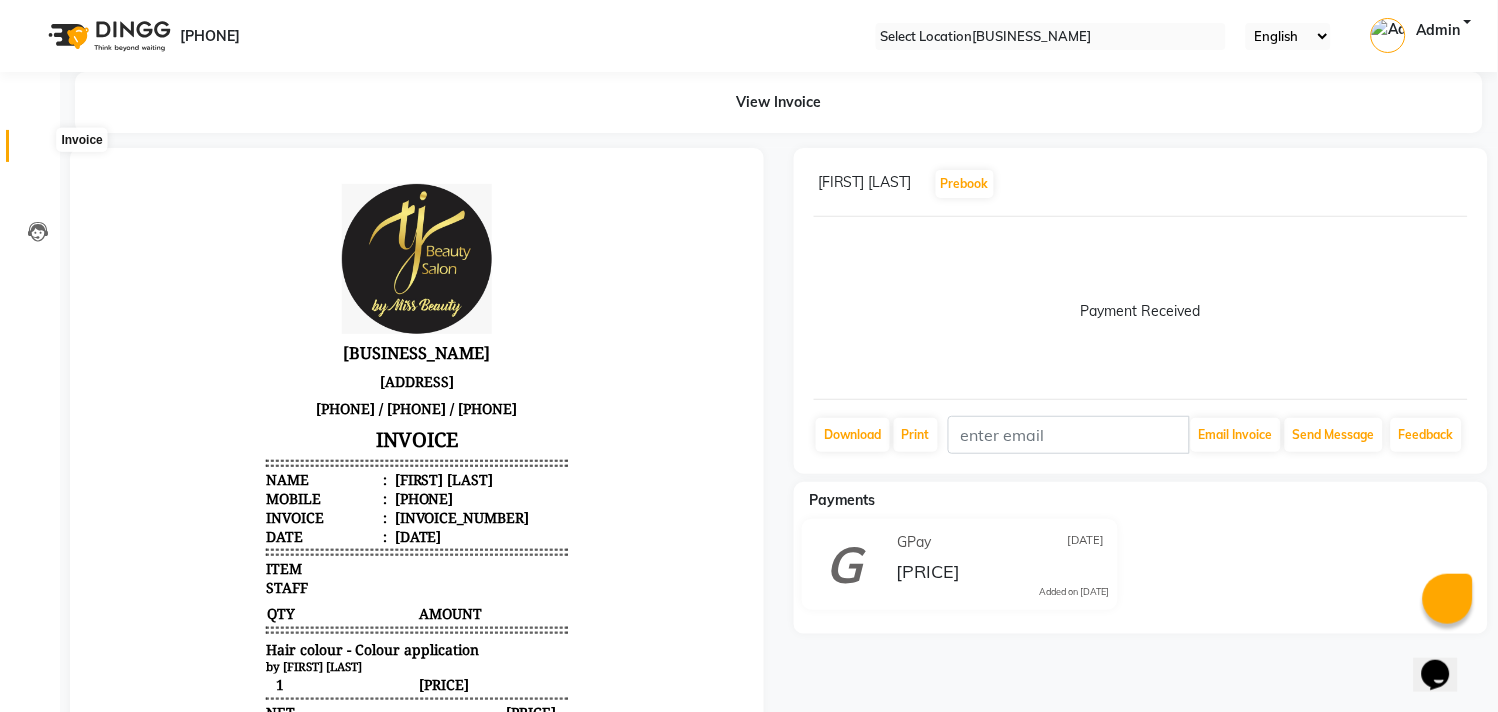 click at bounding box center [38, 151] 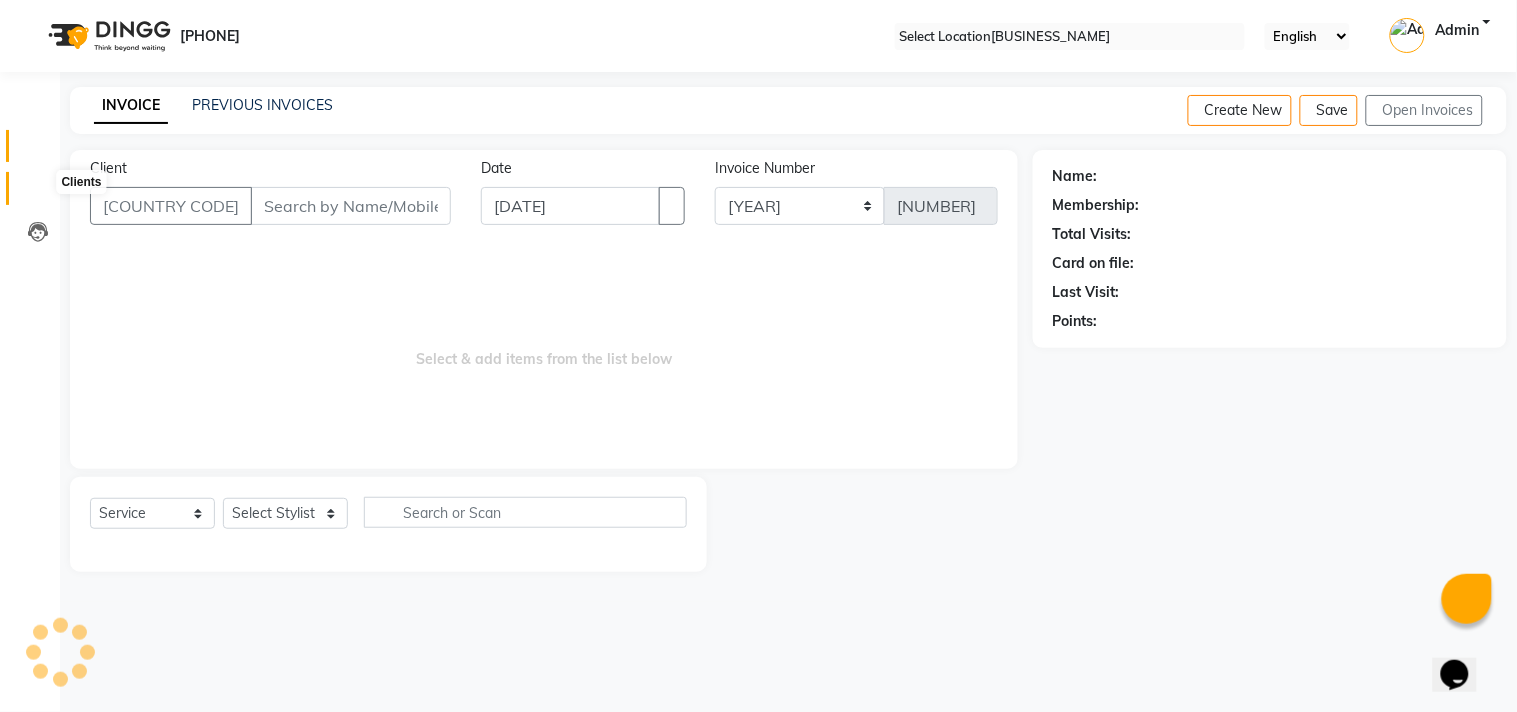 click at bounding box center [37, 193] 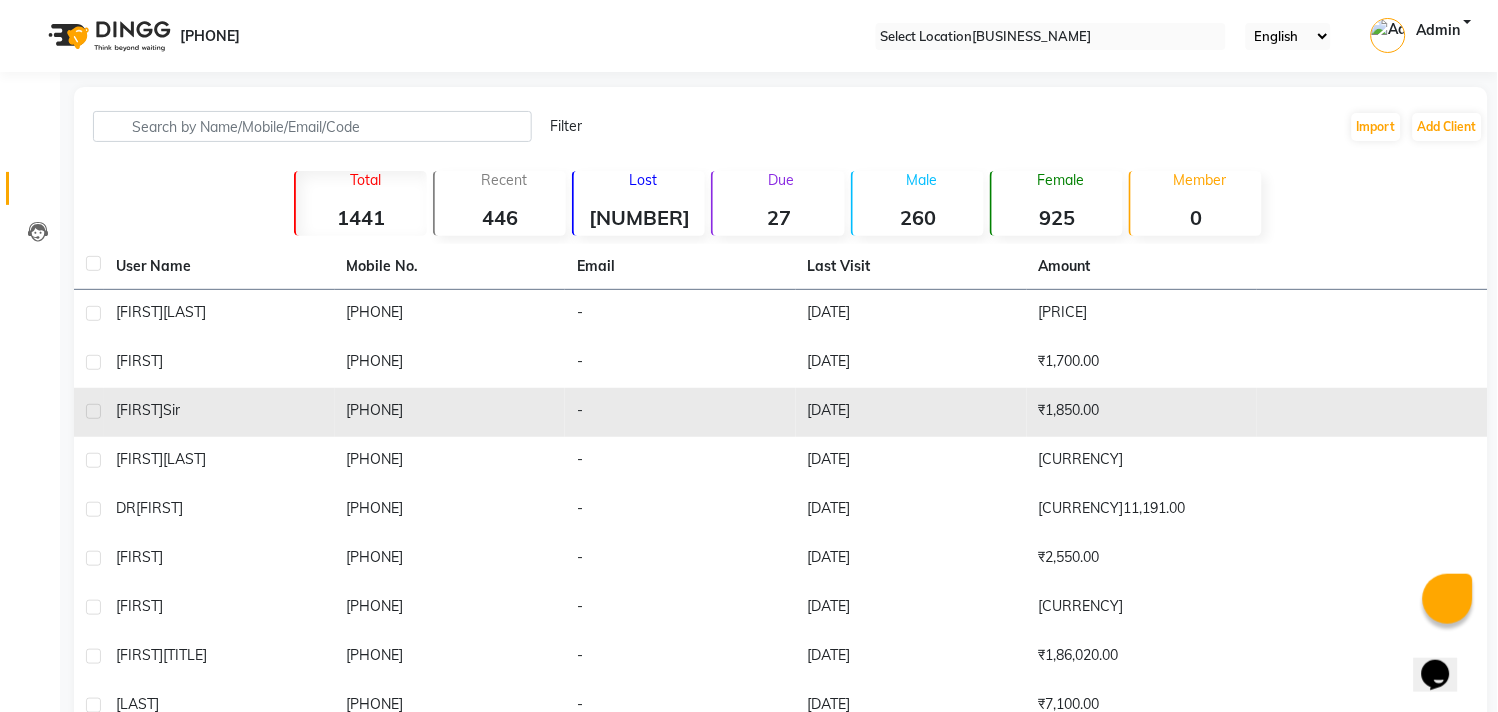 scroll, scrollTop: 153, scrollLeft: 0, axis: vertical 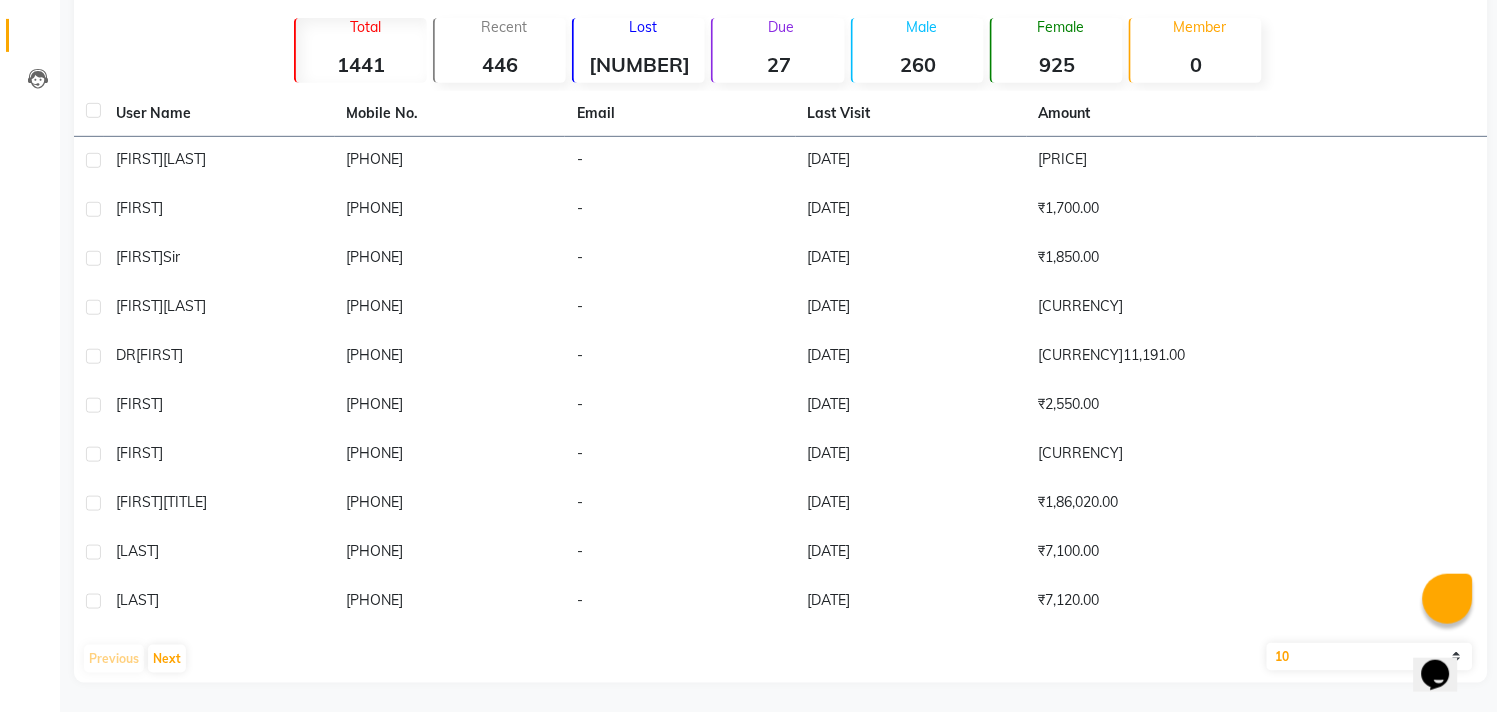 click on "10   50   100" at bounding box center [1370, 657] 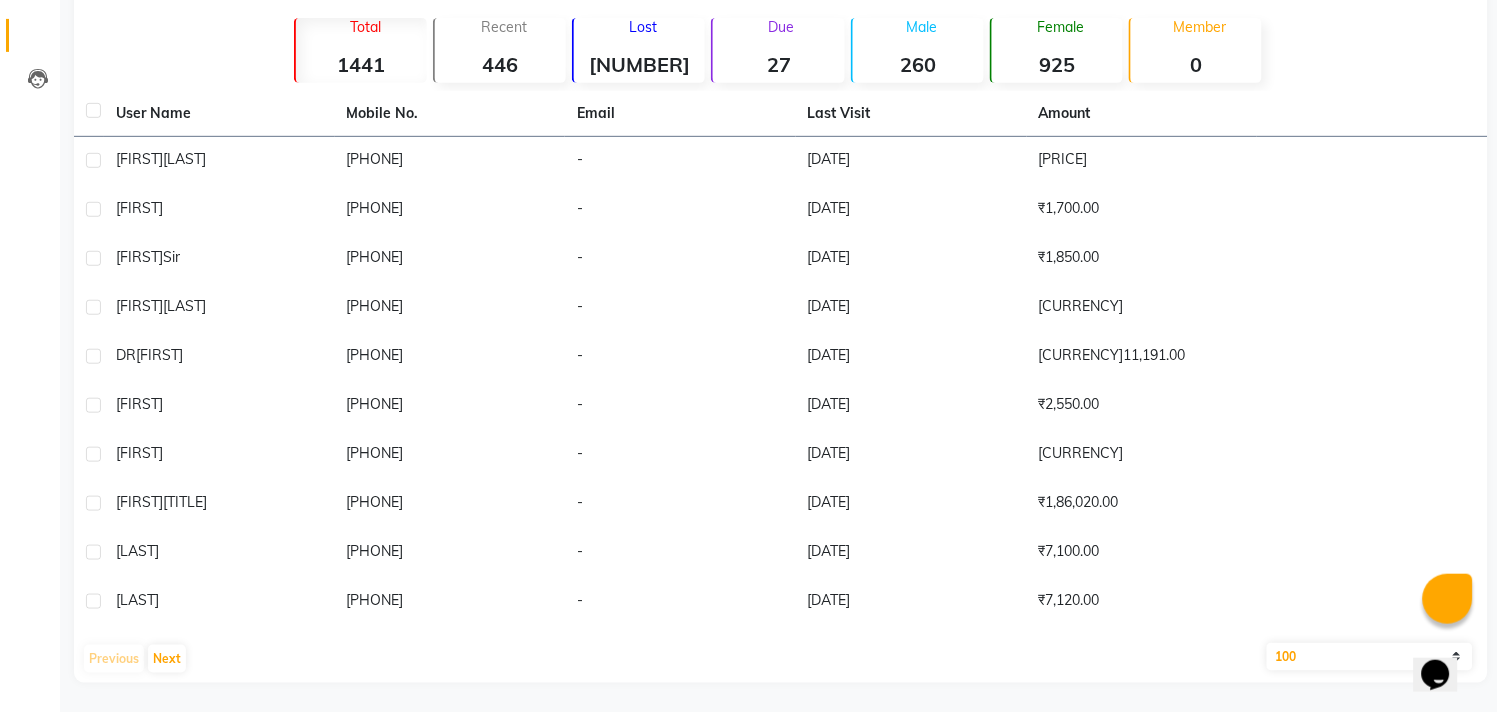 click on "10   50   100" at bounding box center (1370, 657) 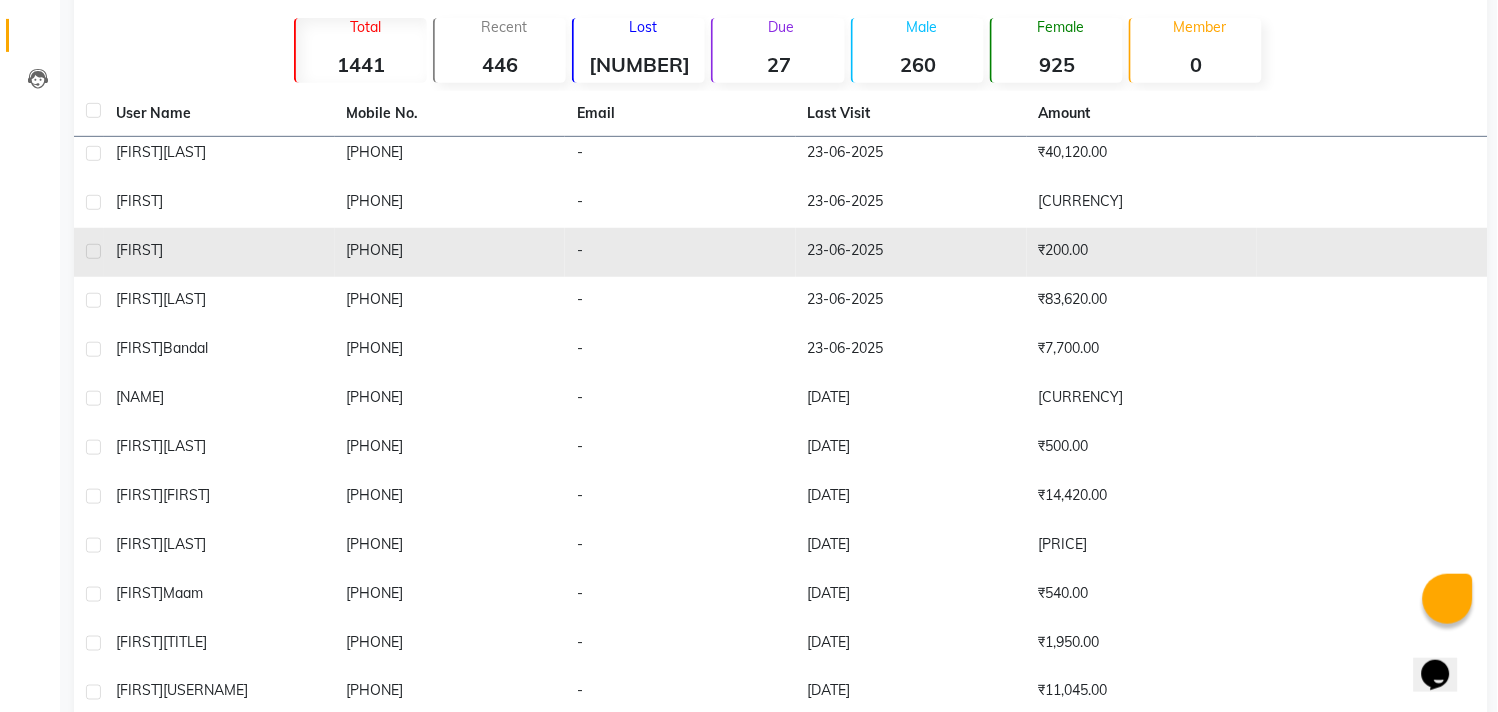 scroll, scrollTop: 2666, scrollLeft: 0, axis: vertical 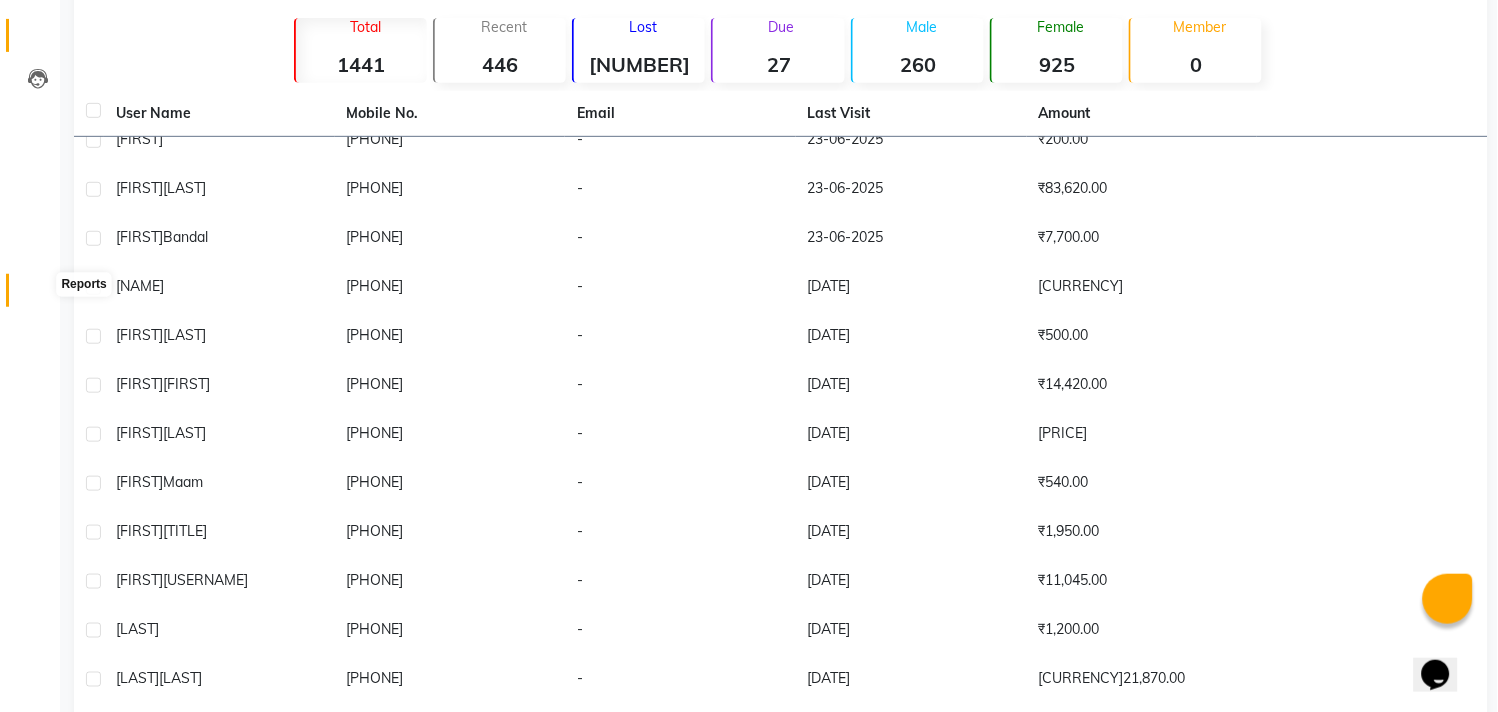 click at bounding box center (37, 295) 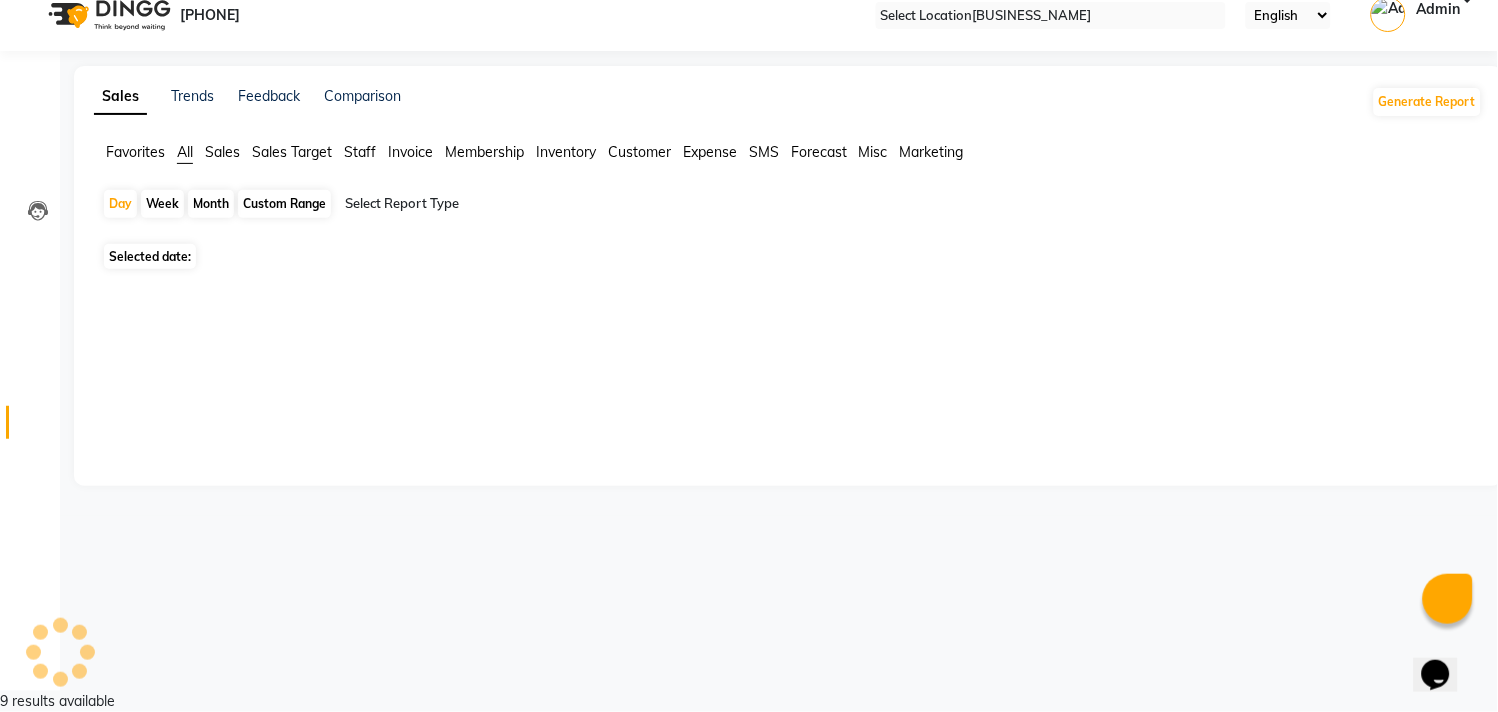 scroll, scrollTop: 0, scrollLeft: 0, axis: both 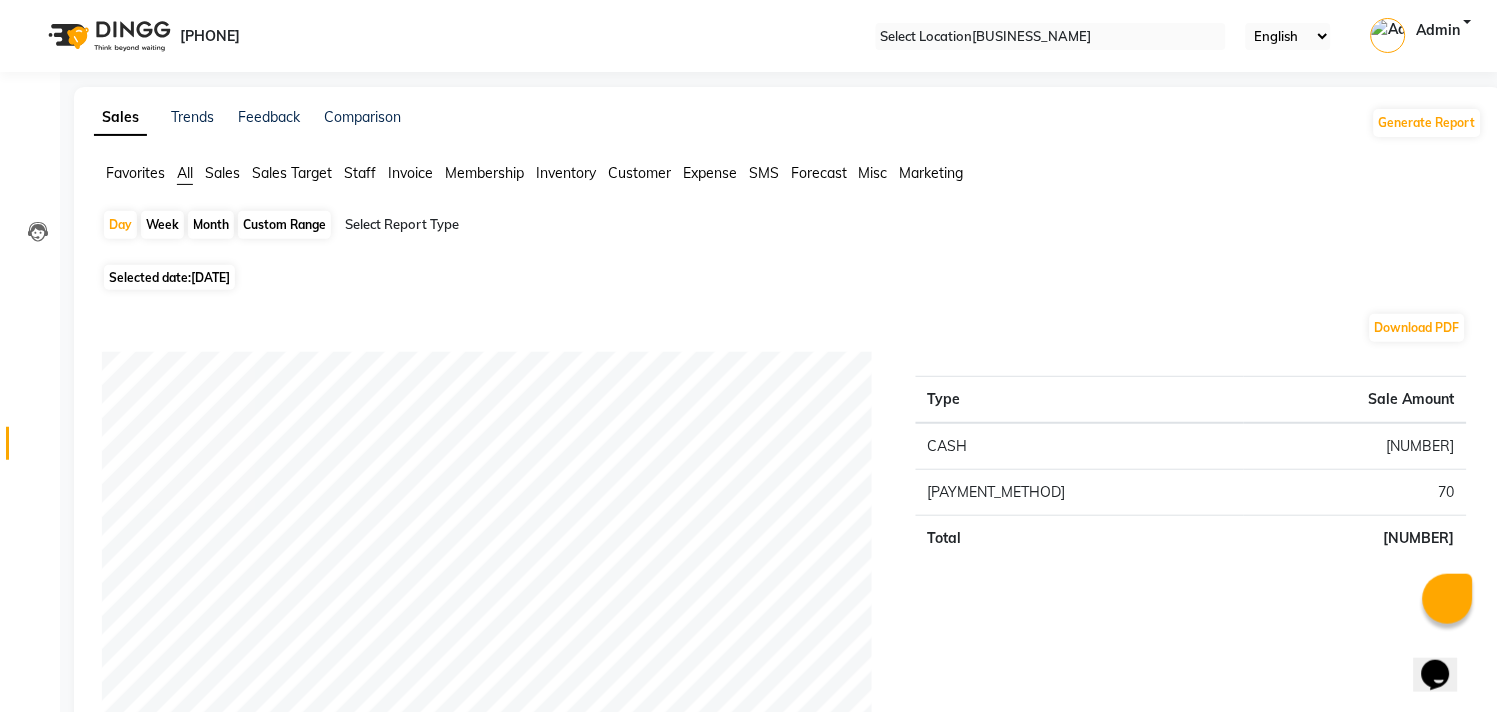click on "Month" at bounding box center (211, 225) 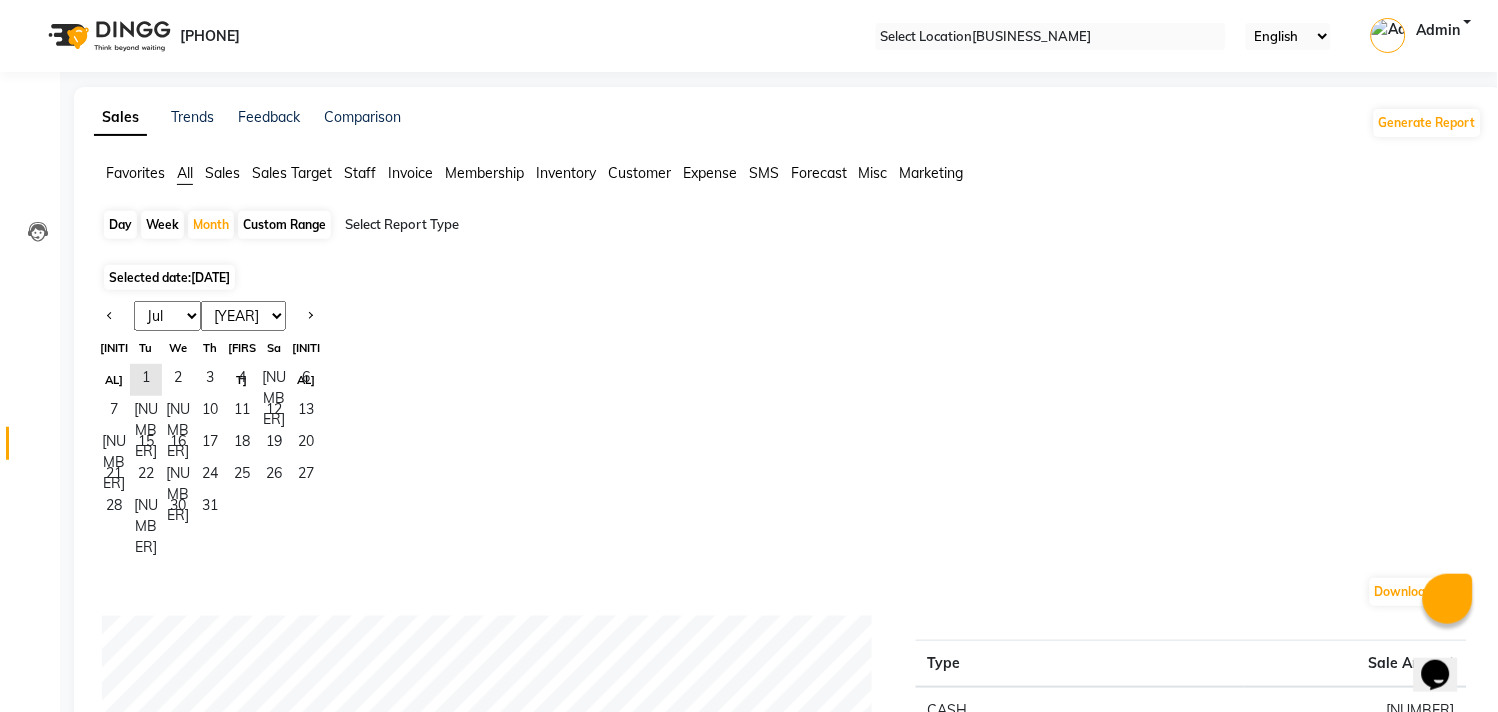 click on "Jan Feb Mar Apr May Jun Jul Aug Sep Oct Nov Dec" at bounding box center (167, 316) 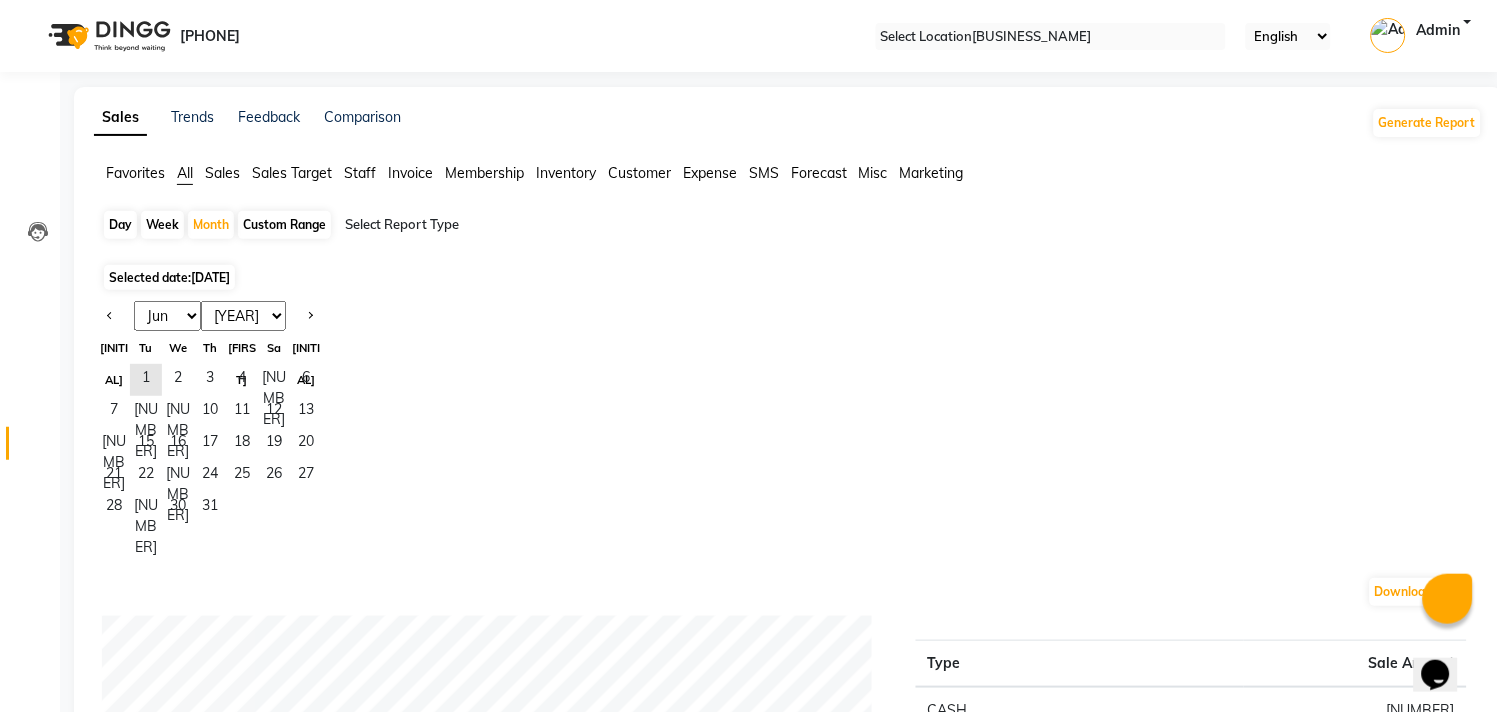 click on "Jan Feb Mar Apr May Jun Jul Aug Sep Oct Nov Dec" at bounding box center [167, 316] 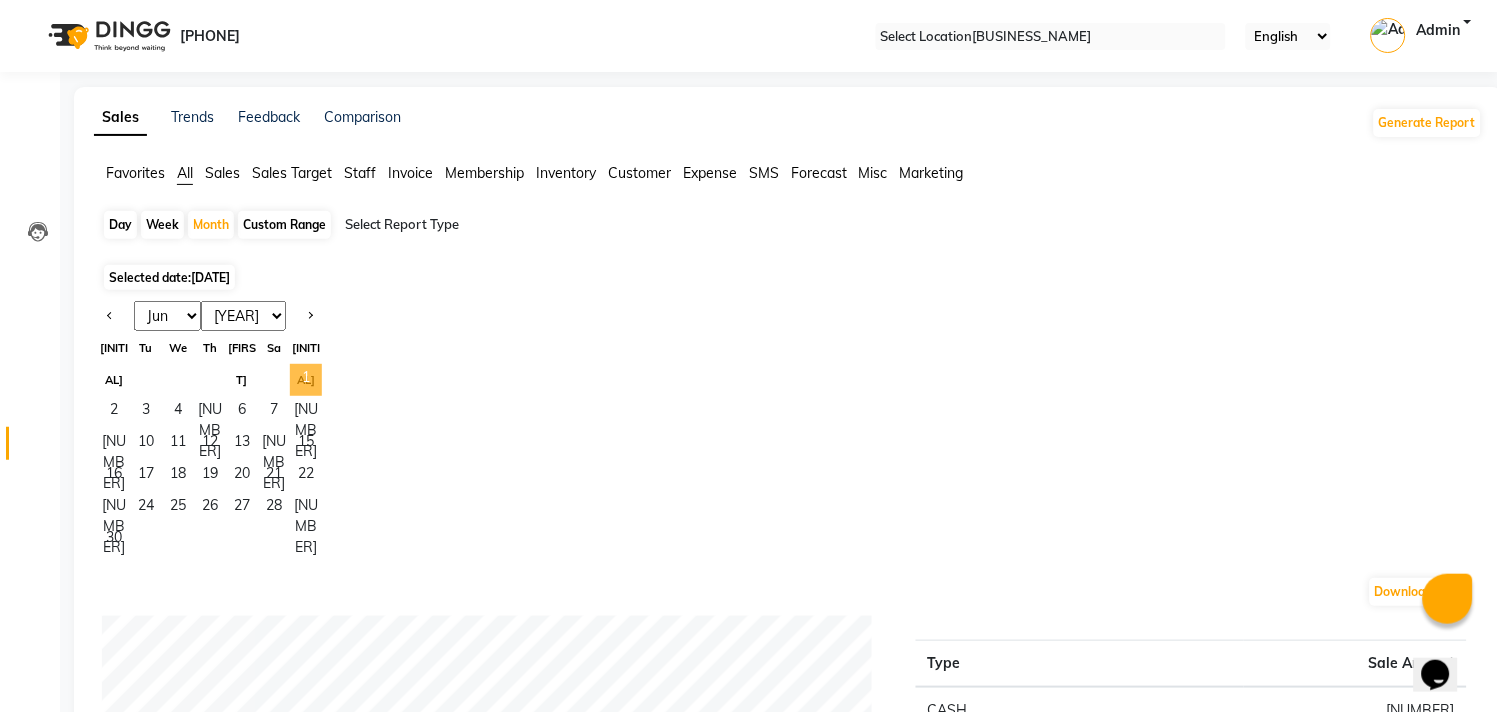 drag, startPoint x: 331, startPoint y: 373, endPoint x: 318, endPoint y: 394, distance: 24.698177 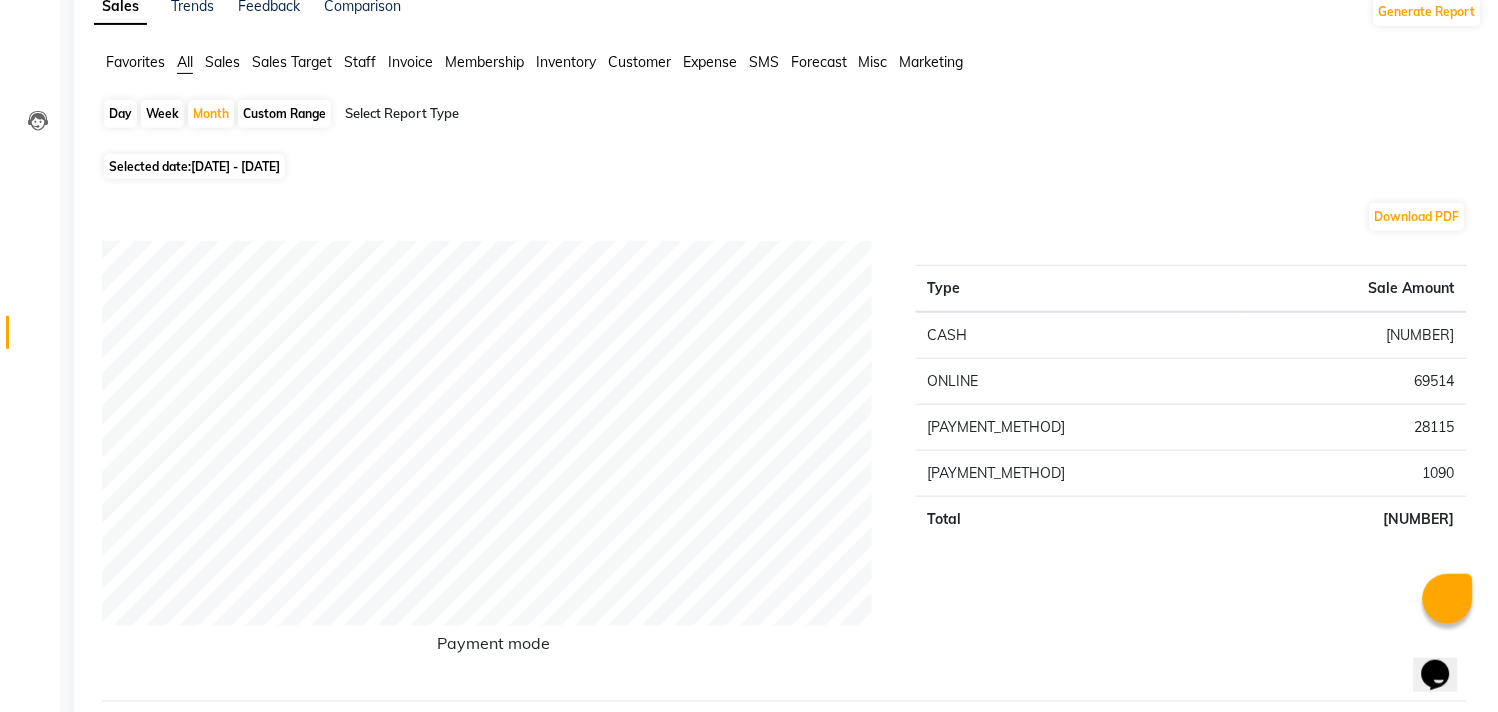 scroll, scrollTop: 0, scrollLeft: 0, axis: both 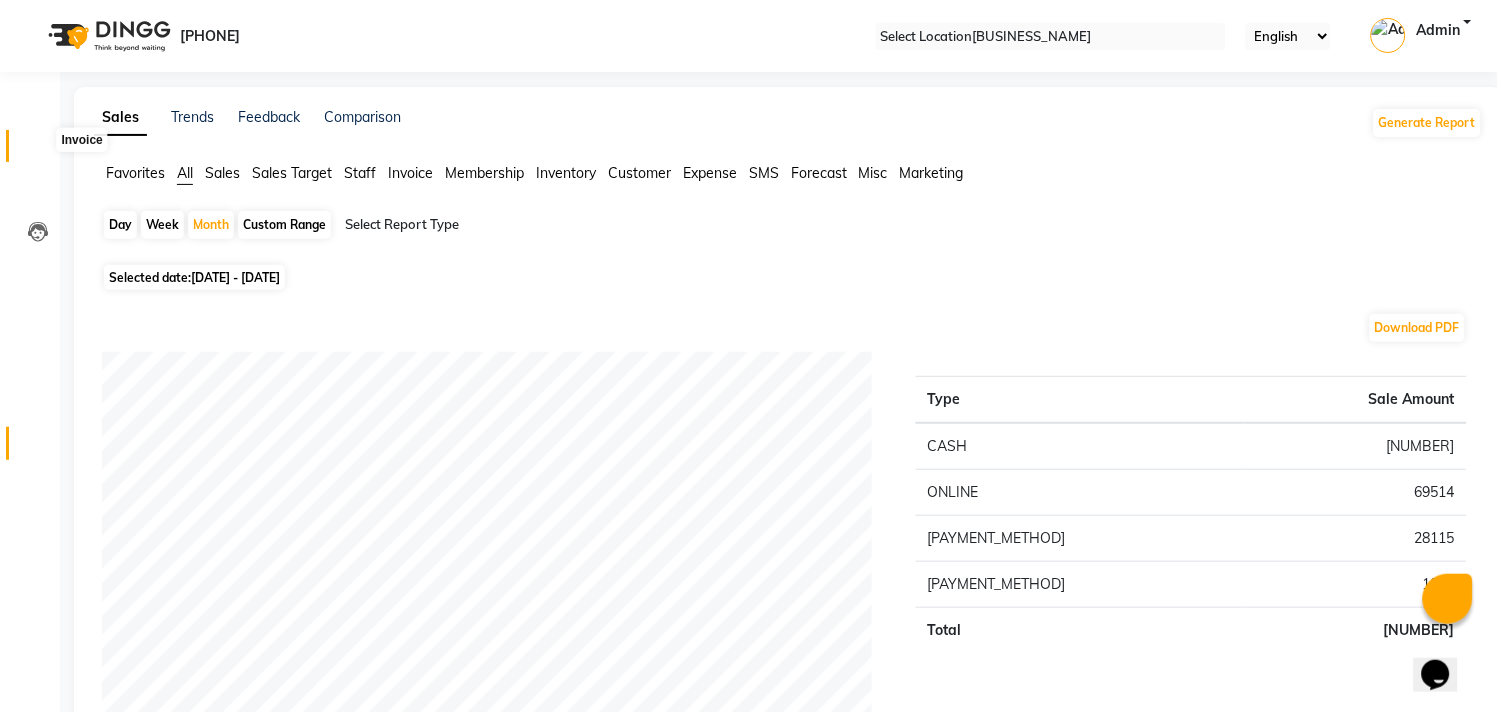 click at bounding box center [37, 151] 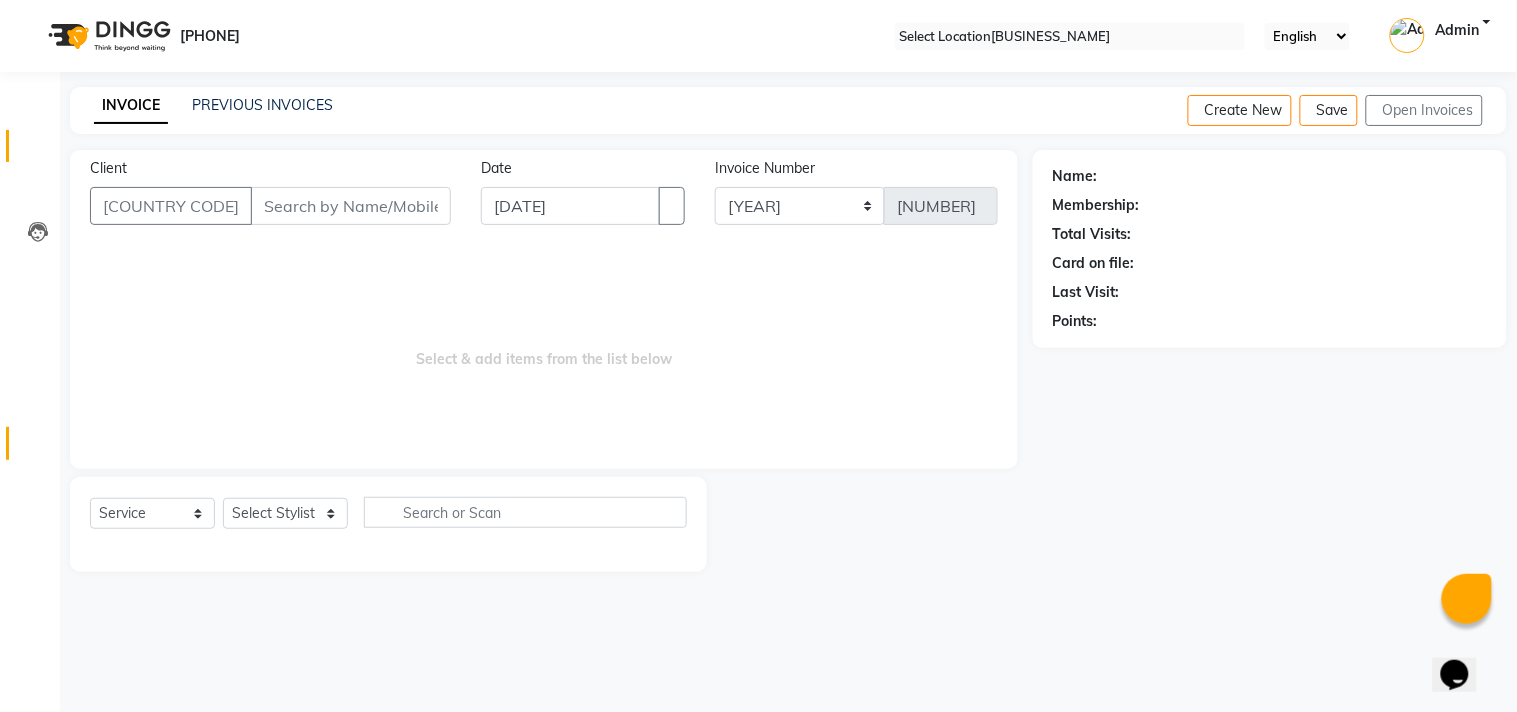 drag, startPoint x: 16, startPoint y: 445, endPoint x: 35, endPoint y: 447, distance: 19.104973 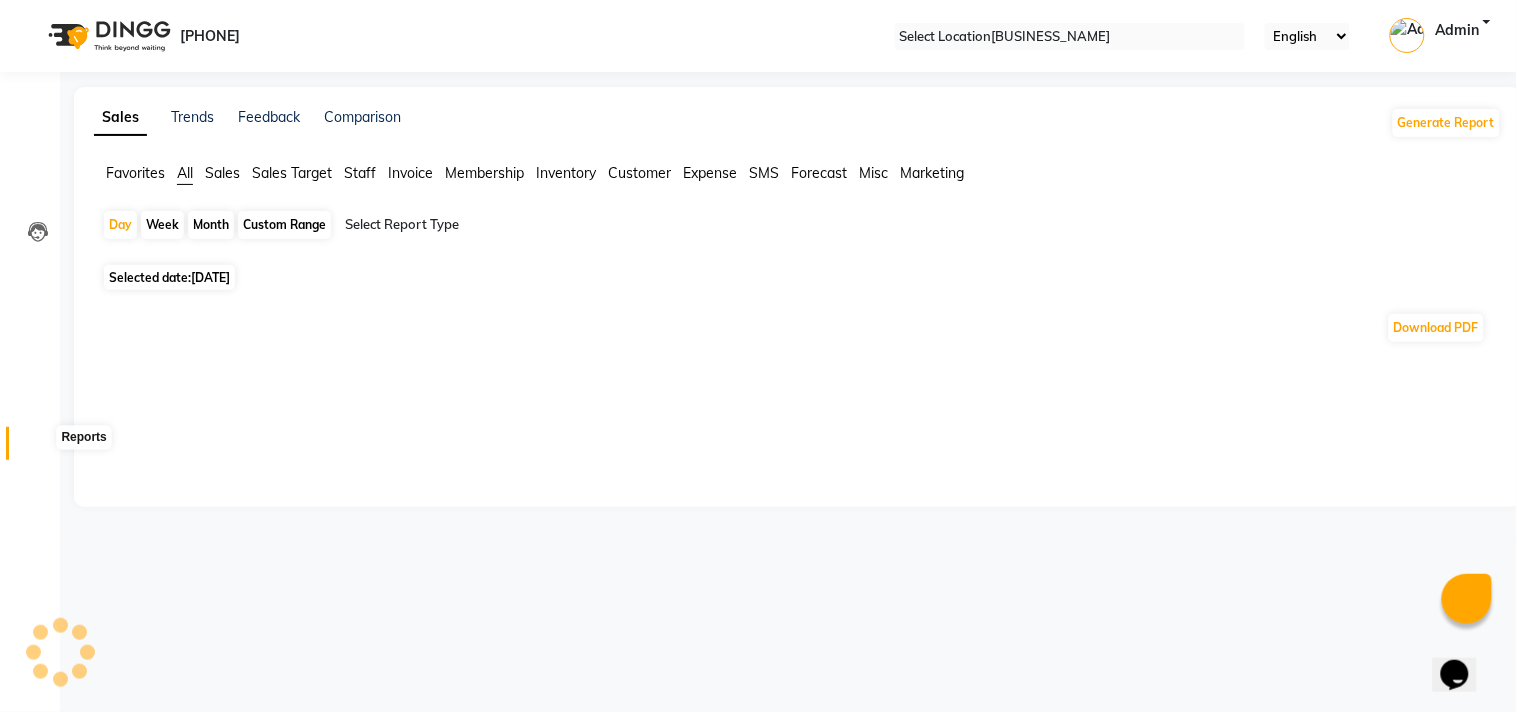 click at bounding box center [38, 448] 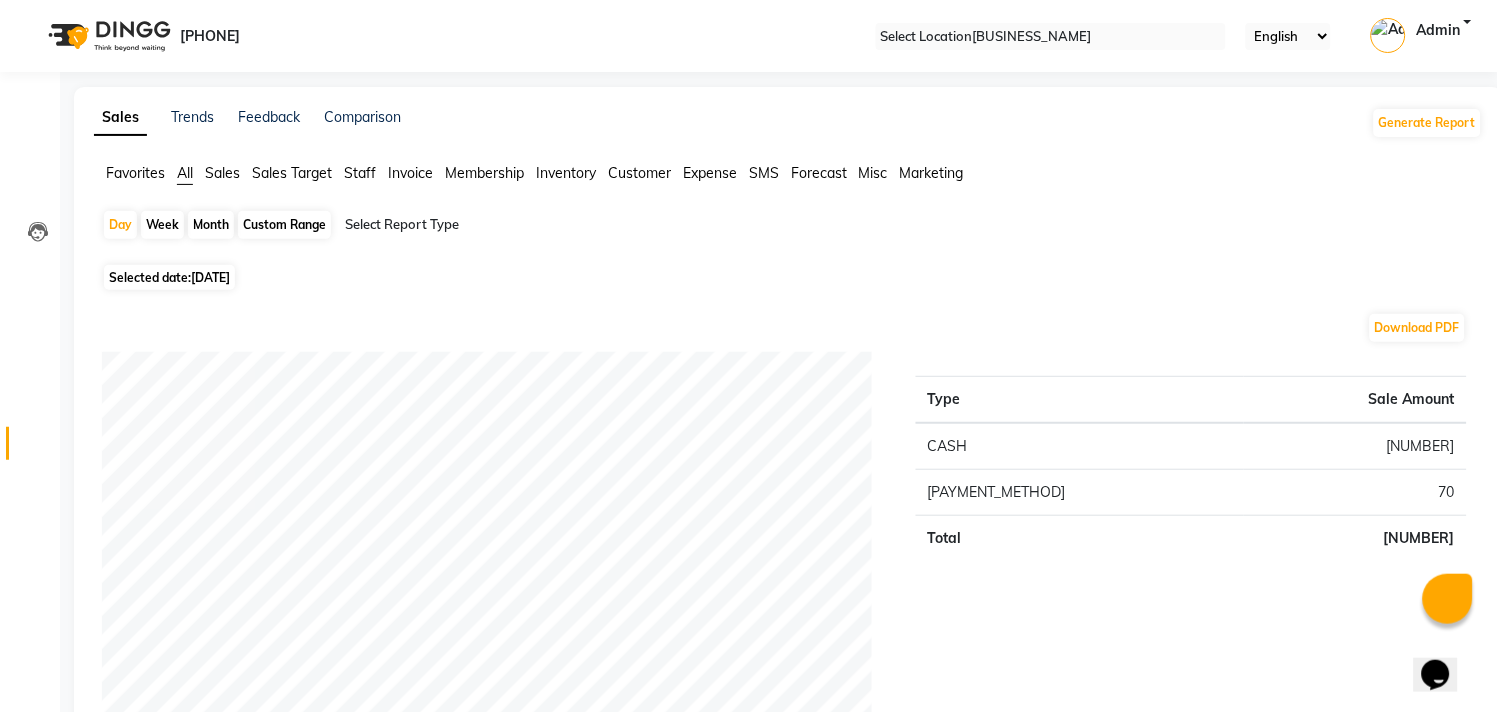 click on "Month" at bounding box center [211, 225] 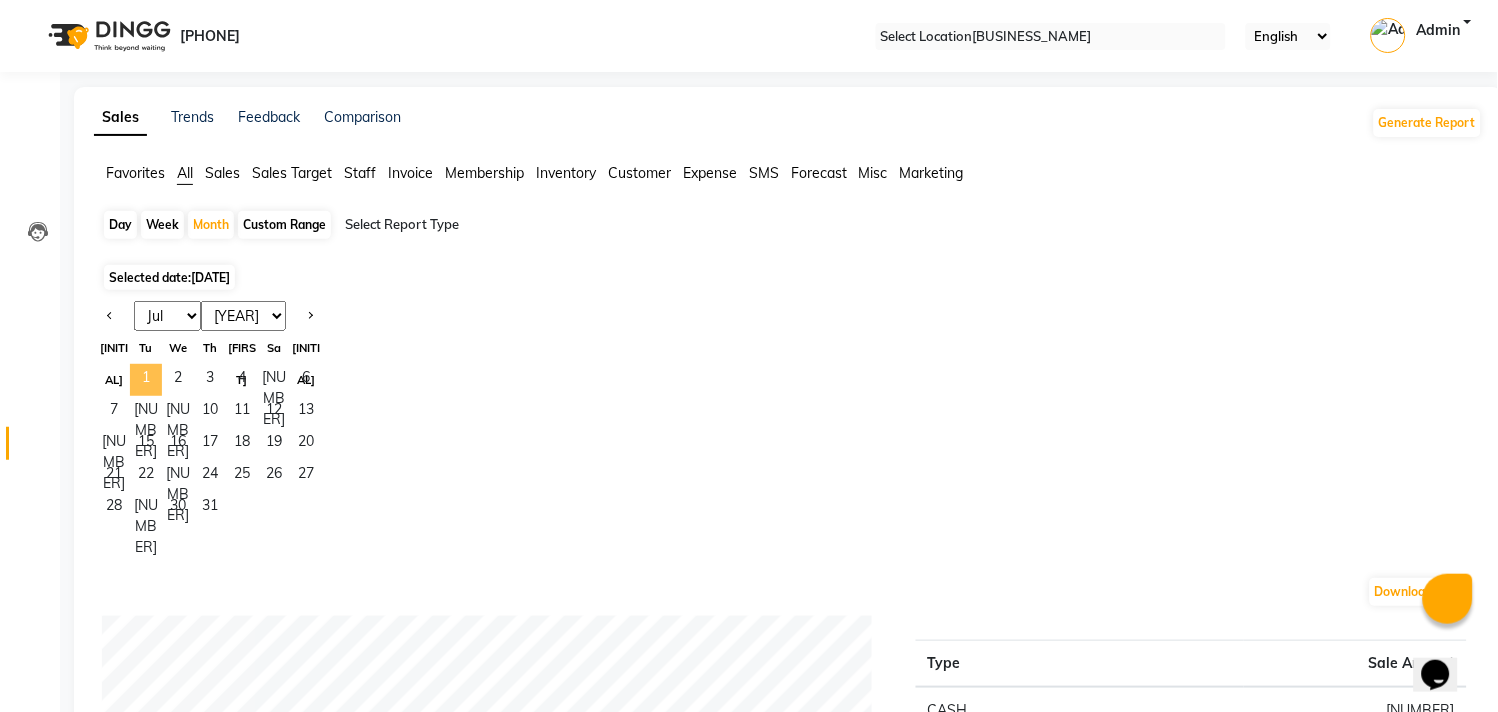 click on "1" at bounding box center (146, 380) 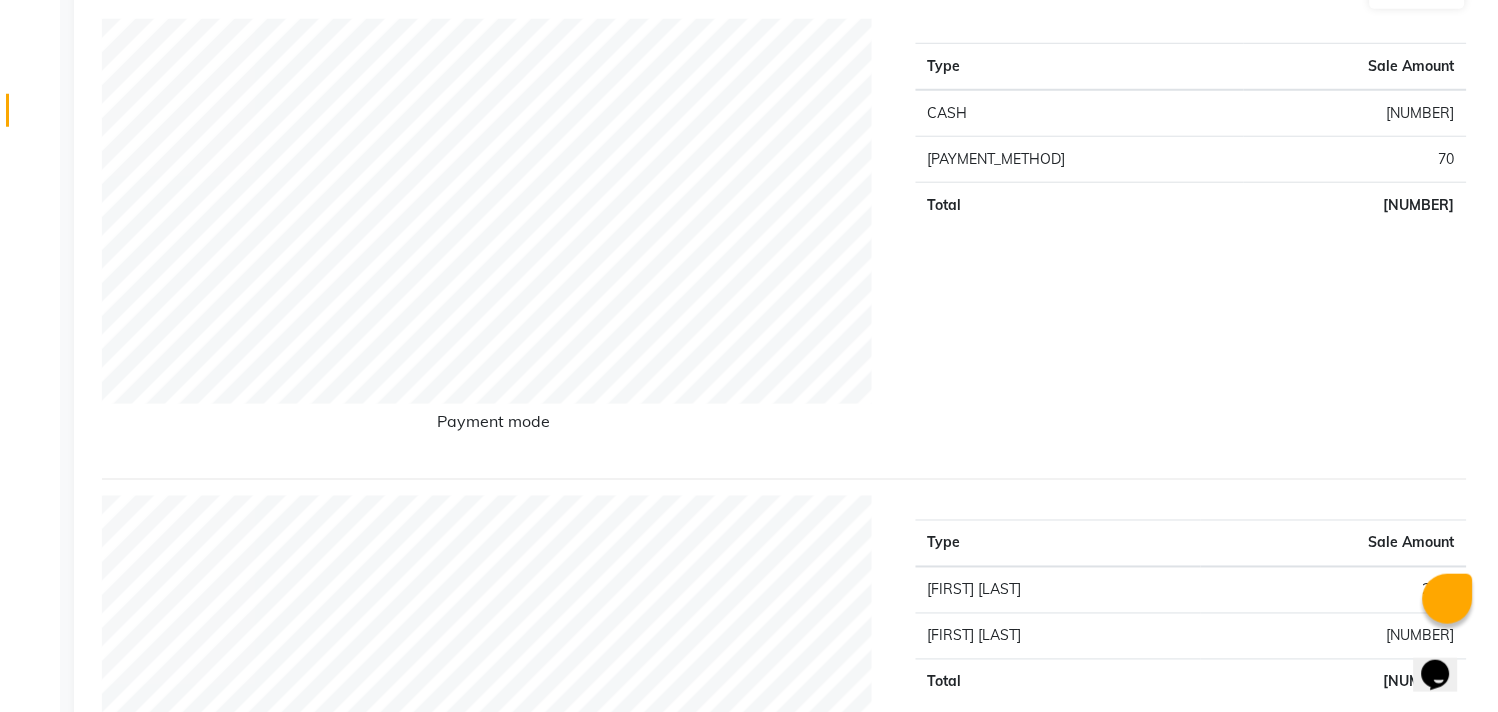 scroll, scrollTop: 111, scrollLeft: 0, axis: vertical 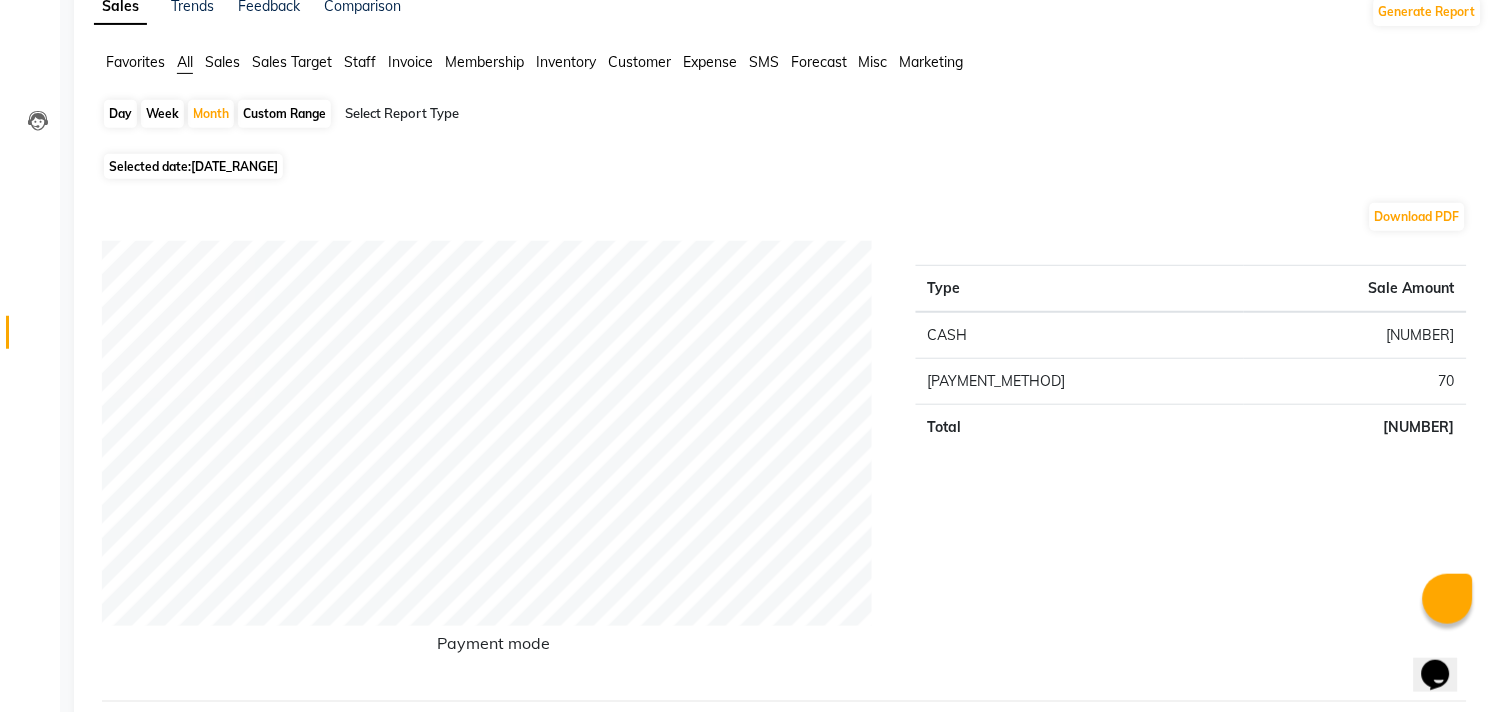 click on "Day" at bounding box center [120, 114] 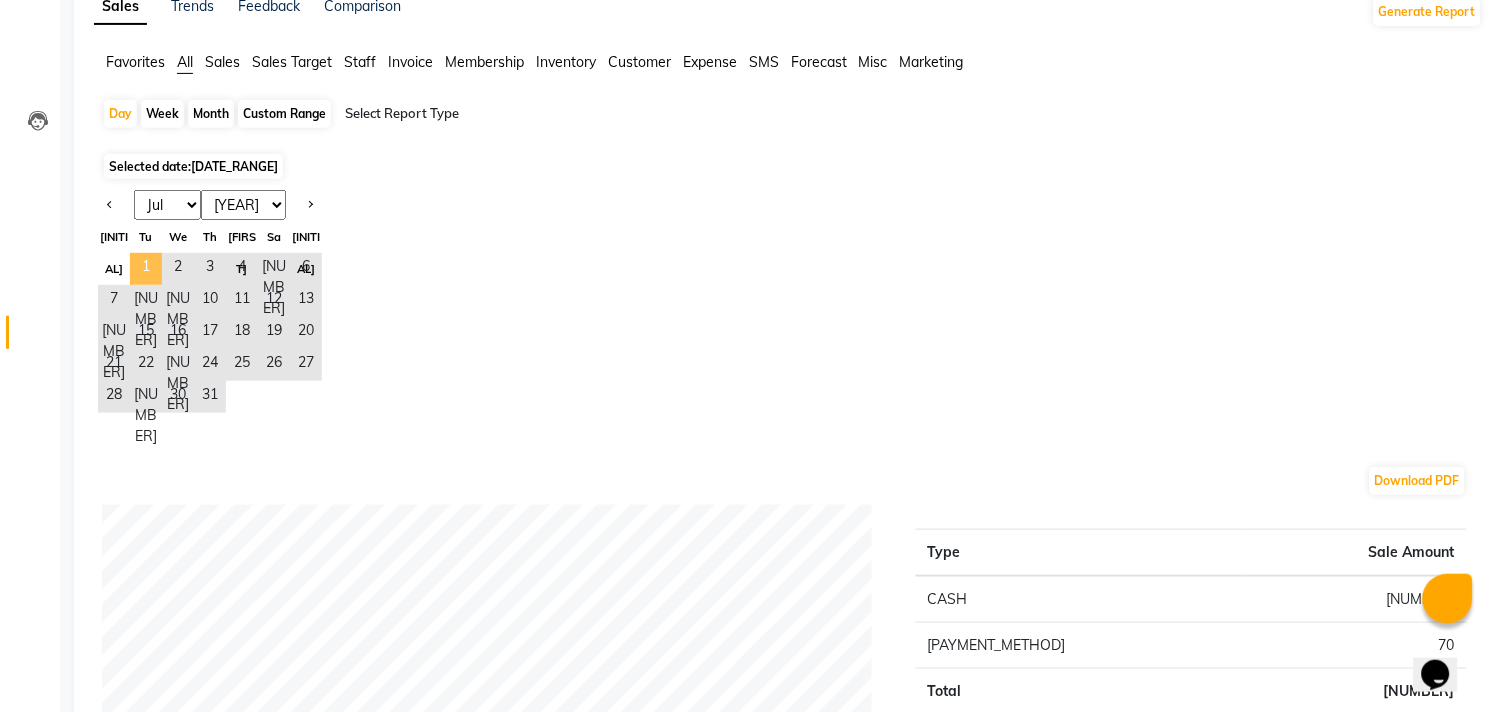 click on "1" at bounding box center (146, 269) 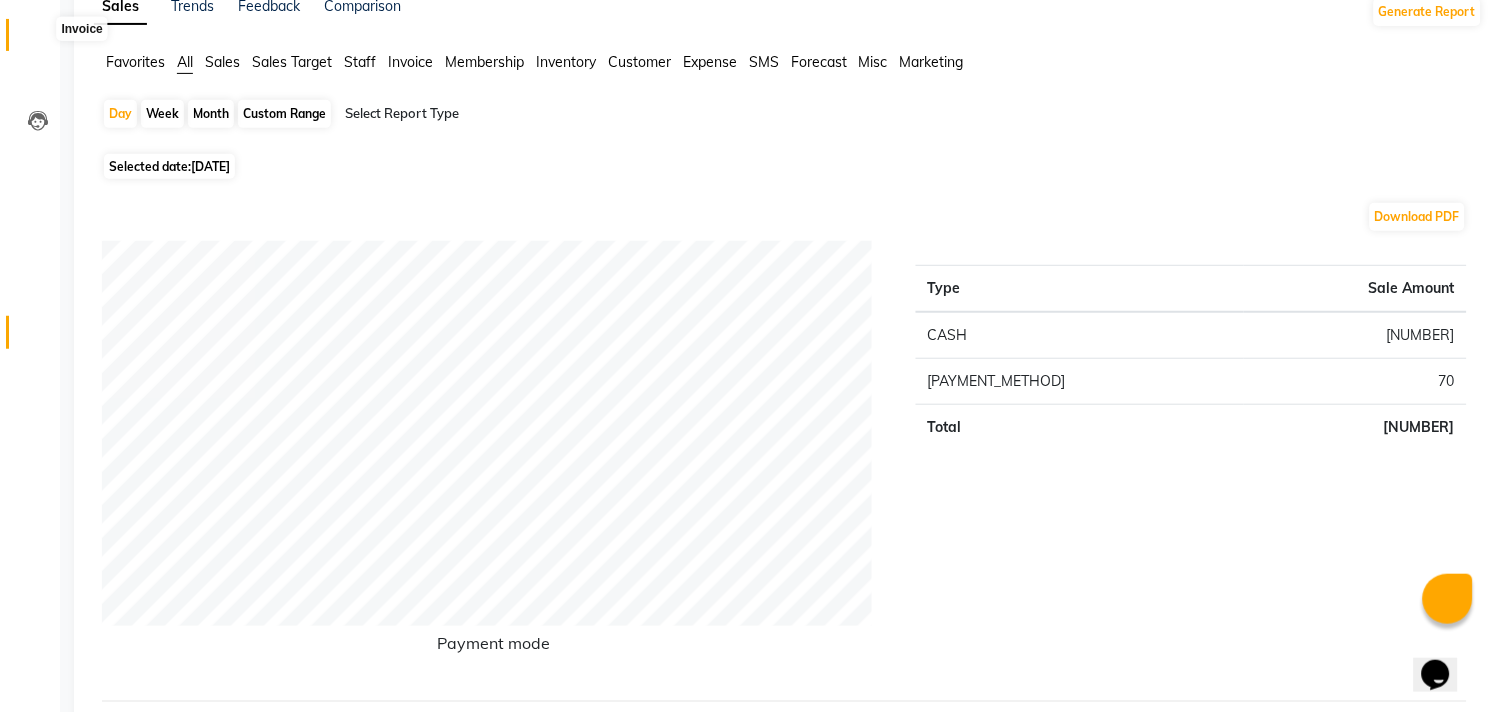 click at bounding box center (37, 40) 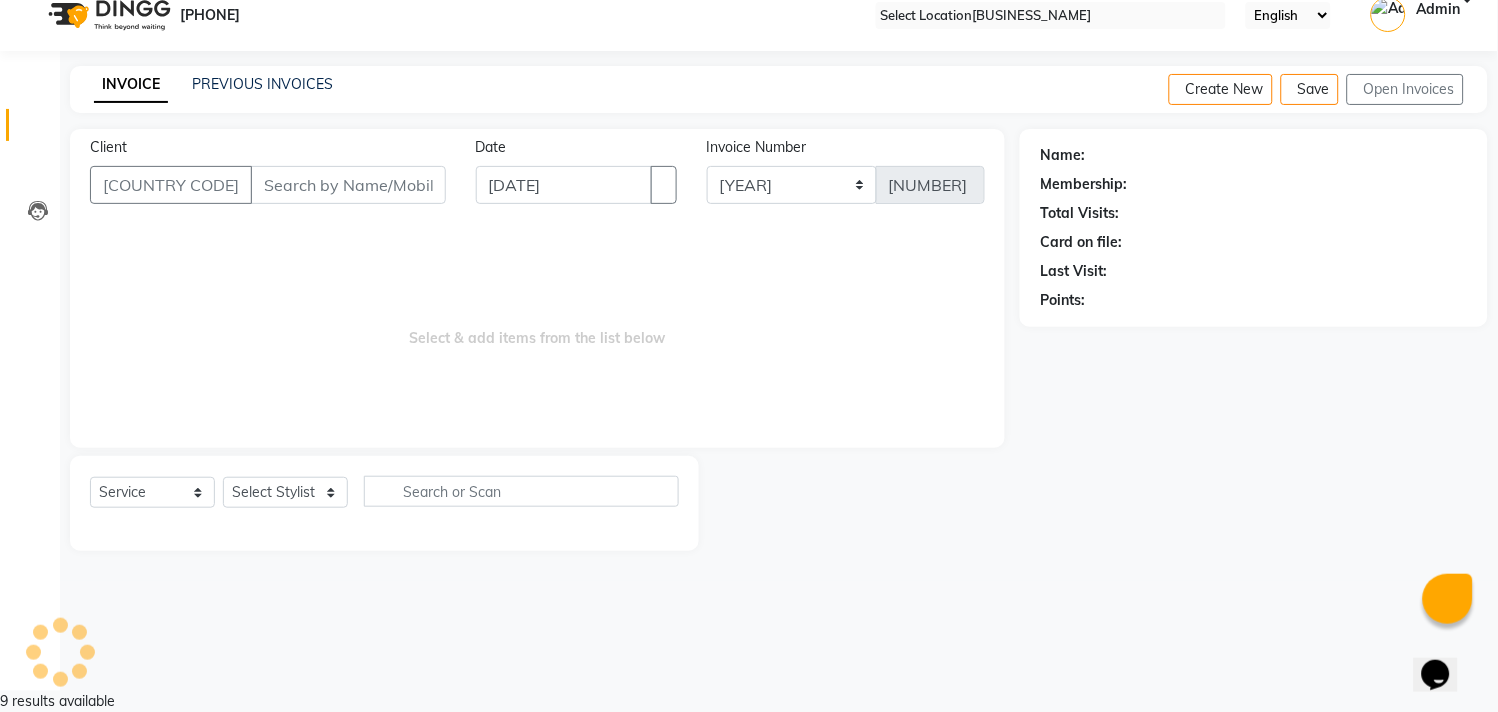 scroll, scrollTop: 0, scrollLeft: 0, axis: both 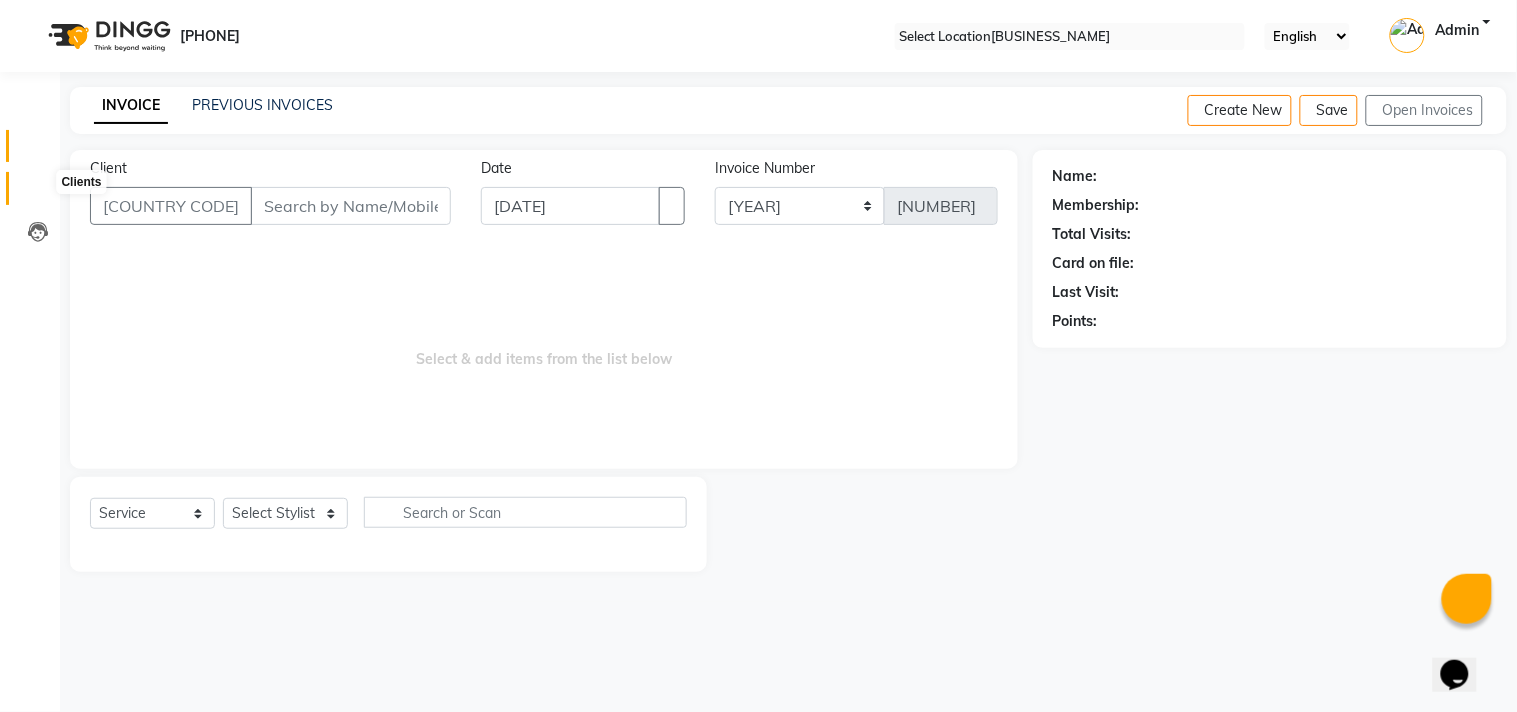 click at bounding box center [38, 193] 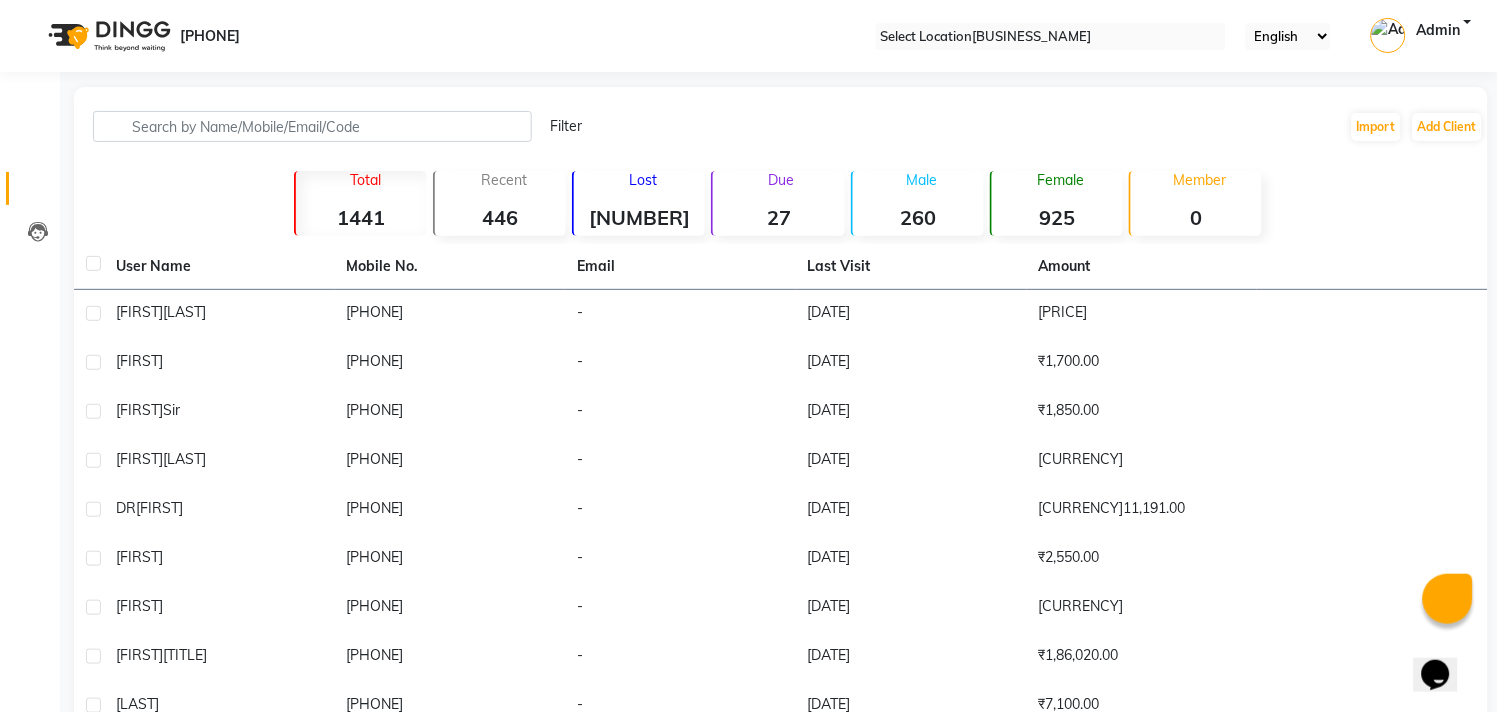 scroll, scrollTop: 153, scrollLeft: 0, axis: vertical 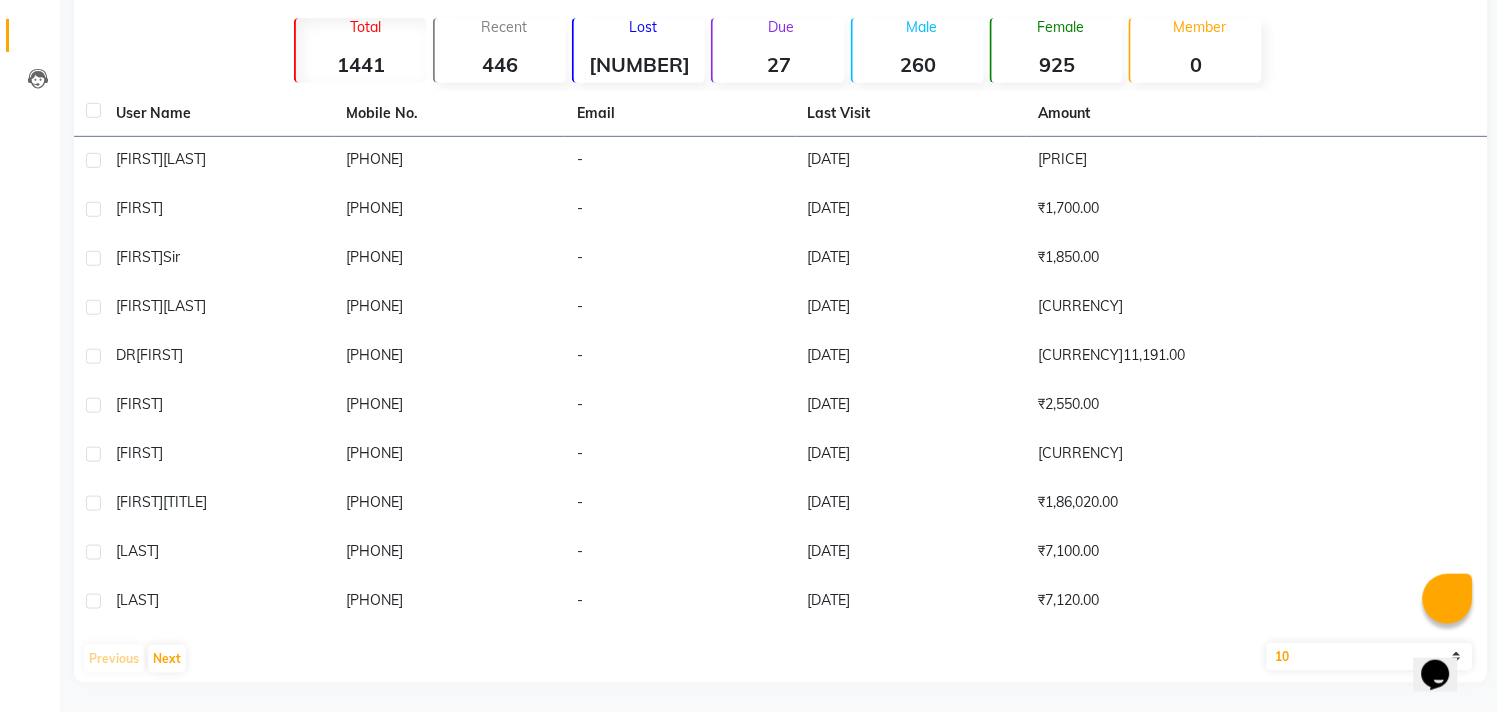 click on "User Name Mobile No. Email Last Visit Amount [FIRST] [LAST] [PHONE] - 01-07-2025 ₹14,300.00 [FIRST] [PHONE] - 01-07-2025 ₹1,700.00 [FIRST] sir [PHONE] - 01-07-2025 ₹1,850.00 [FIRST] [LAST] [PHONE] - 01-07-2025 ₹67,990.00 DR [FIRST] [PHONE] - 01-07-2025 ₹11,191.00 [FIRST] [PHONE] - 30-06-2025 ₹2,550.00 [FIRST] [PHONE] - 30-06-2025 ₹1,300.00 [FIRST] [LAST] [PHONE] - 30-06-2025 ₹1,86,020.00 [FIRST] [PHONE] - 30-06-2025 ₹7,100.00 [FIRST] [PHONE] - 30-06-2025 ₹7,120.00 Previous Next 10 50 100" at bounding box center (781, 387) 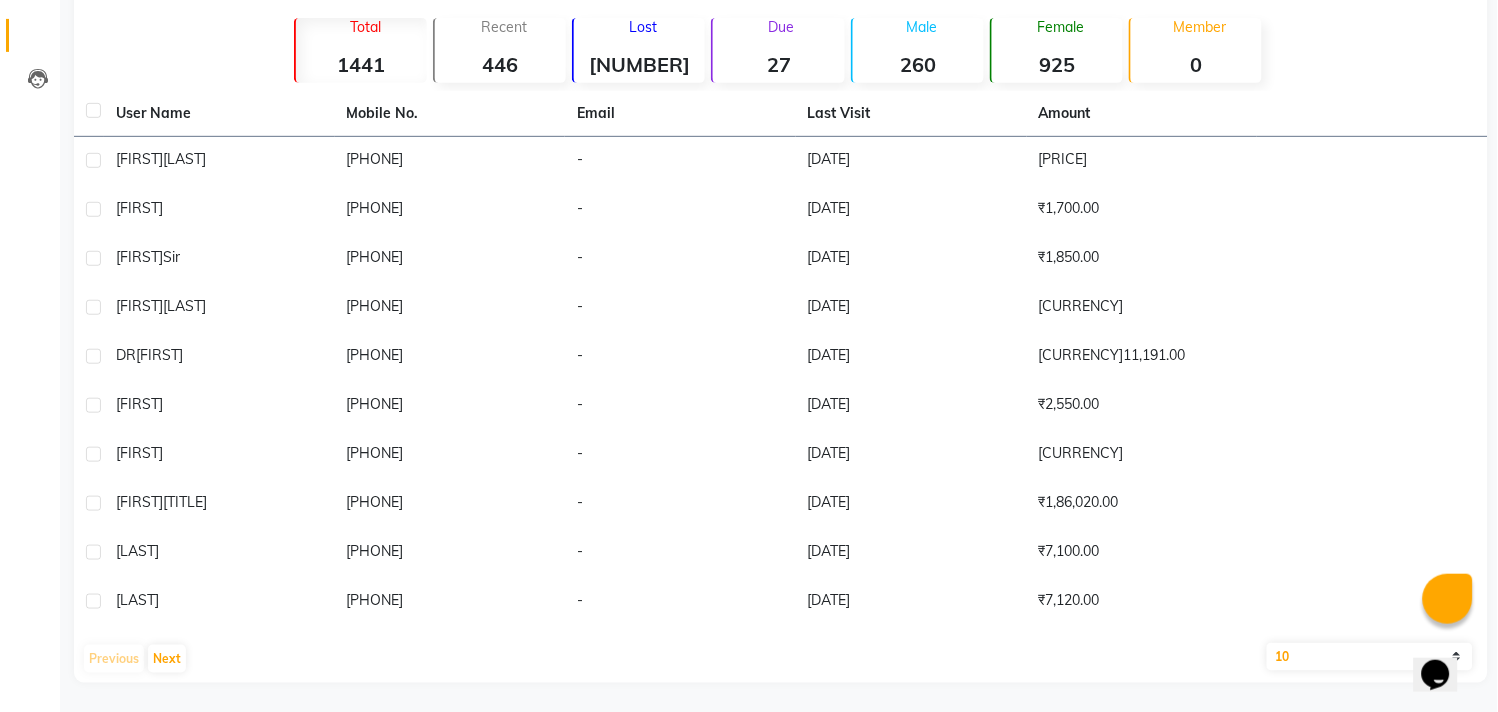 click on "10   50   100" at bounding box center [1370, 657] 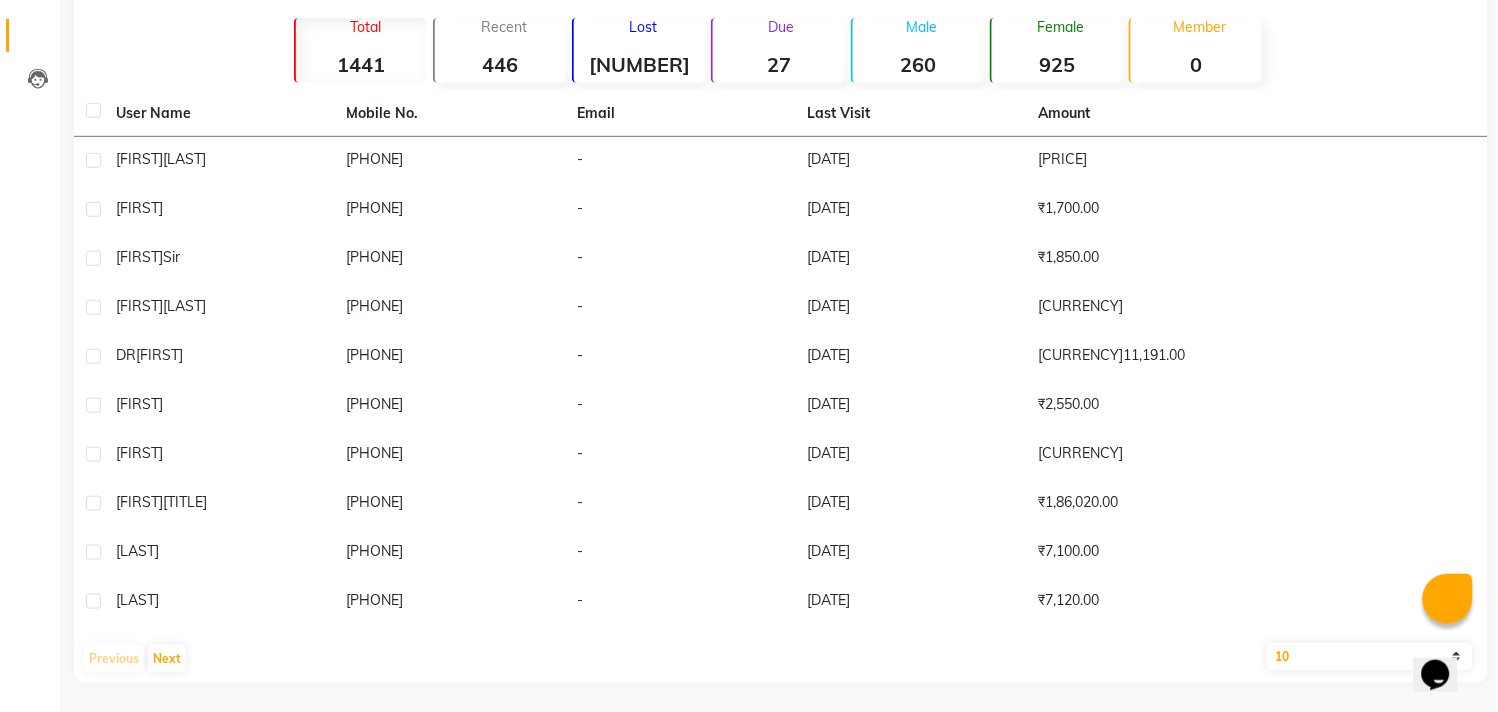 select on "50" 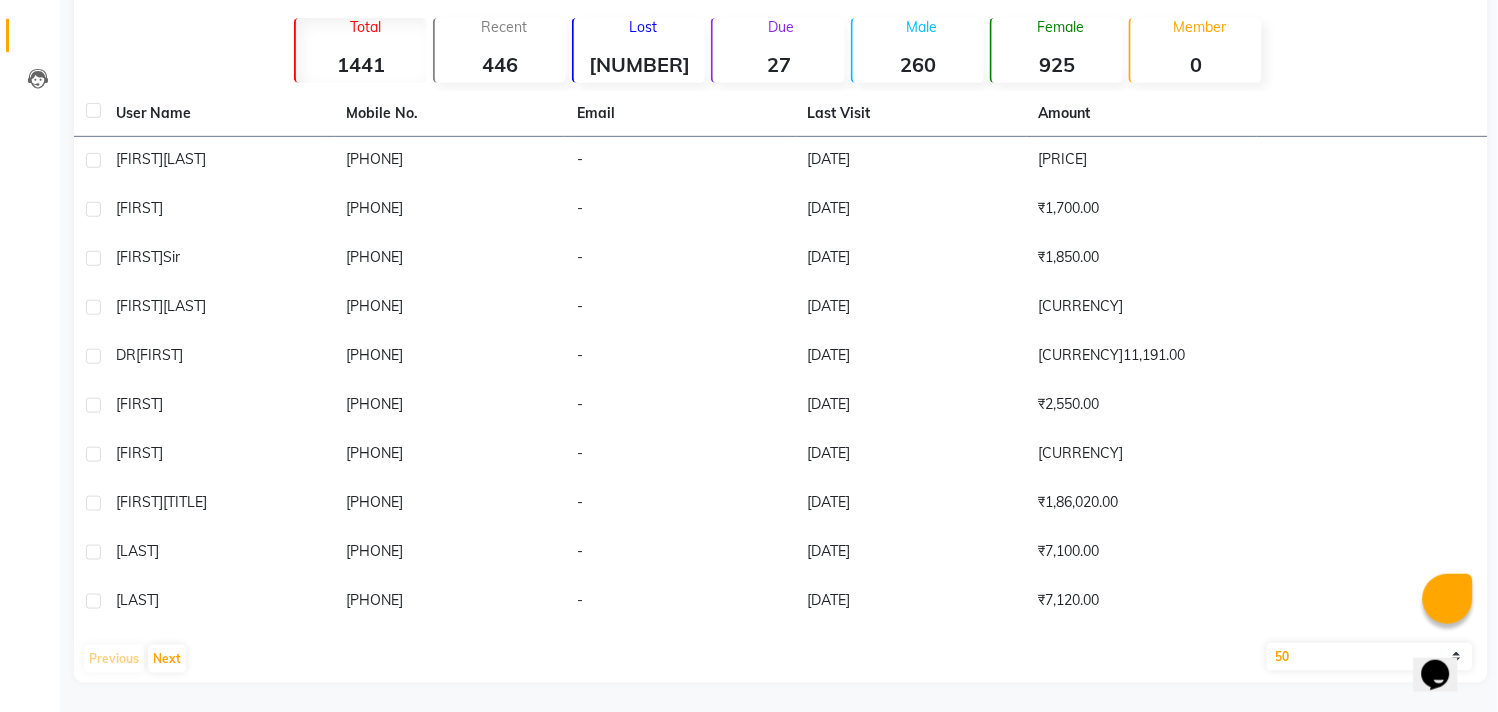 click on "10   50   100" at bounding box center (1370, 657) 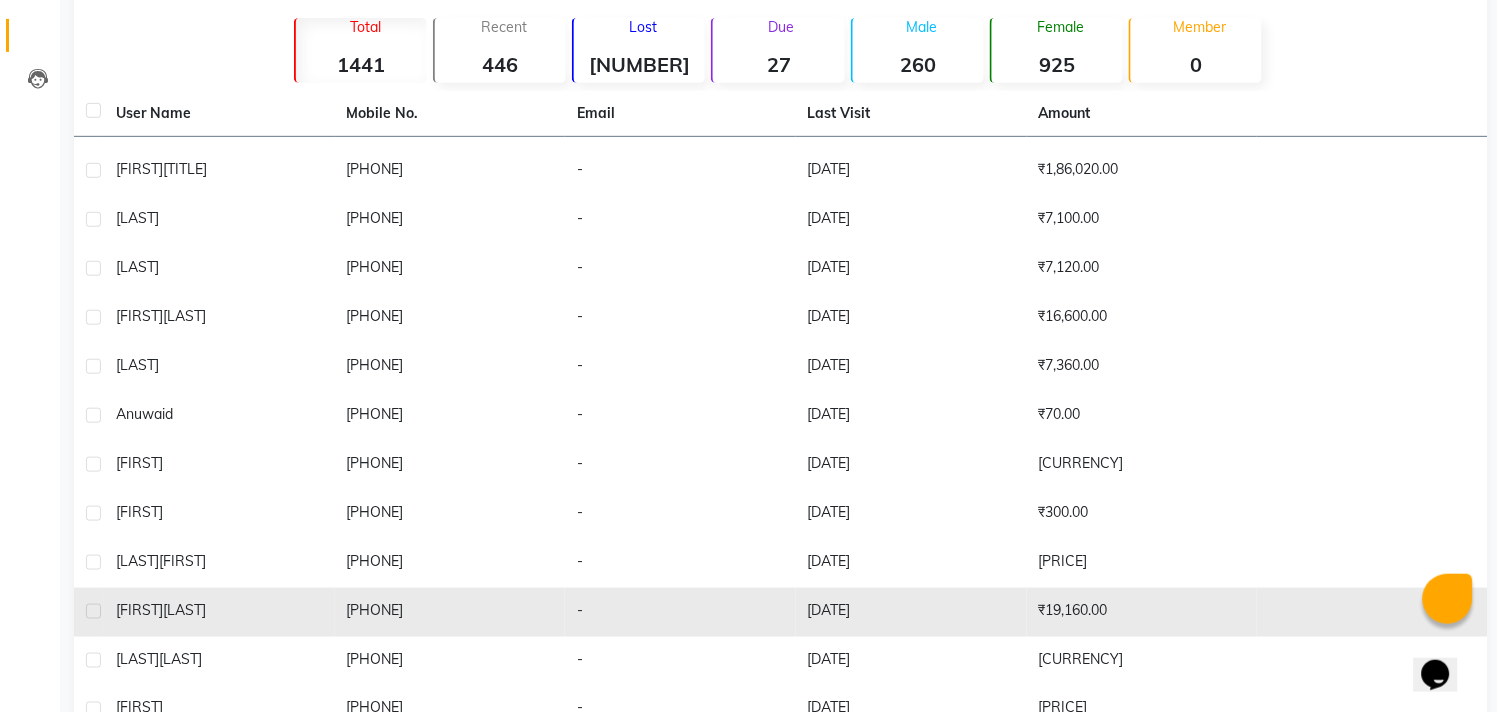 scroll, scrollTop: 0, scrollLeft: 0, axis: both 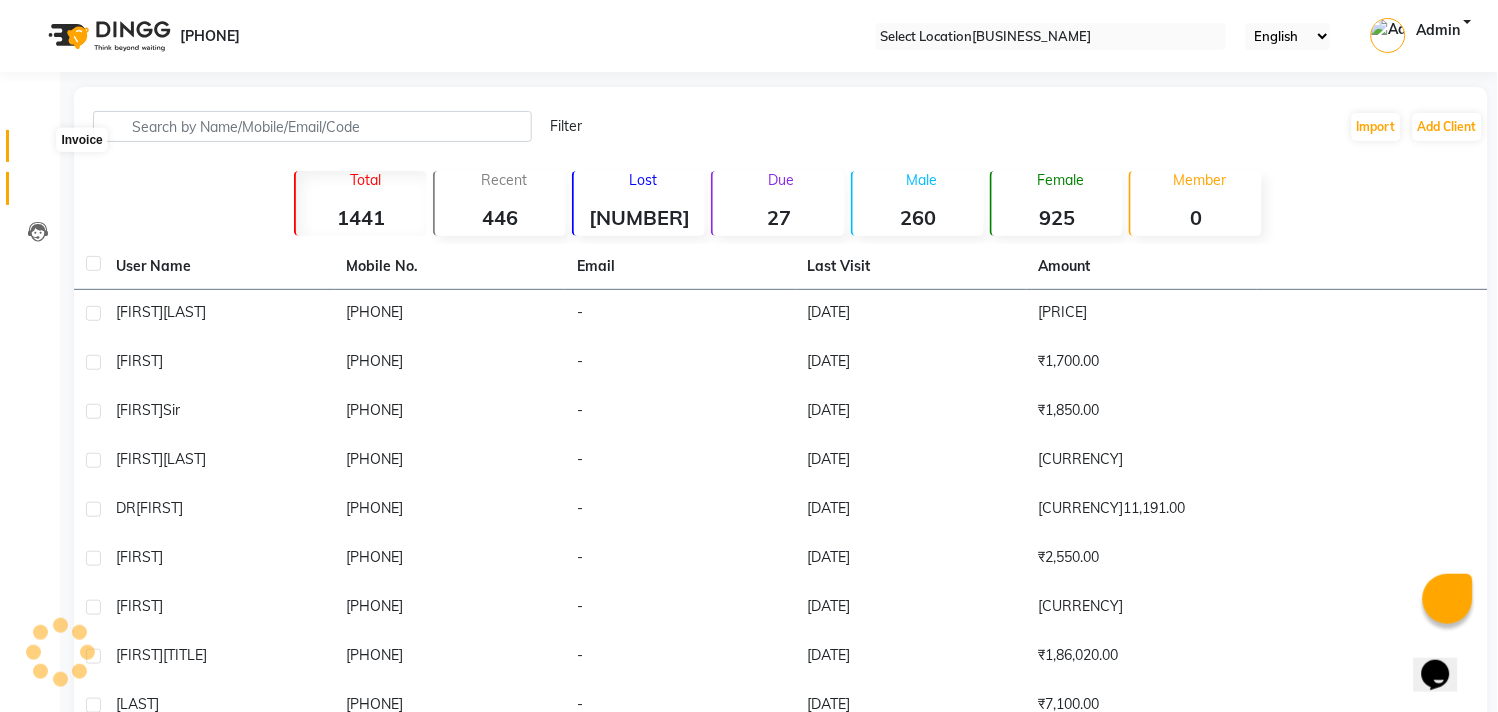 click at bounding box center [38, 151] 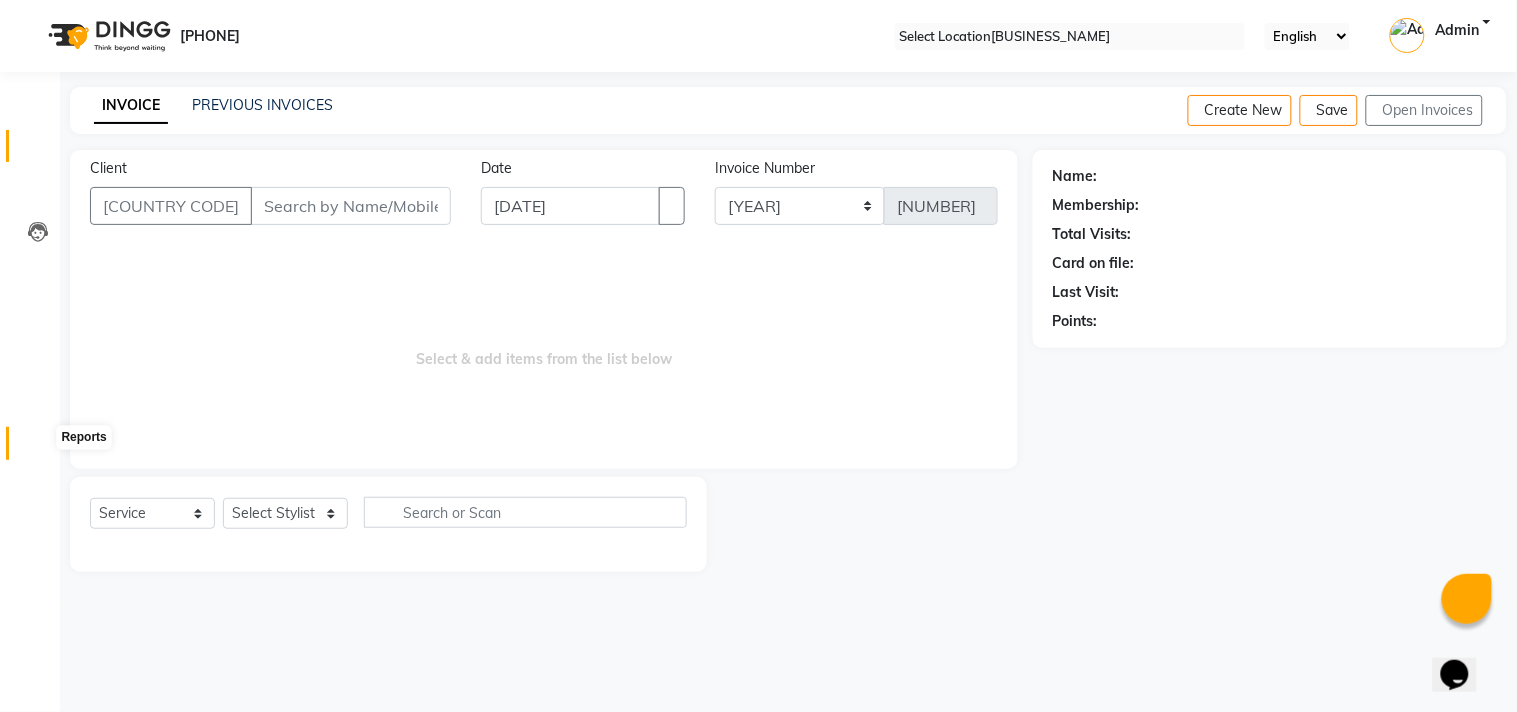 click at bounding box center [38, 448] 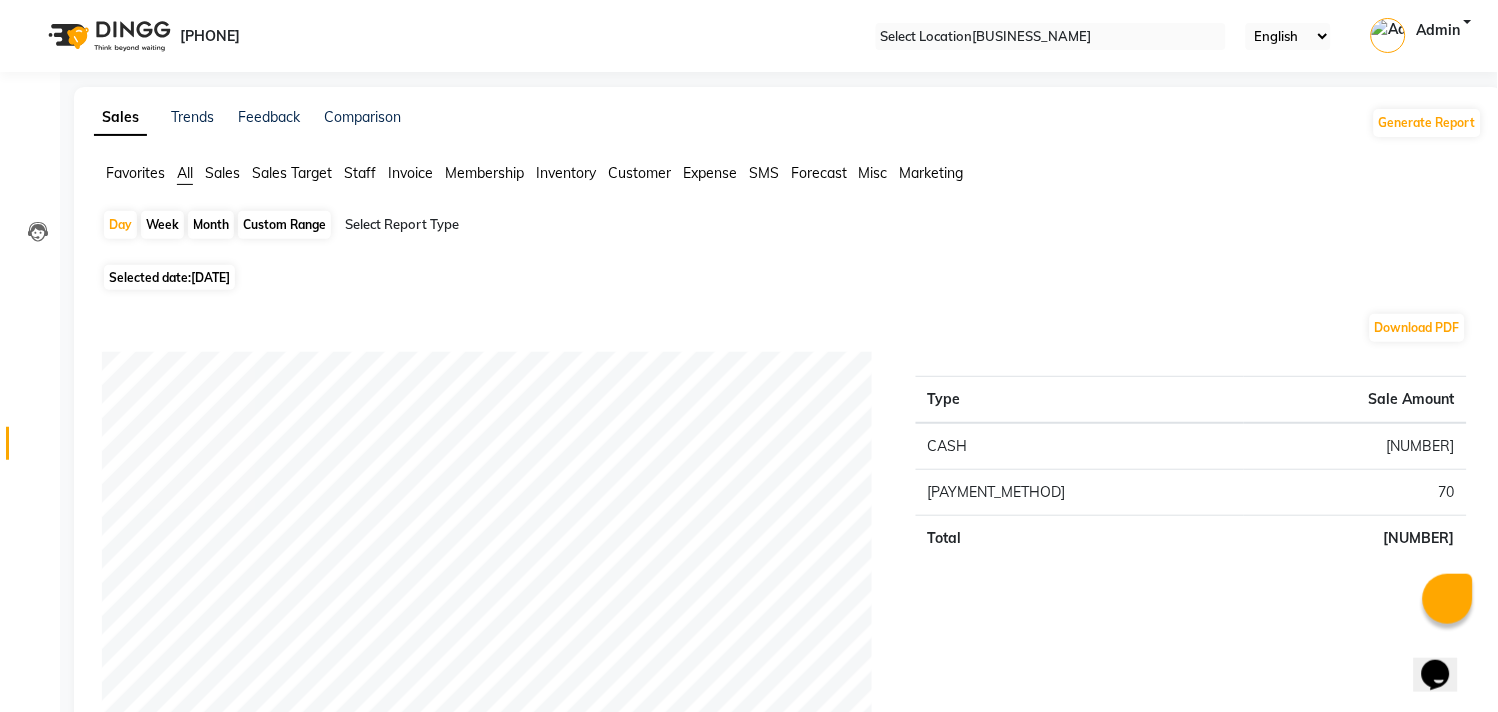 click on "Selected date:  [DATE]" at bounding box center [169, 277] 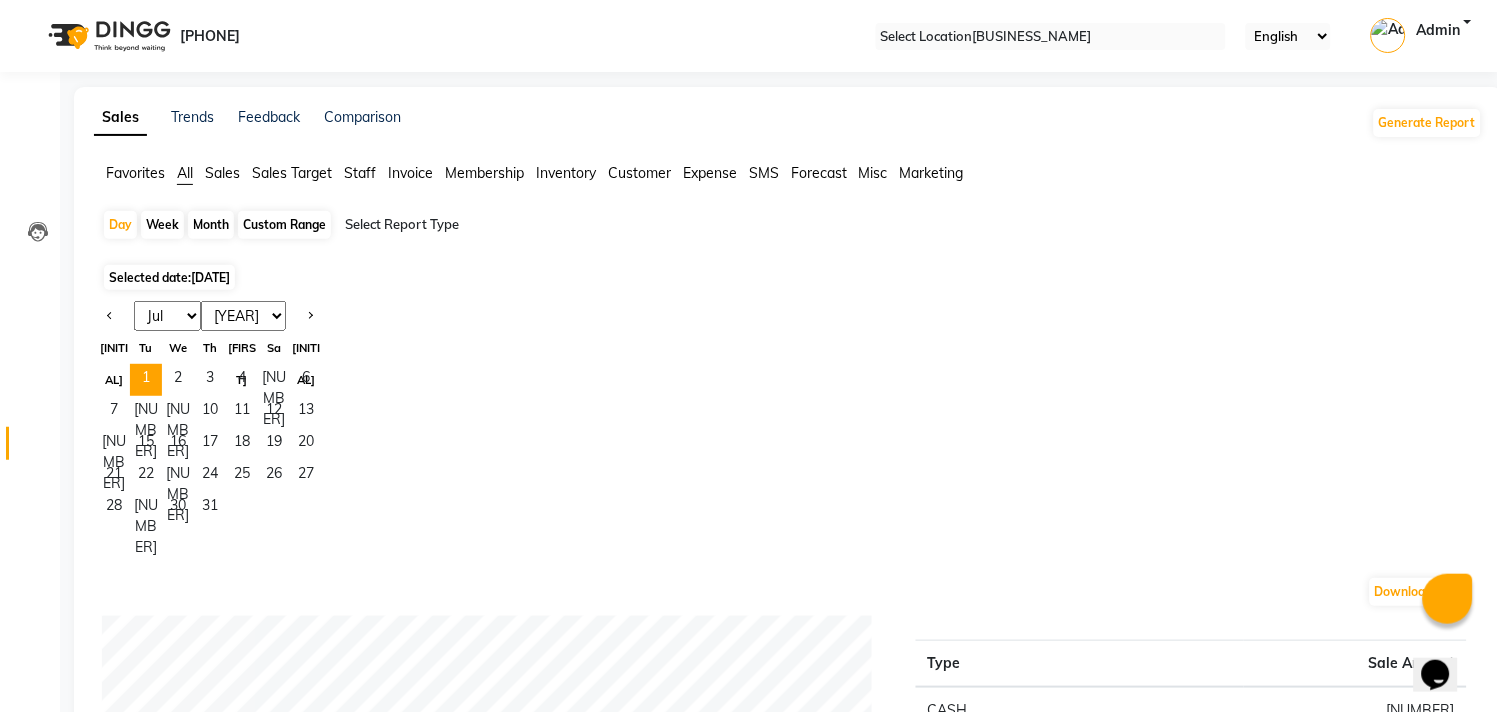 click on "Jan Feb Mar Apr May Jun Jul Aug Sep Oct Nov Dec" at bounding box center (167, 316) 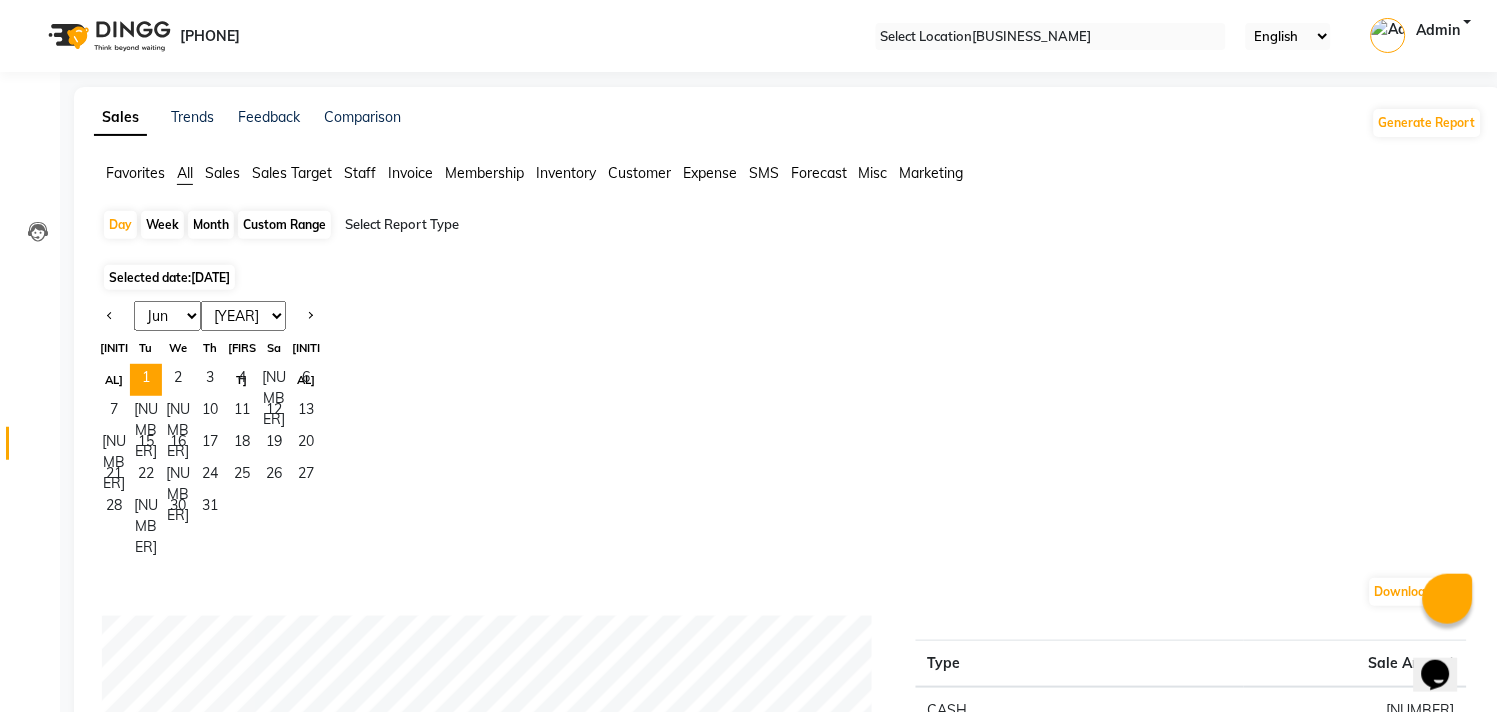 click on "Jan Feb Mar Apr May Jun Jul Aug Sep Oct Nov Dec" at bounding box center [167, 316] 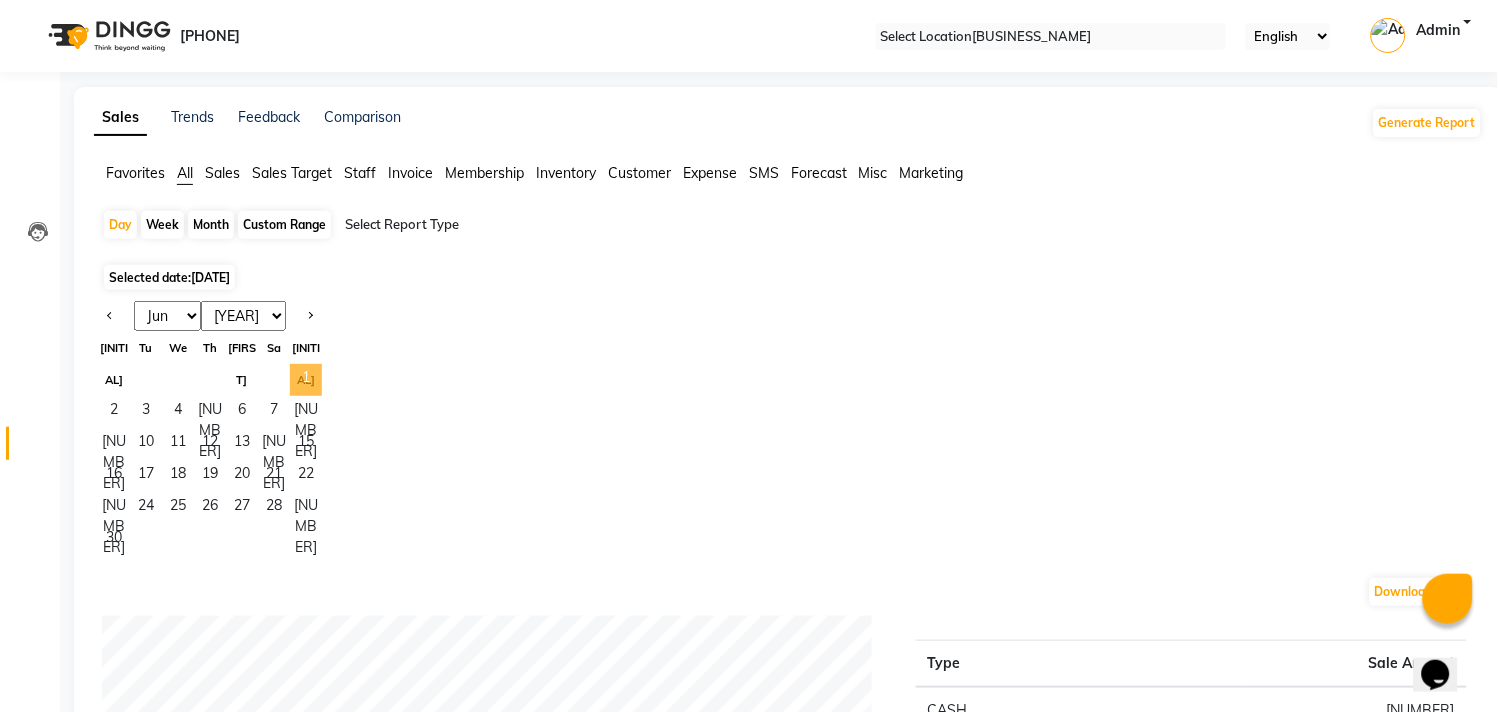 click on "1" at bounding box center [306, 380] 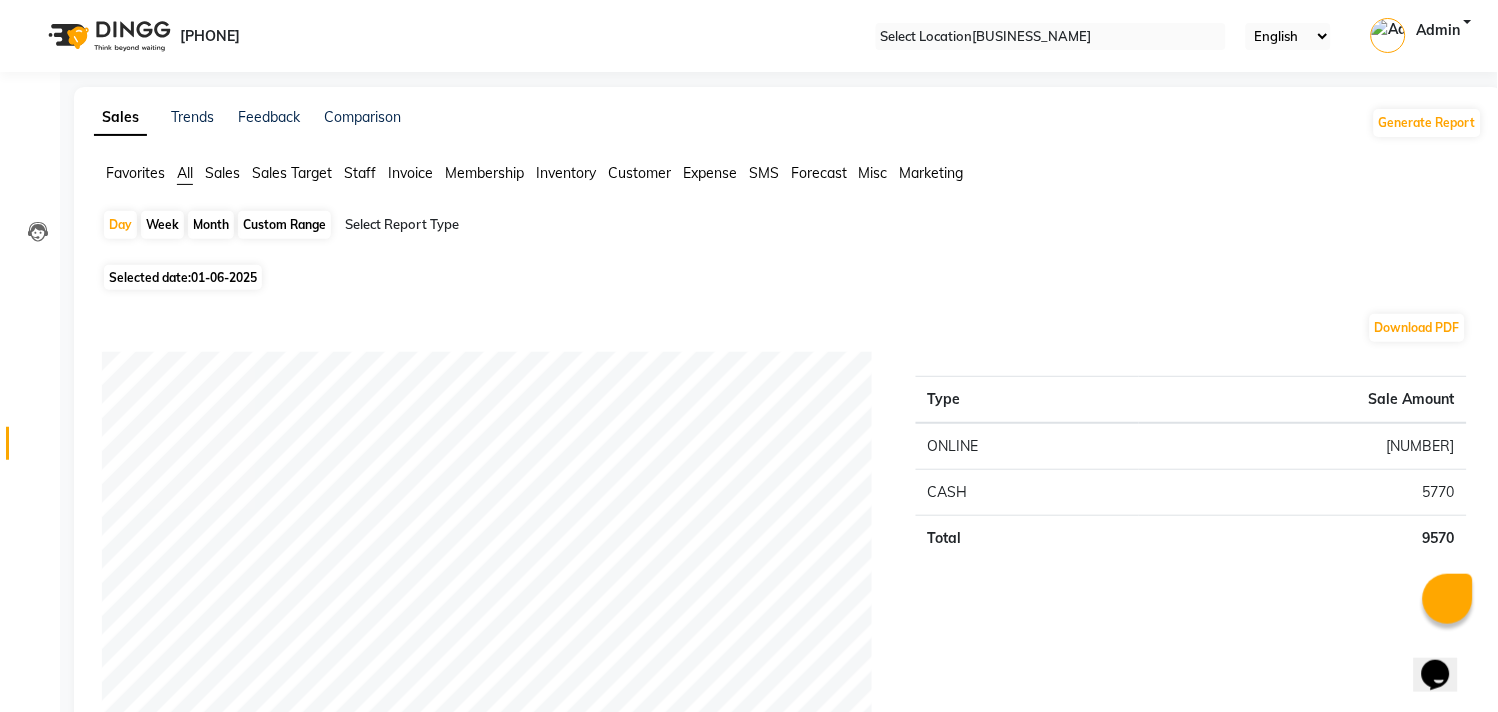 click on "Month" at bounding box center [211, 225] 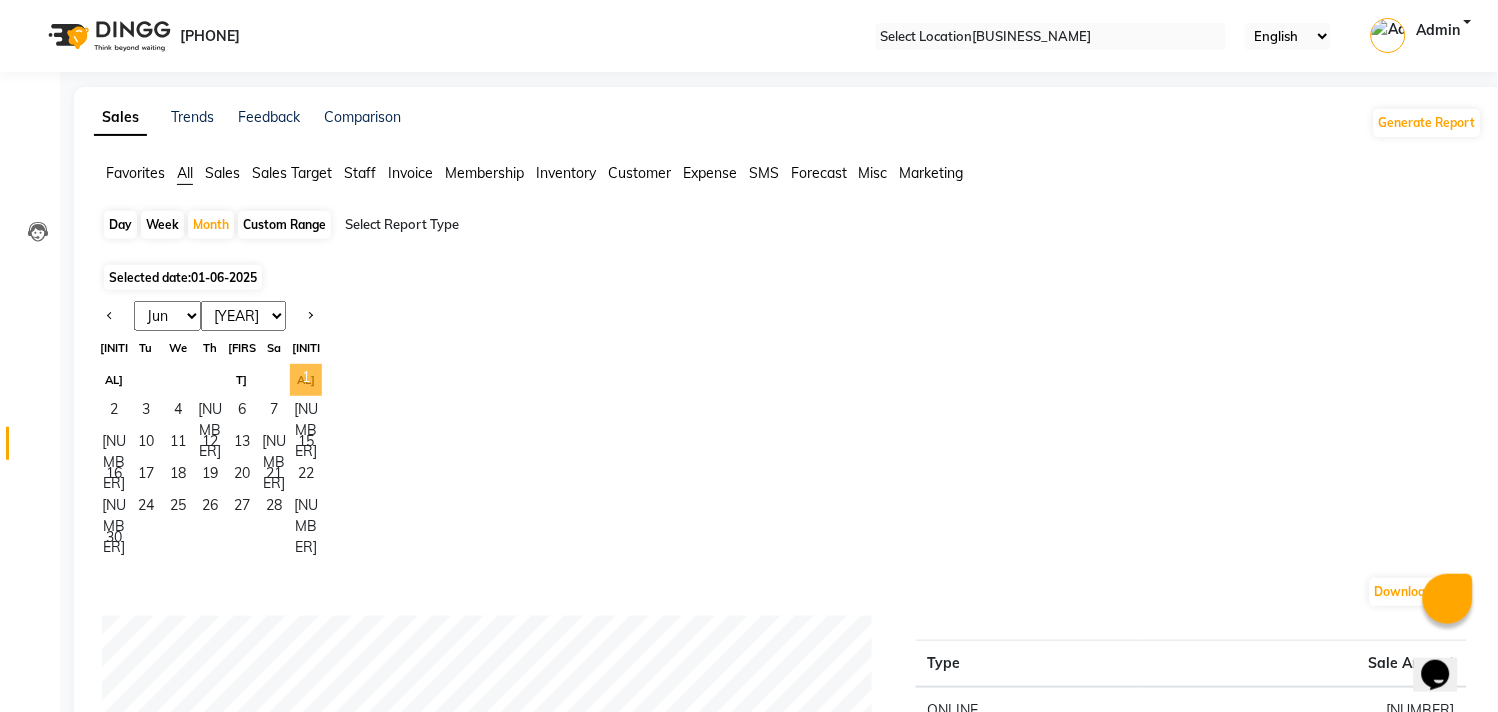 click on "1" at bounding box center [306, 380] 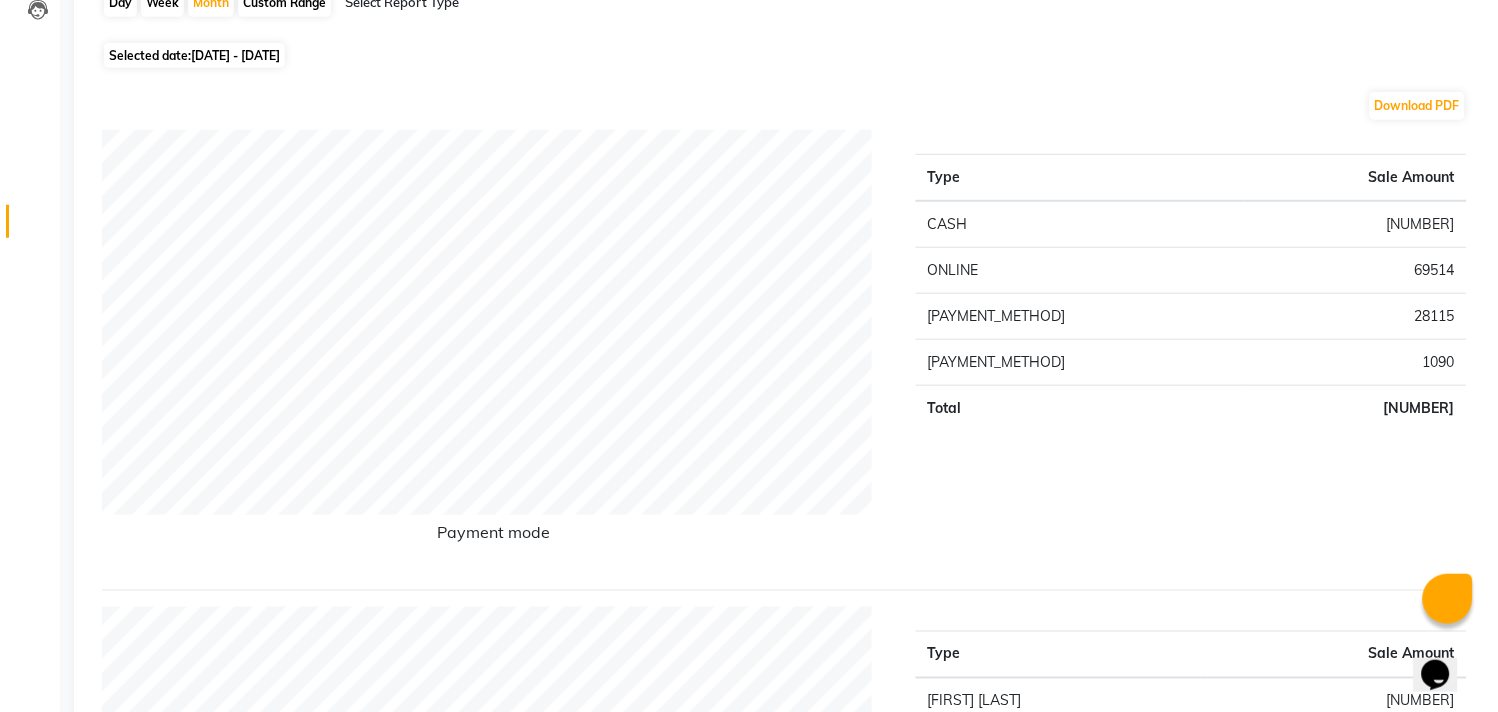 scroll, scrollTop: 0, scrollLeft: 0, axis: both 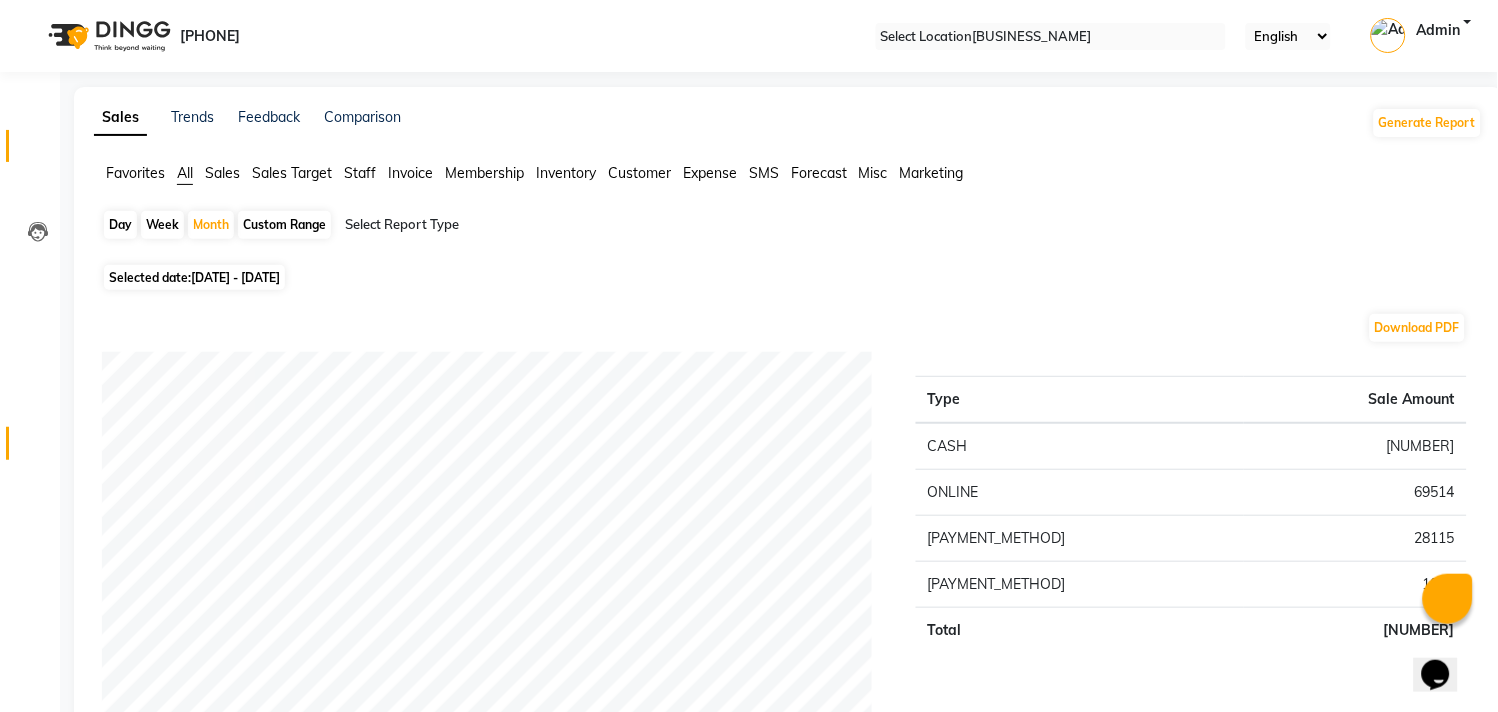 click on "Invoice" at bounding box center (30, 146) 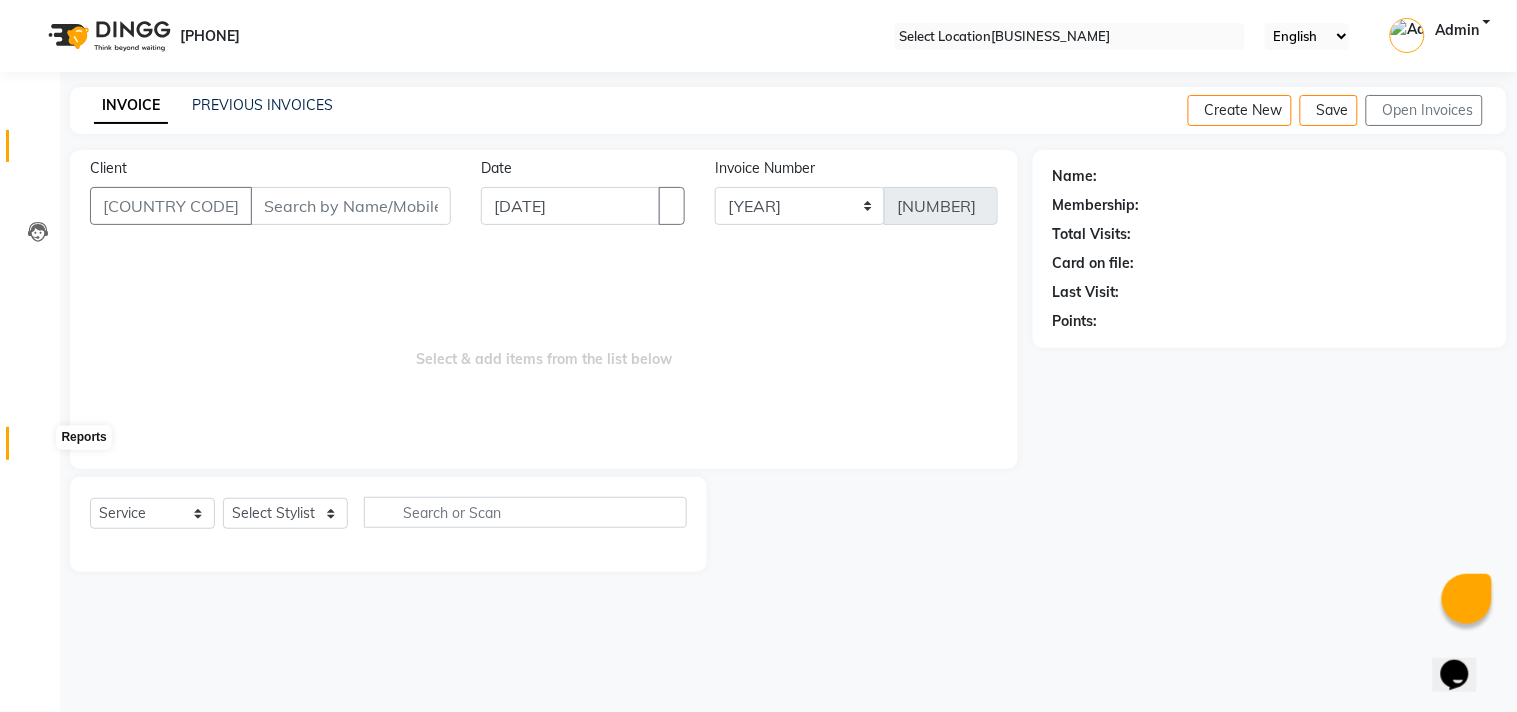 click at bounding box center [38, 448] 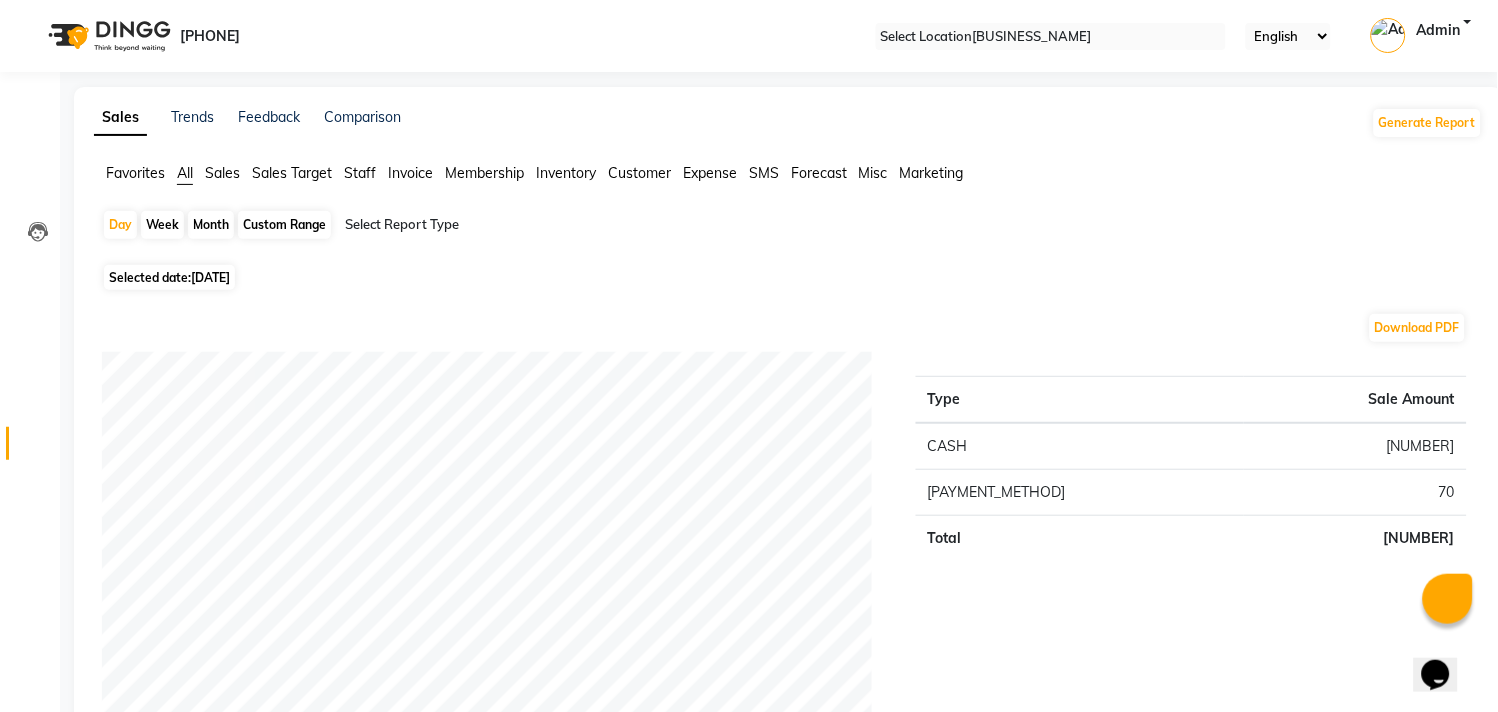 click on "Month" at bounding box center (211, 225) 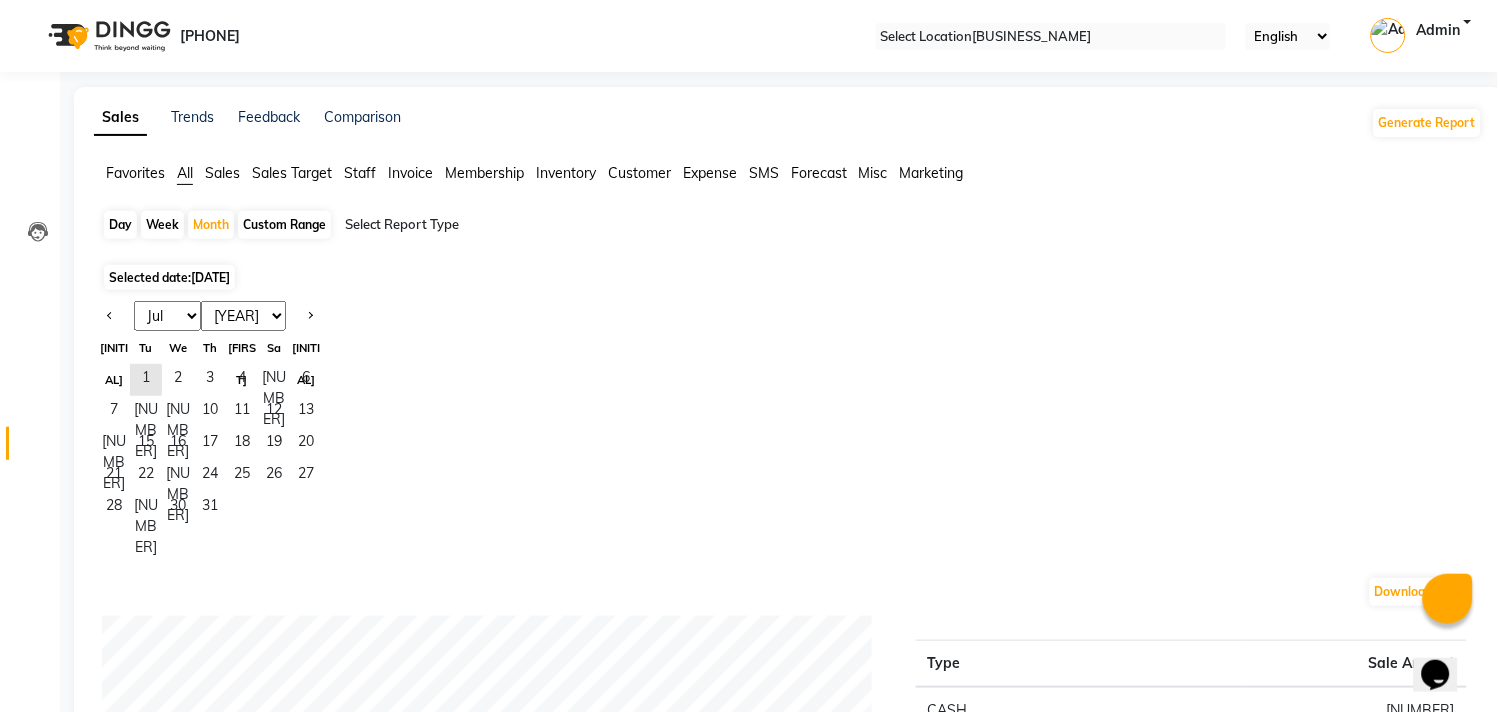 click on "Jan Feb Mar Apr May Jun Jul Aug Sep Oct Nov Dec" at bounding box center [167, 316] 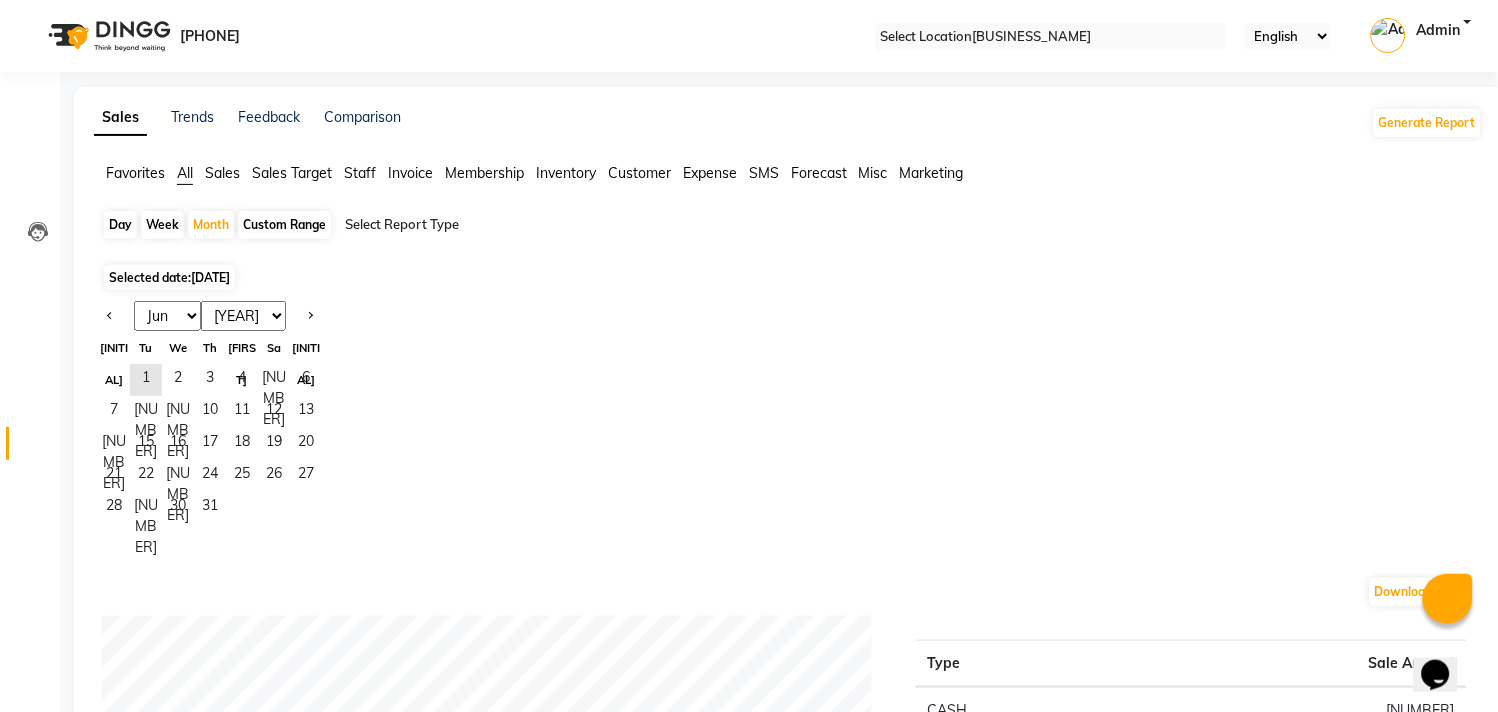click on "Jan Feb Mar Apr May Jun Jul Aug Sep Oct Nov Dec" at bounding box center (167, 316) 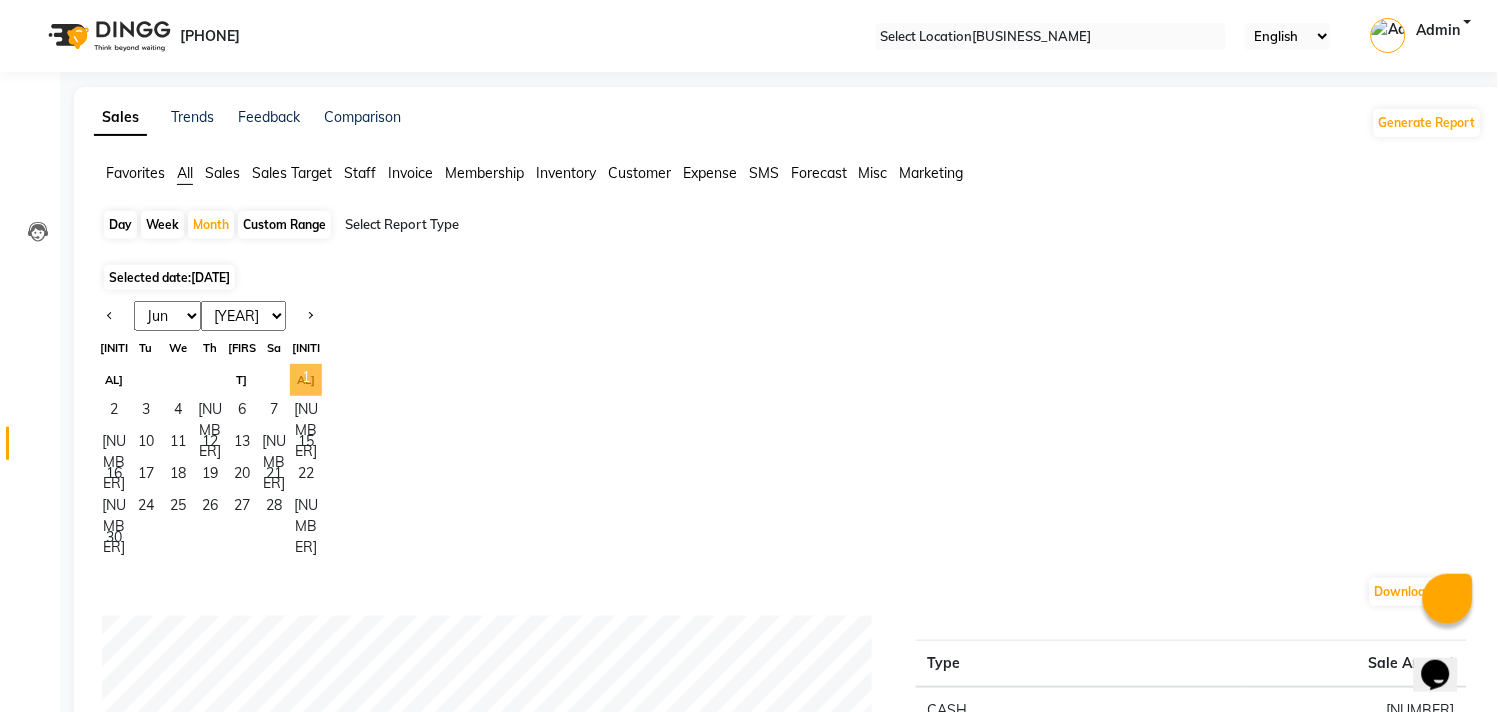 click on "1" at bounding box center [306, 380] 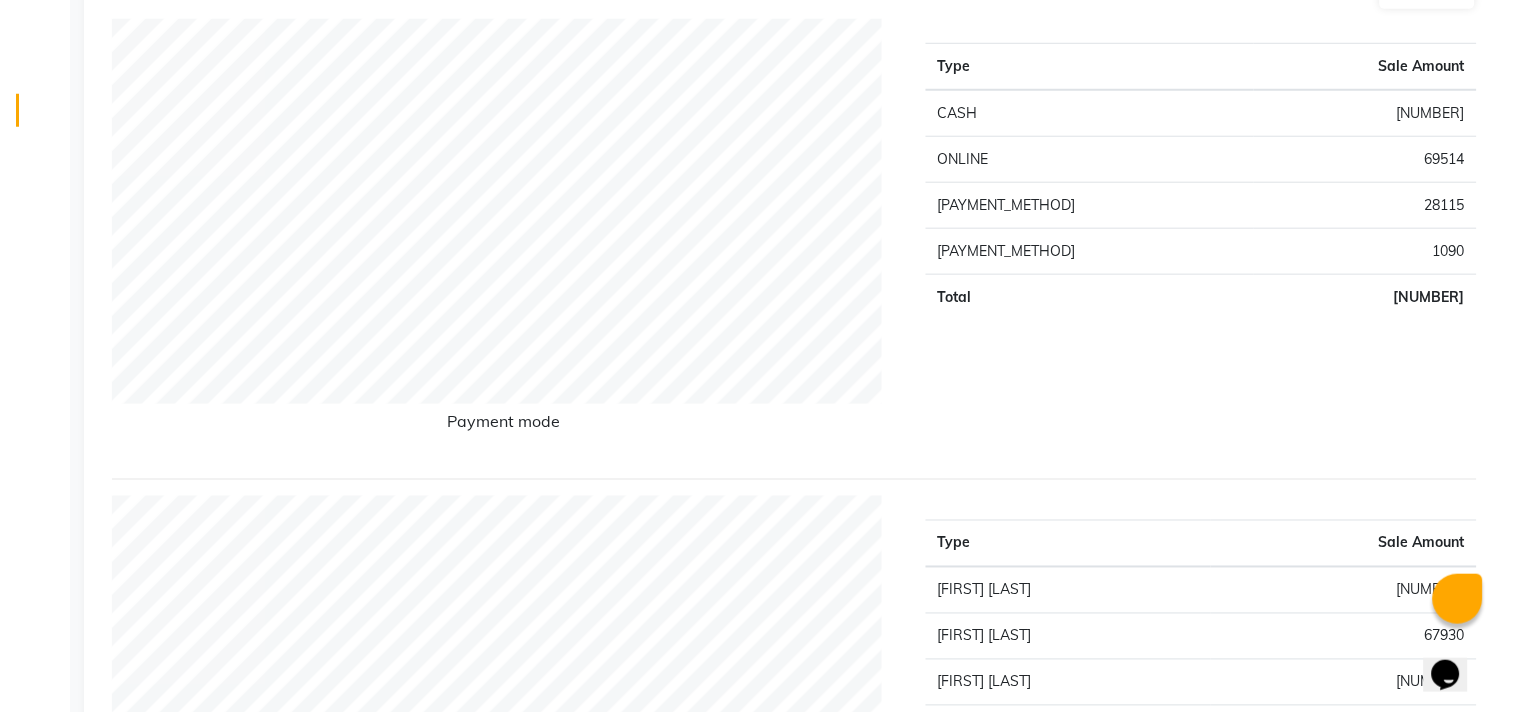 scroll, scrollTop: 0, scrollLeft: 0, axis: both 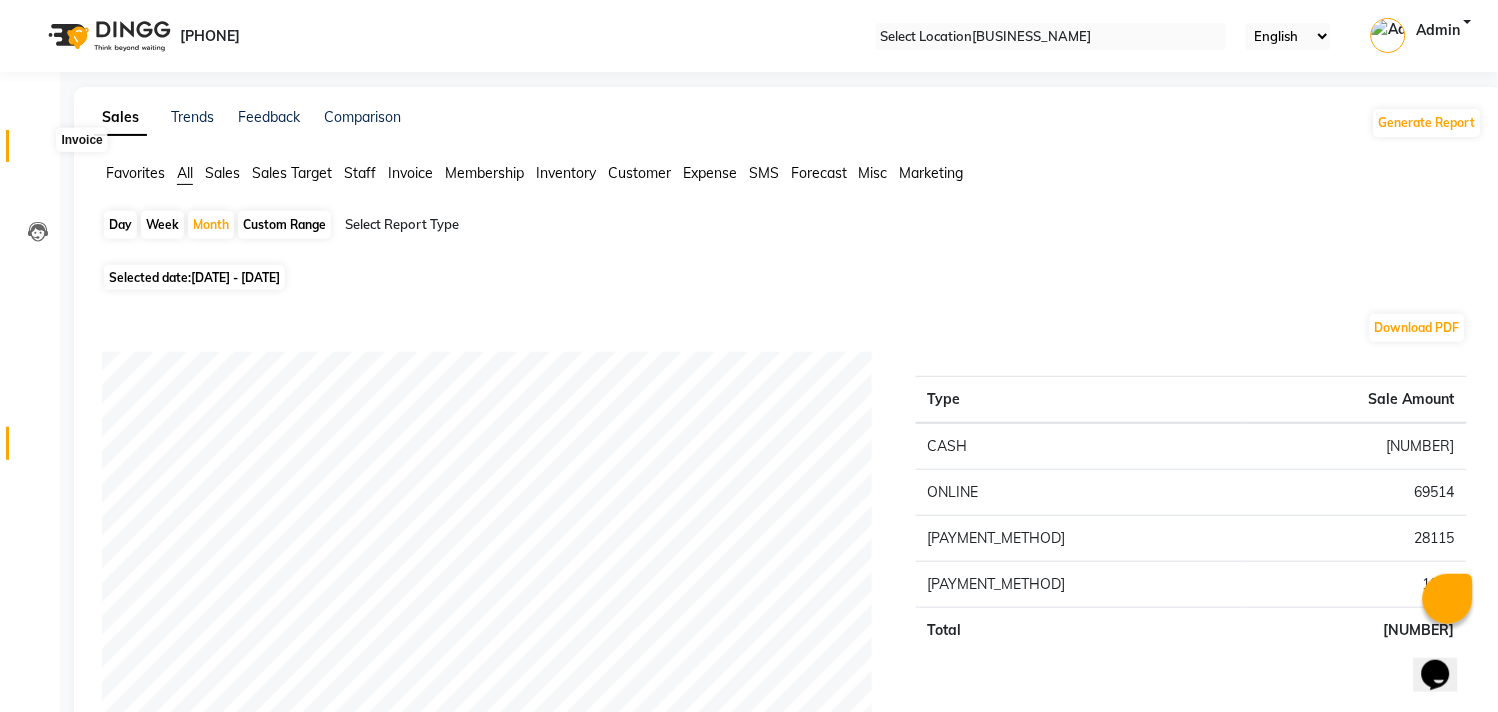 click at bounding box center [37, 151] 